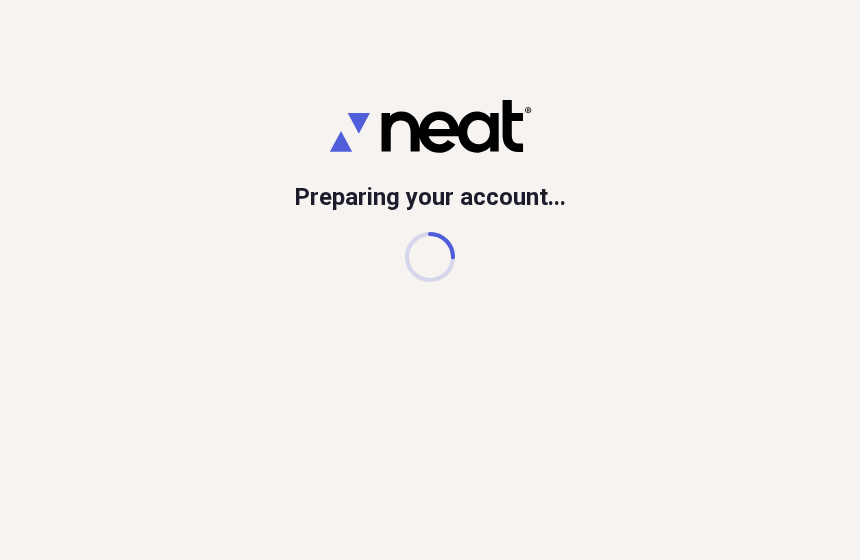 scroll, scrollTop: 0, scrollLeft: 0, axis: both 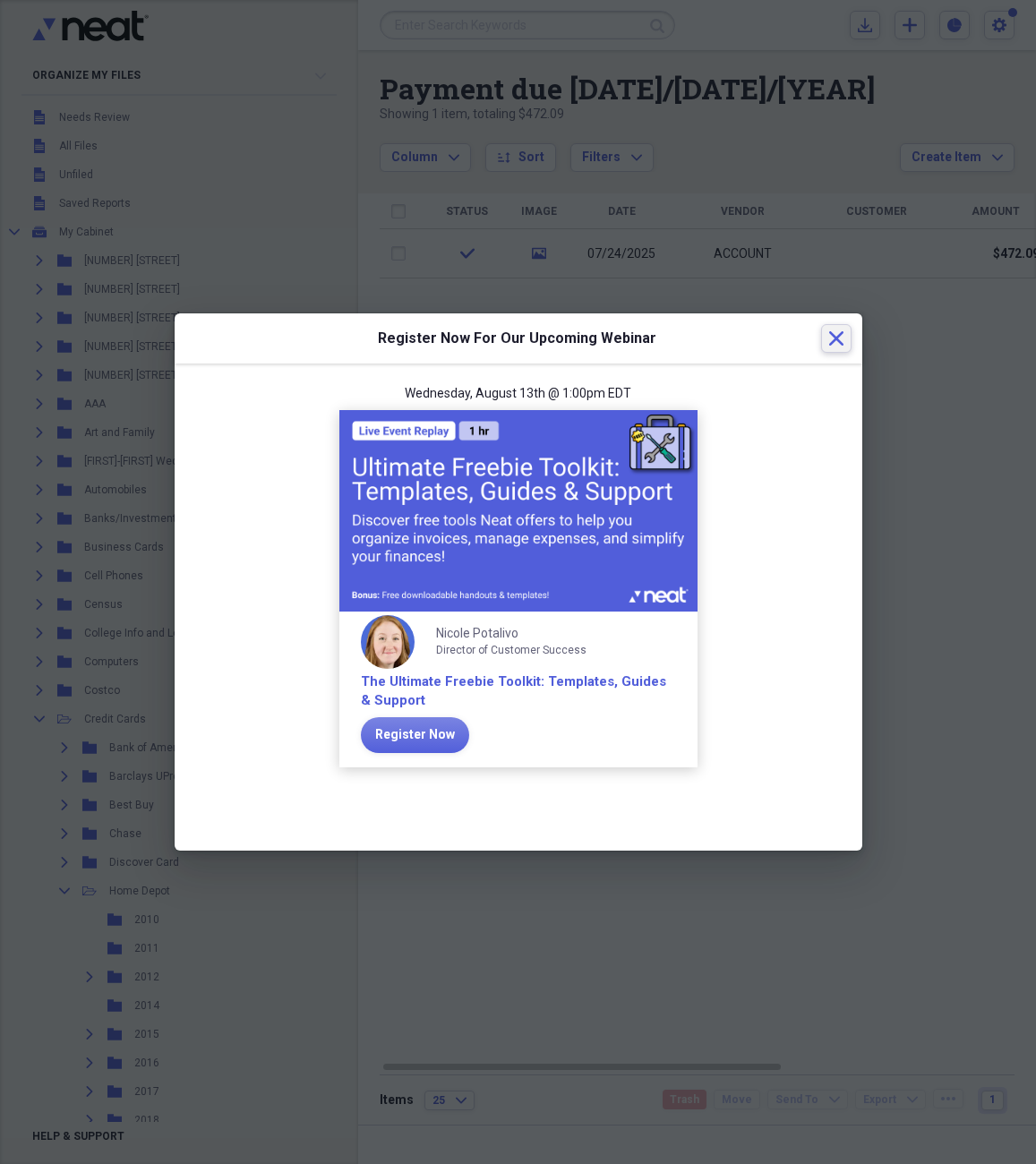 click 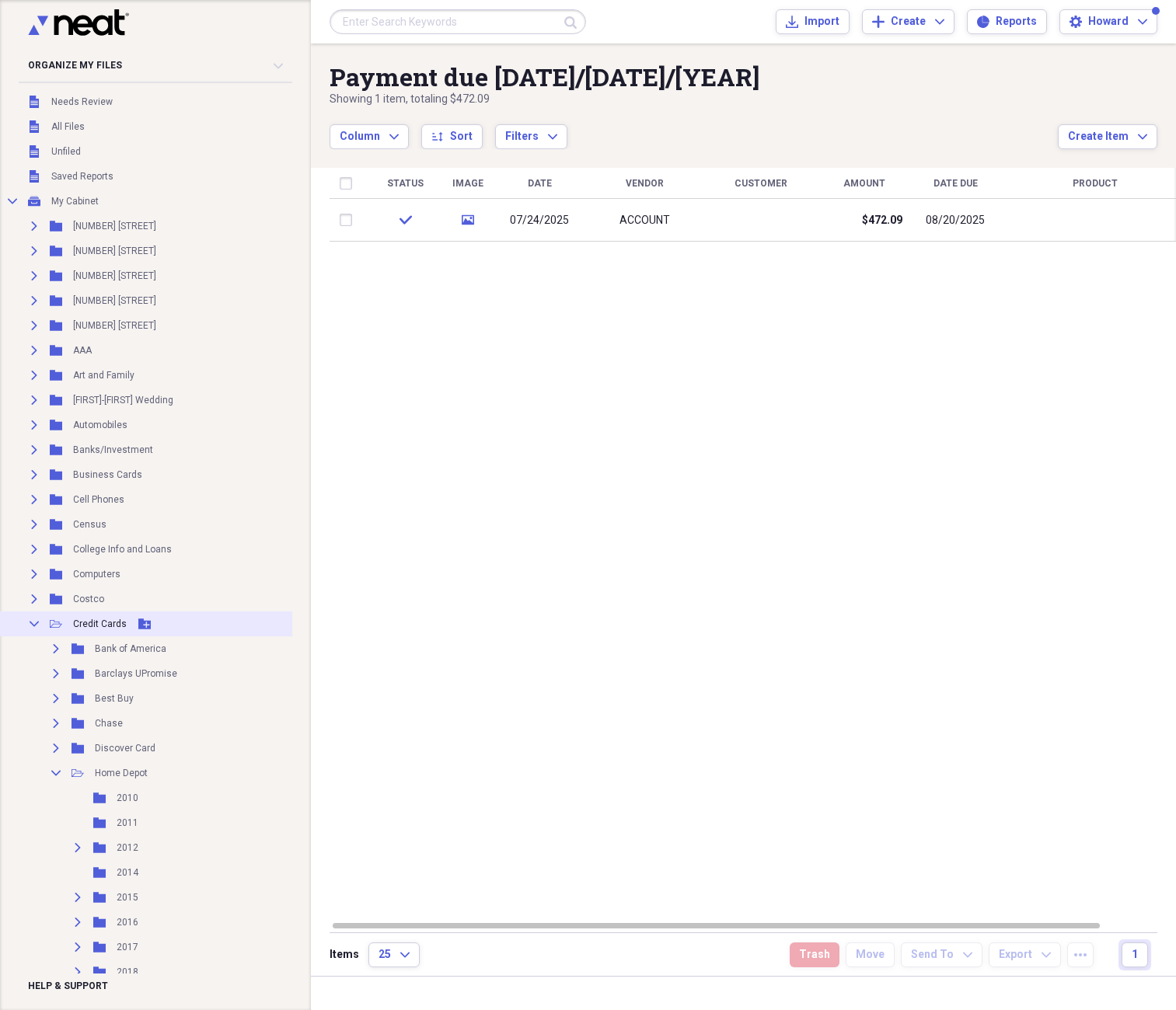 click on "Collapse" 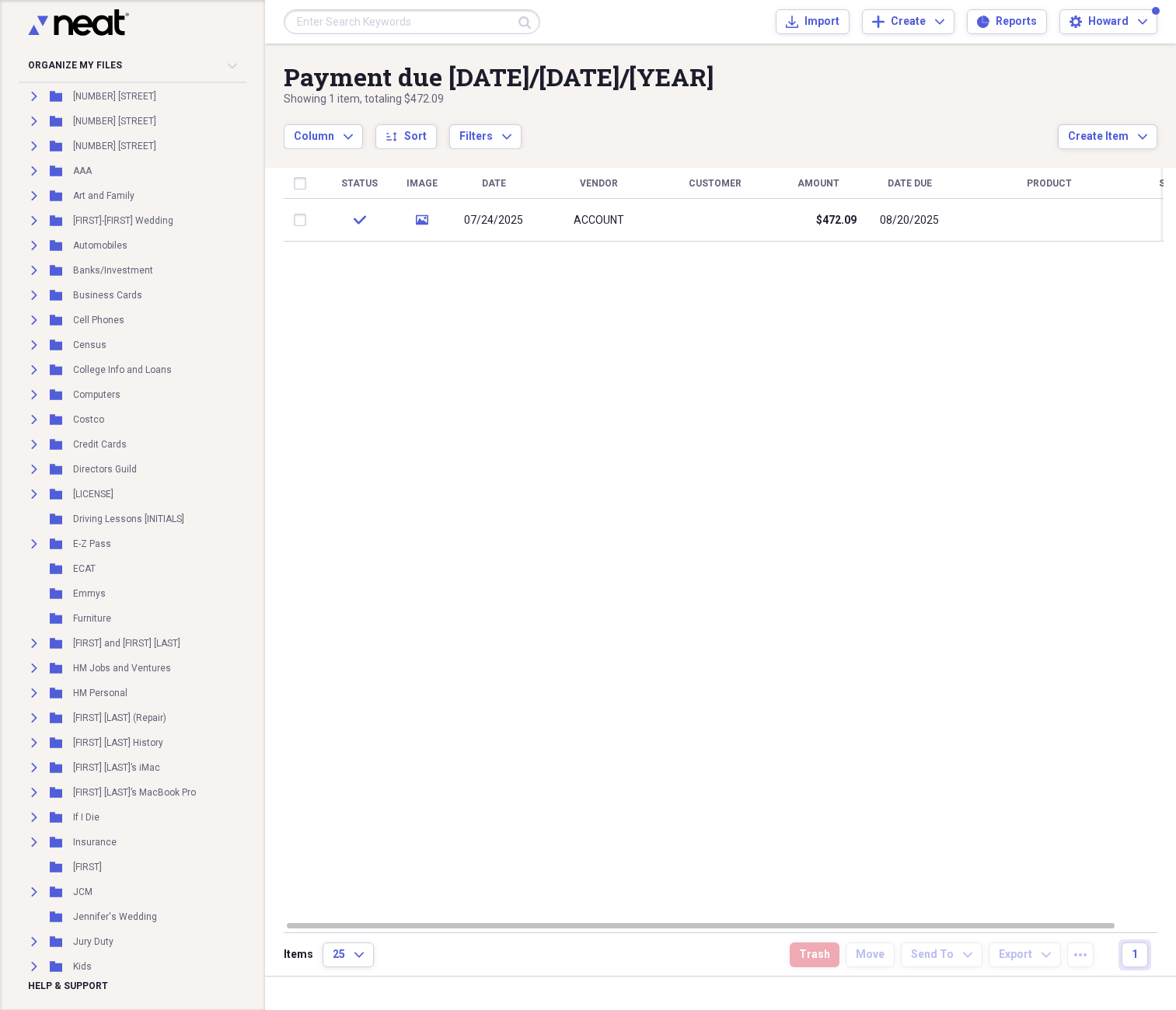 scroll, scrollTop: 626, scrollLeft: 0, axis: vertical 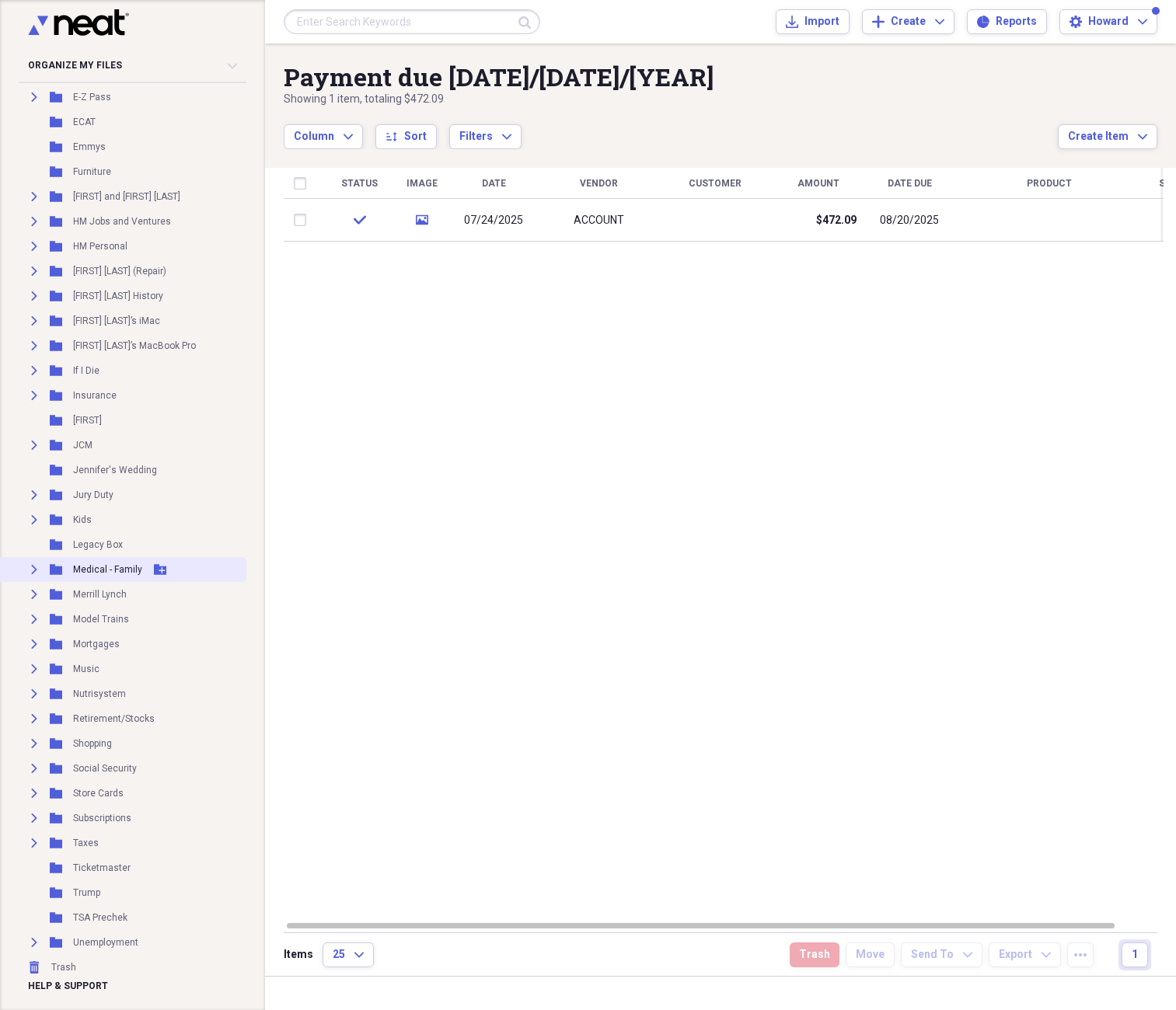 click 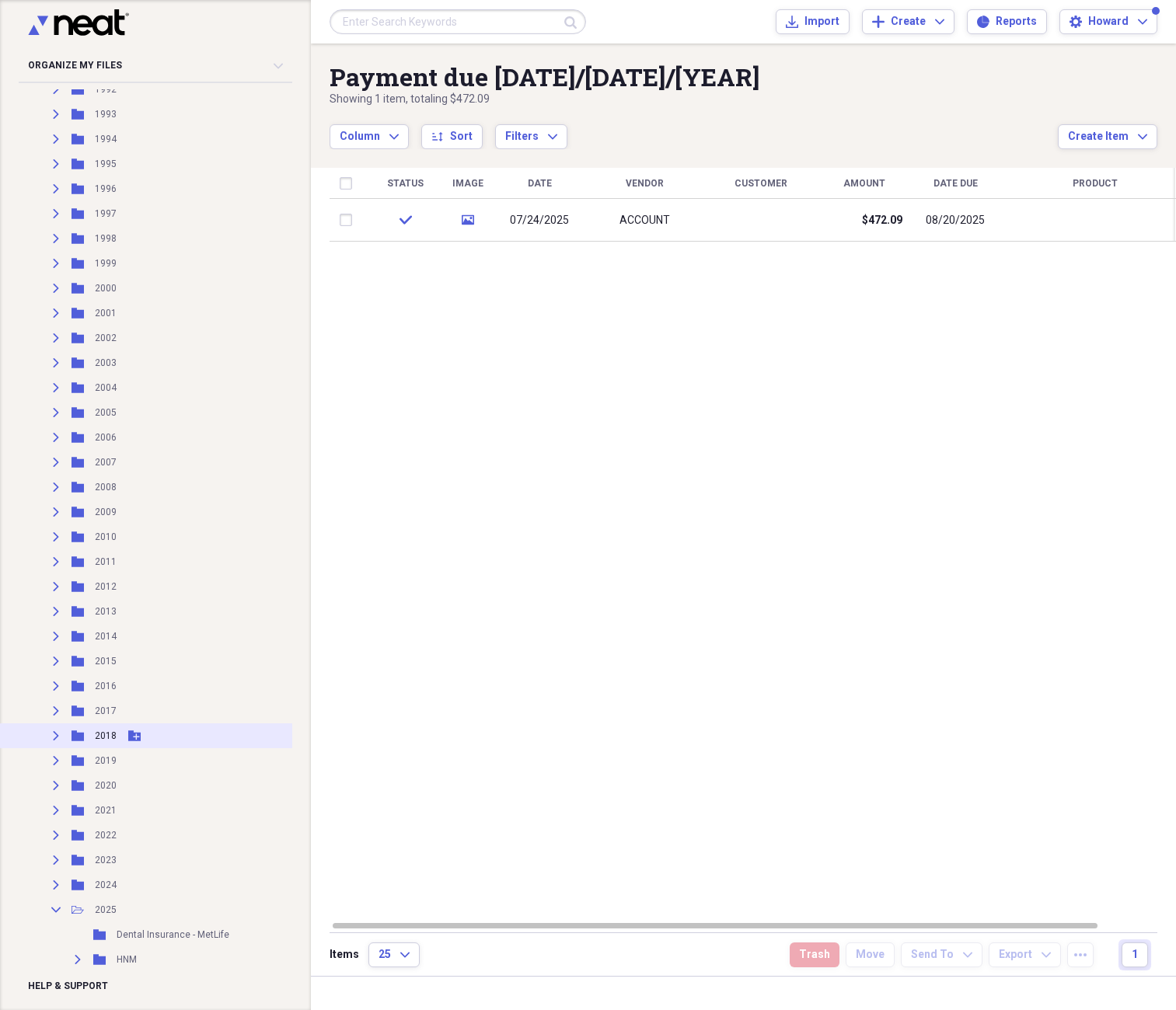 scroll, scrollTop: 1682, scrollLeft: 0, axis: vertical 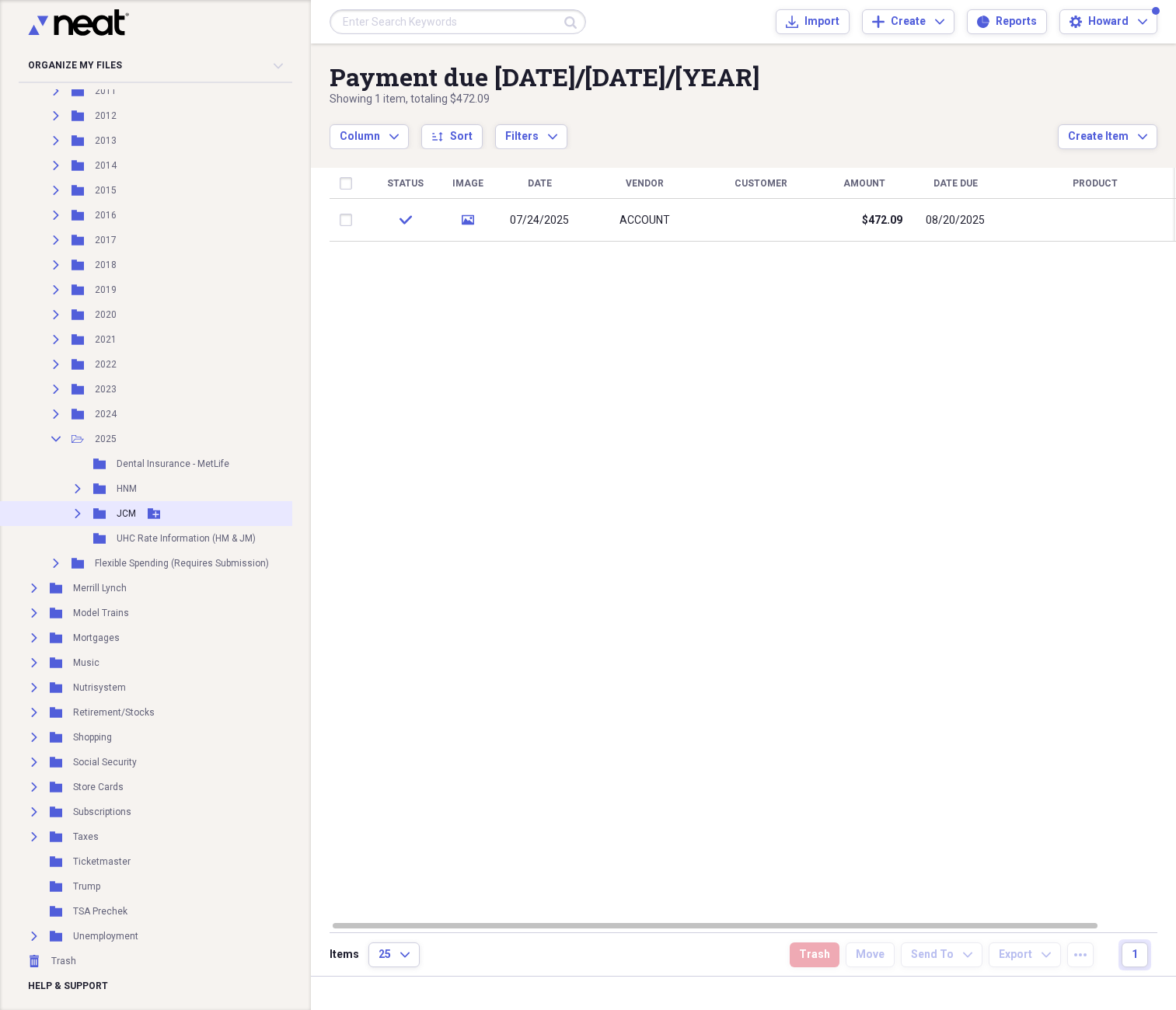 click on "Expand" 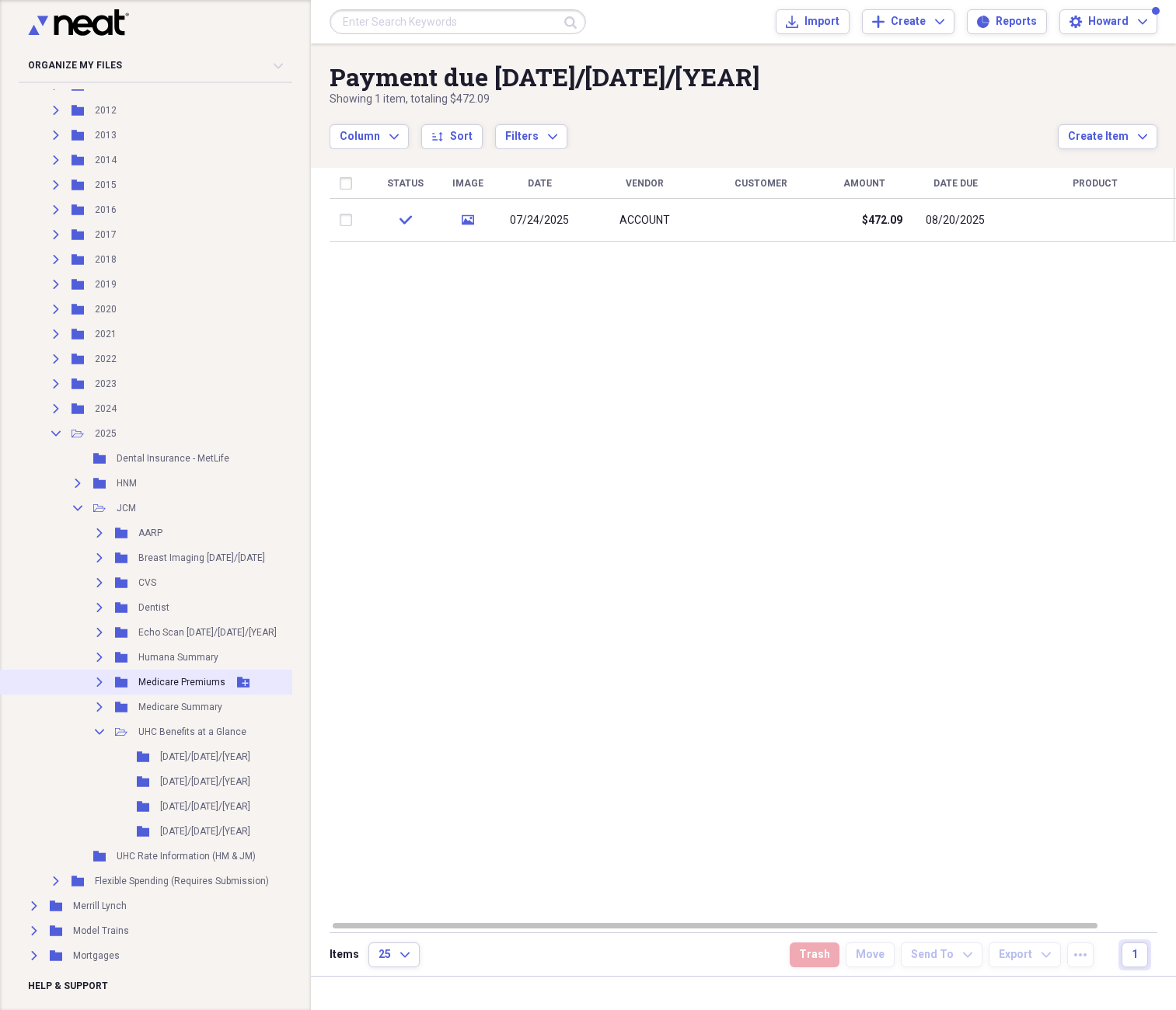 click on "Expand" 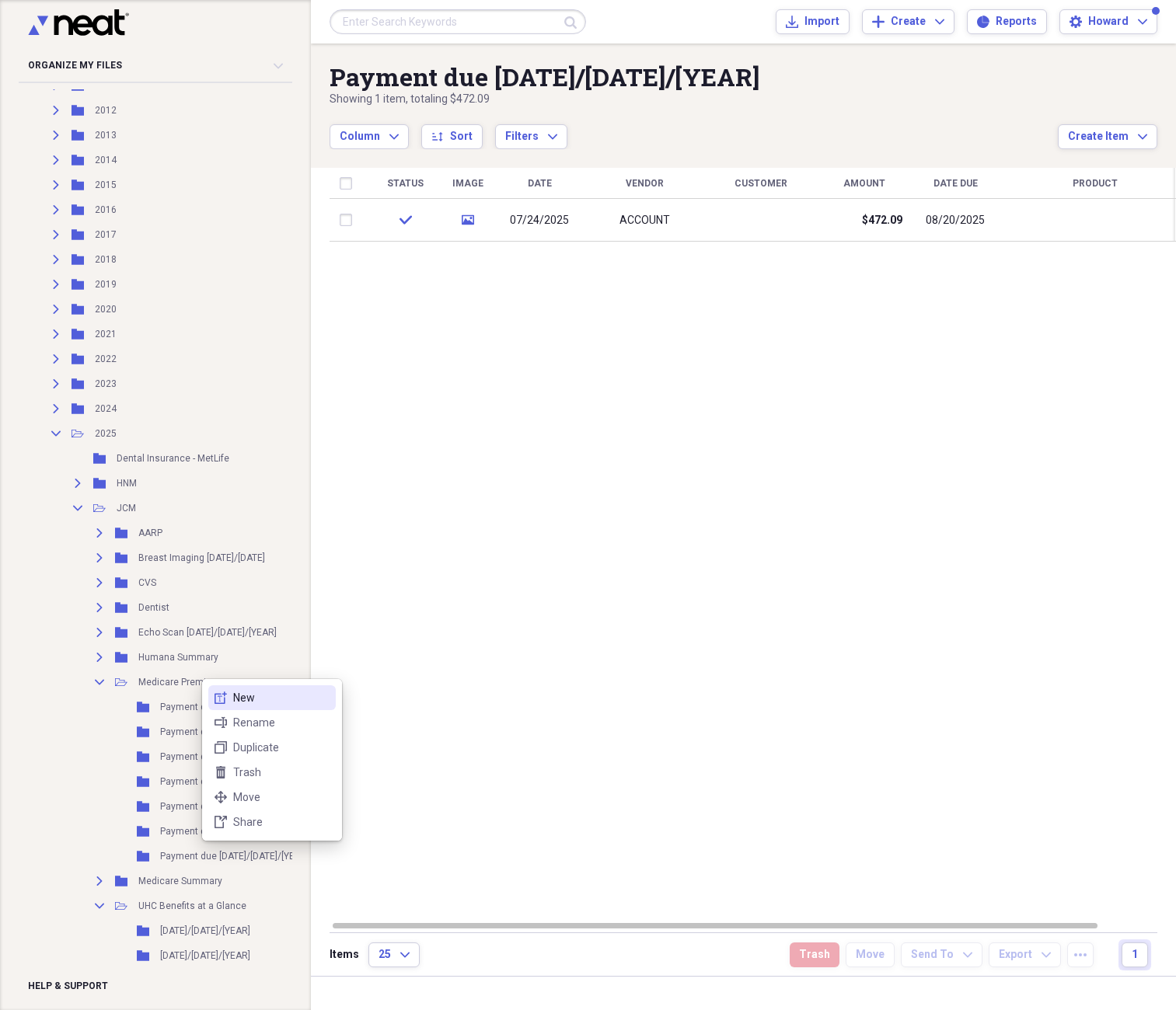 click on "New" at bounding box center [281, 698] 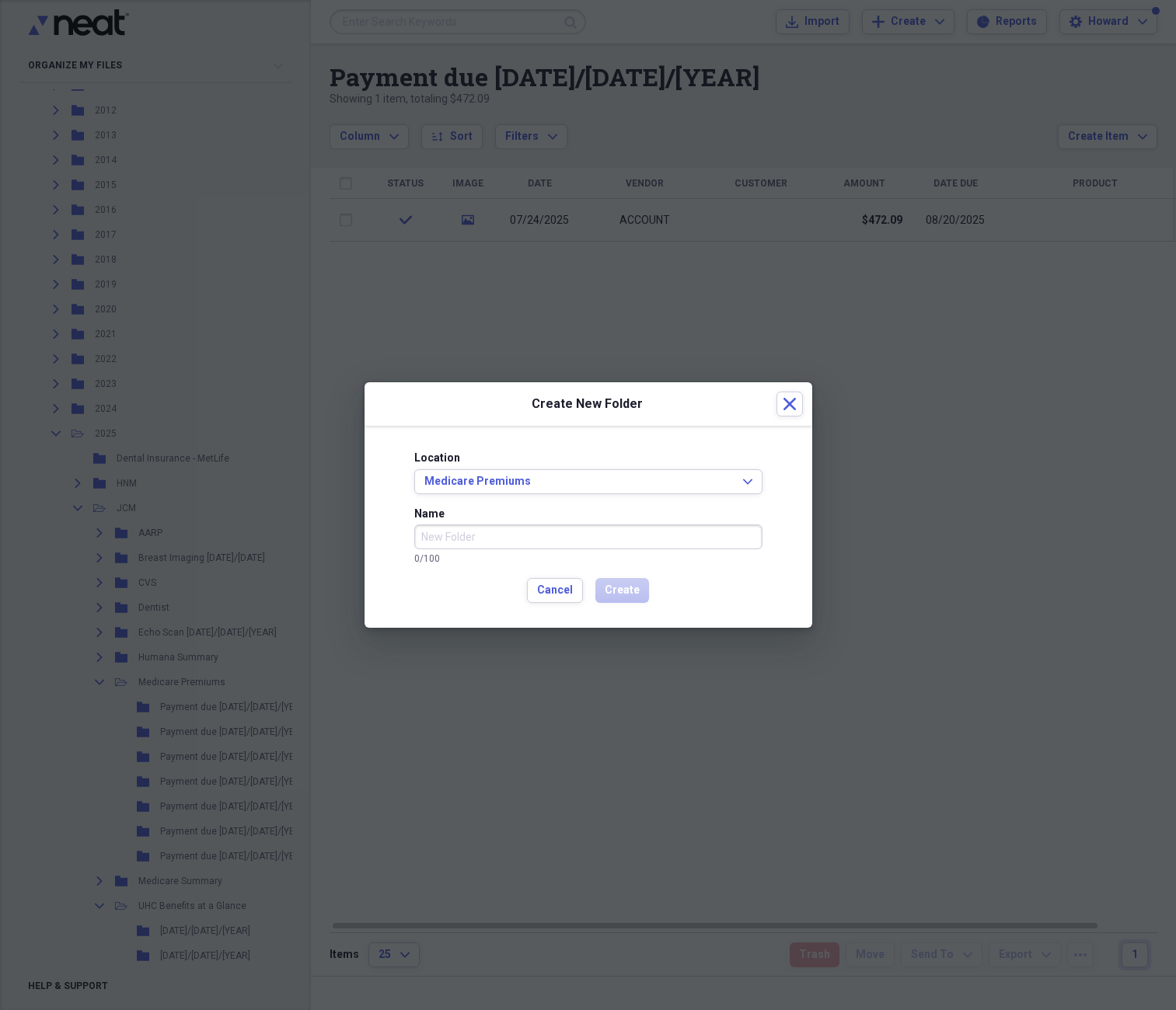 click on "Name" at bounding box center (588, 537) 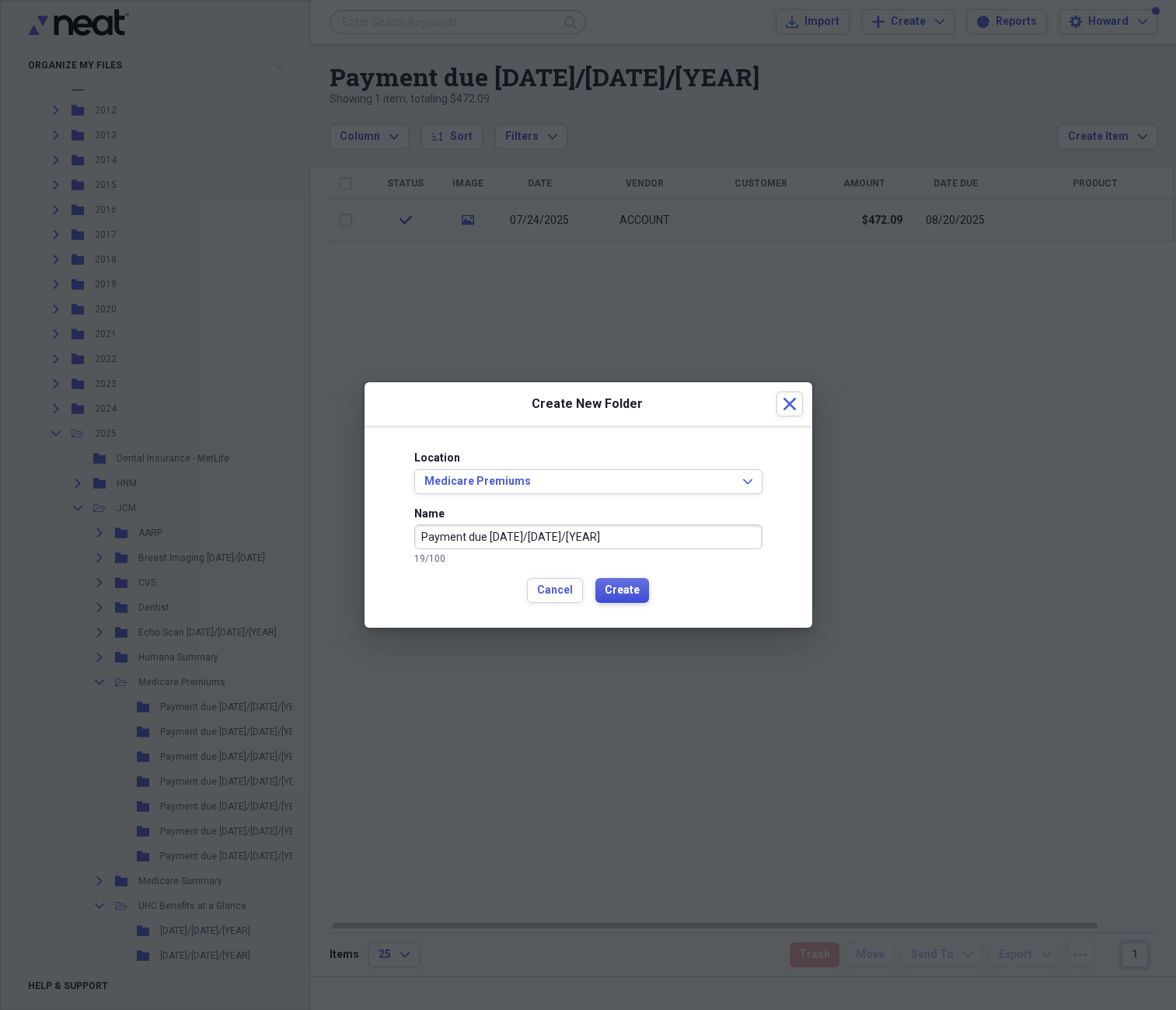 type on "Payment due [DATE]/[DATE]/[YEAR]" 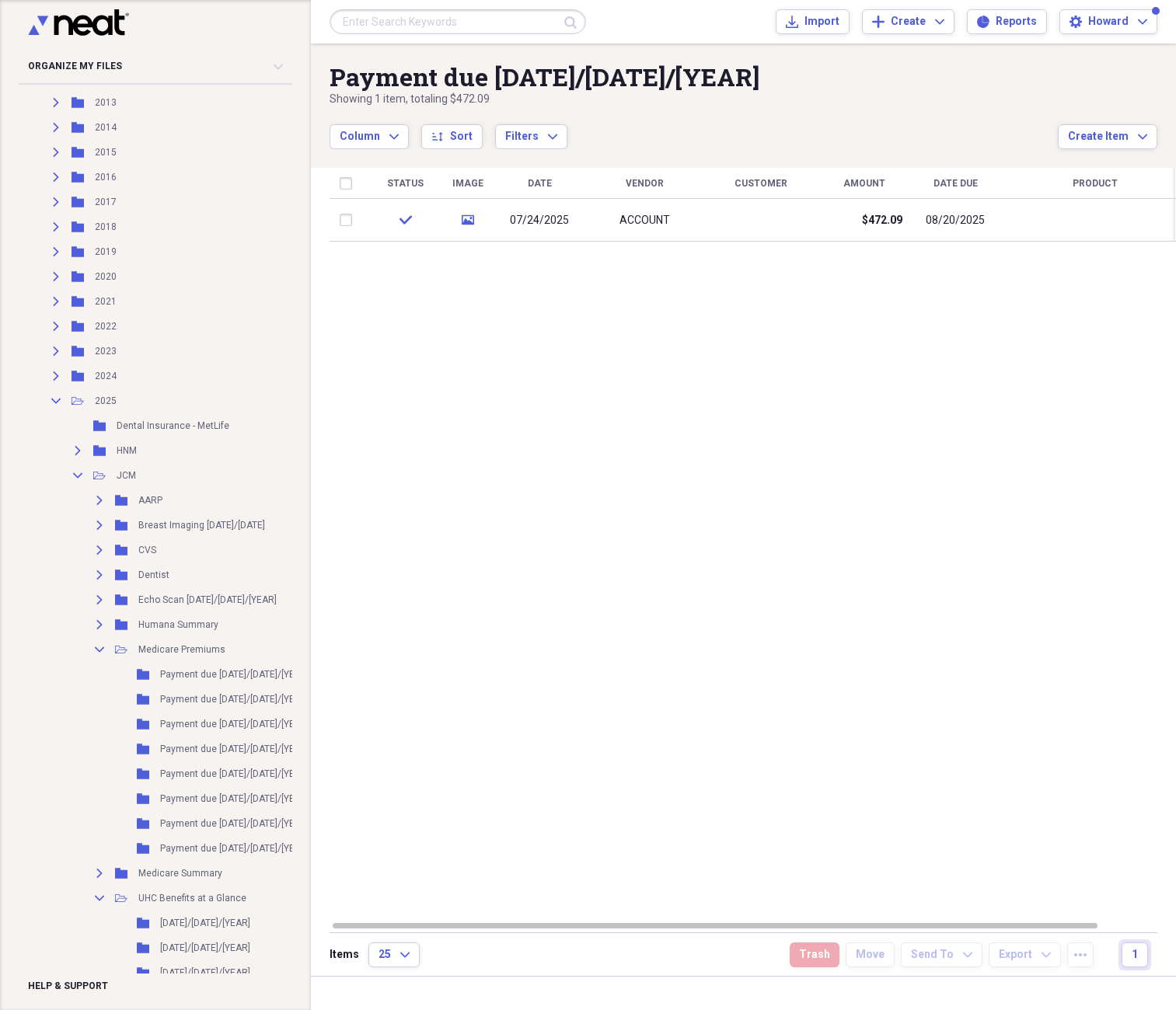 scroll, scrollTop: 1780, scrollLeft: 0, axis: vertical 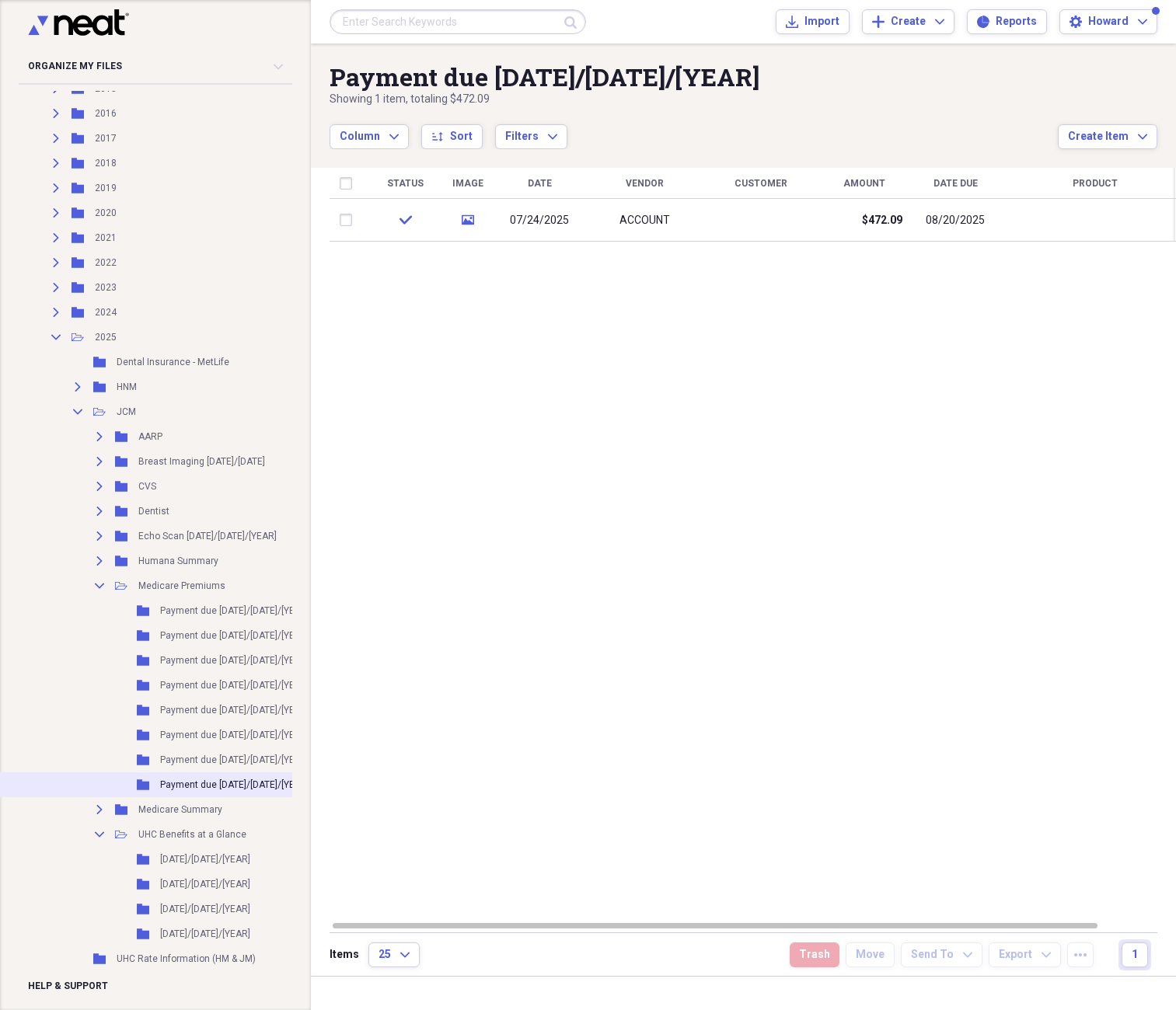 click on "Folder Payment due [DATE]/[DATE]/[YEAR] Add Folder" at bounding box center (178, 785) 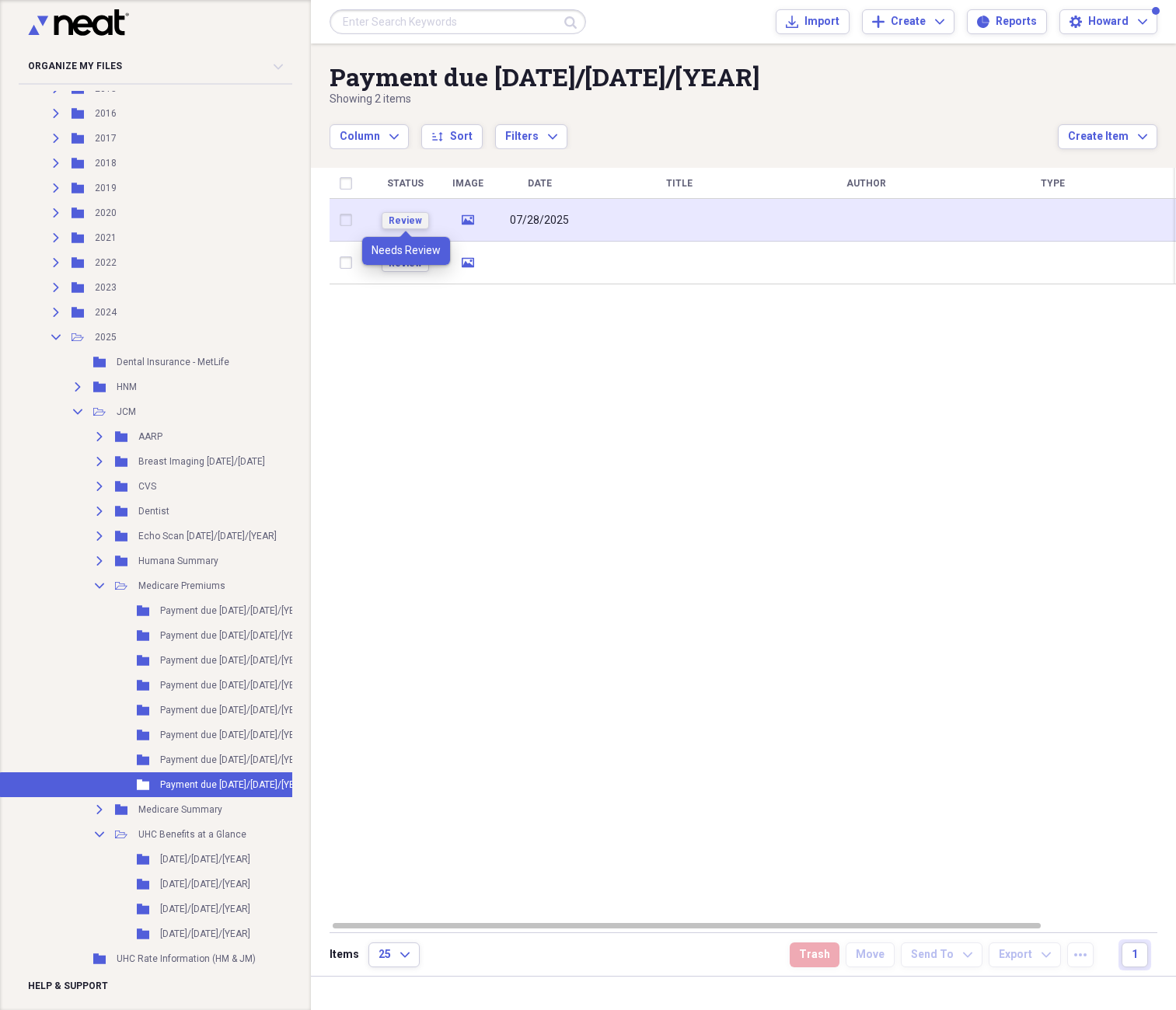 click on "Review" at bounding box center [405, 221] 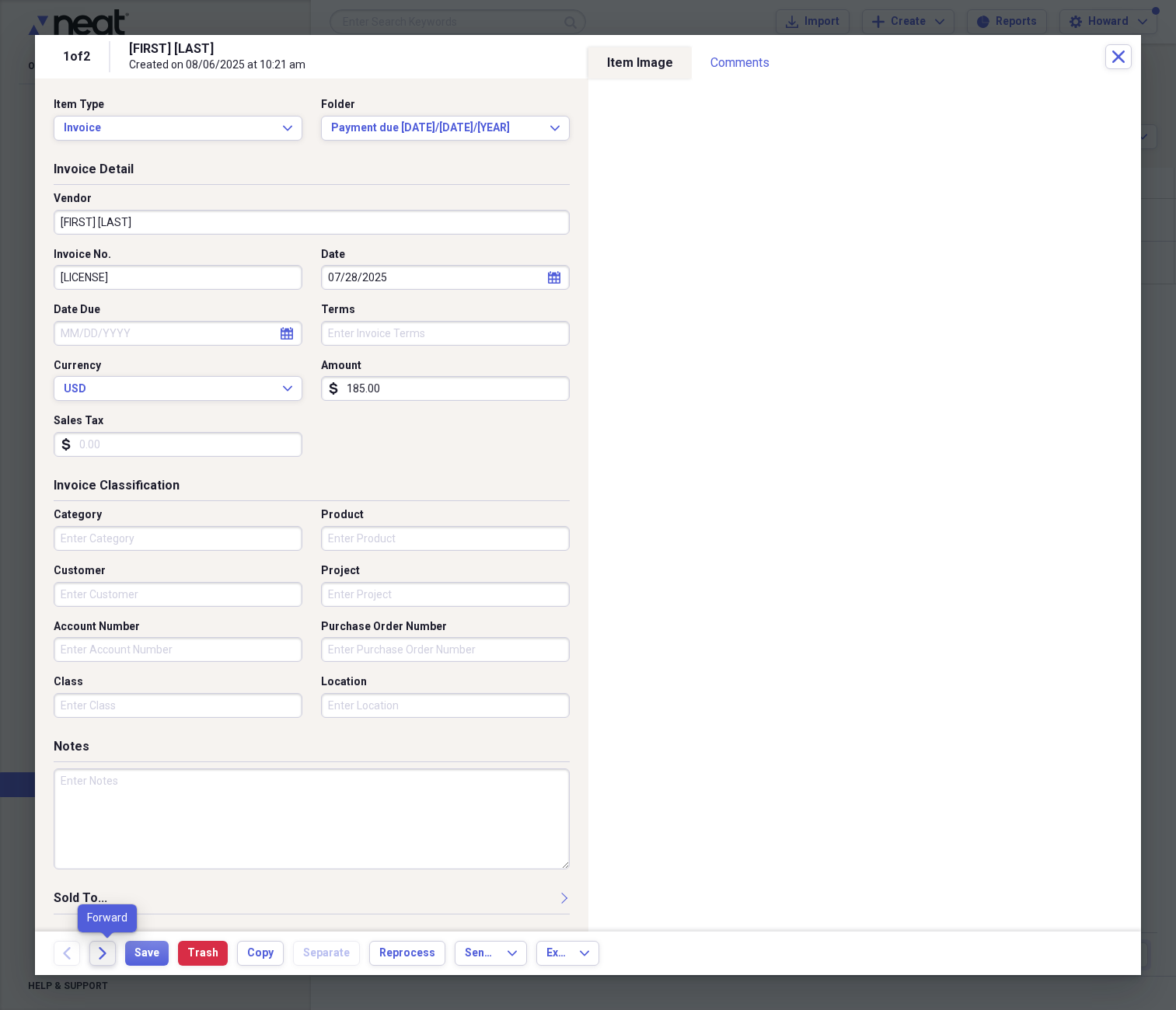 click on "Forward" 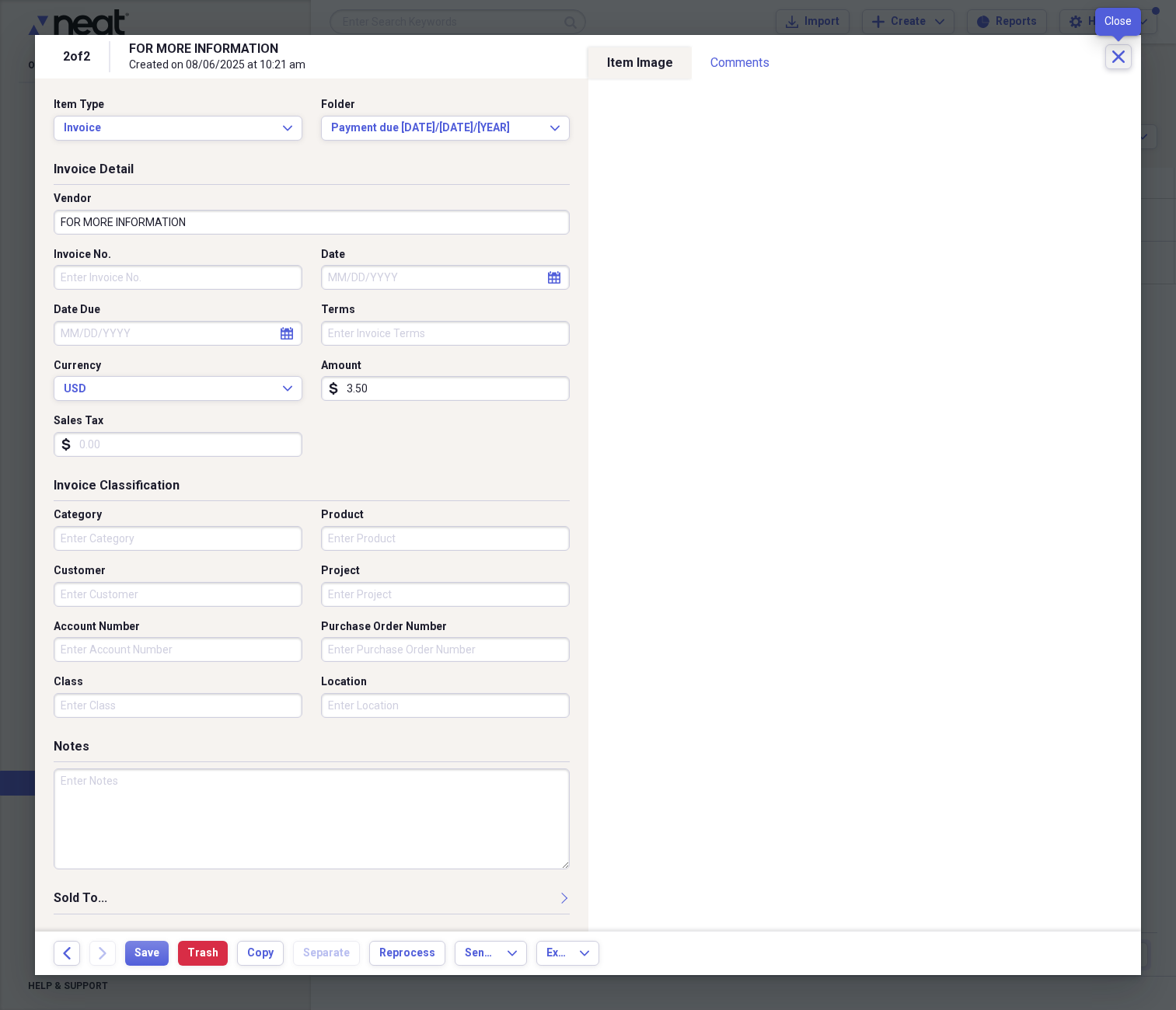 click 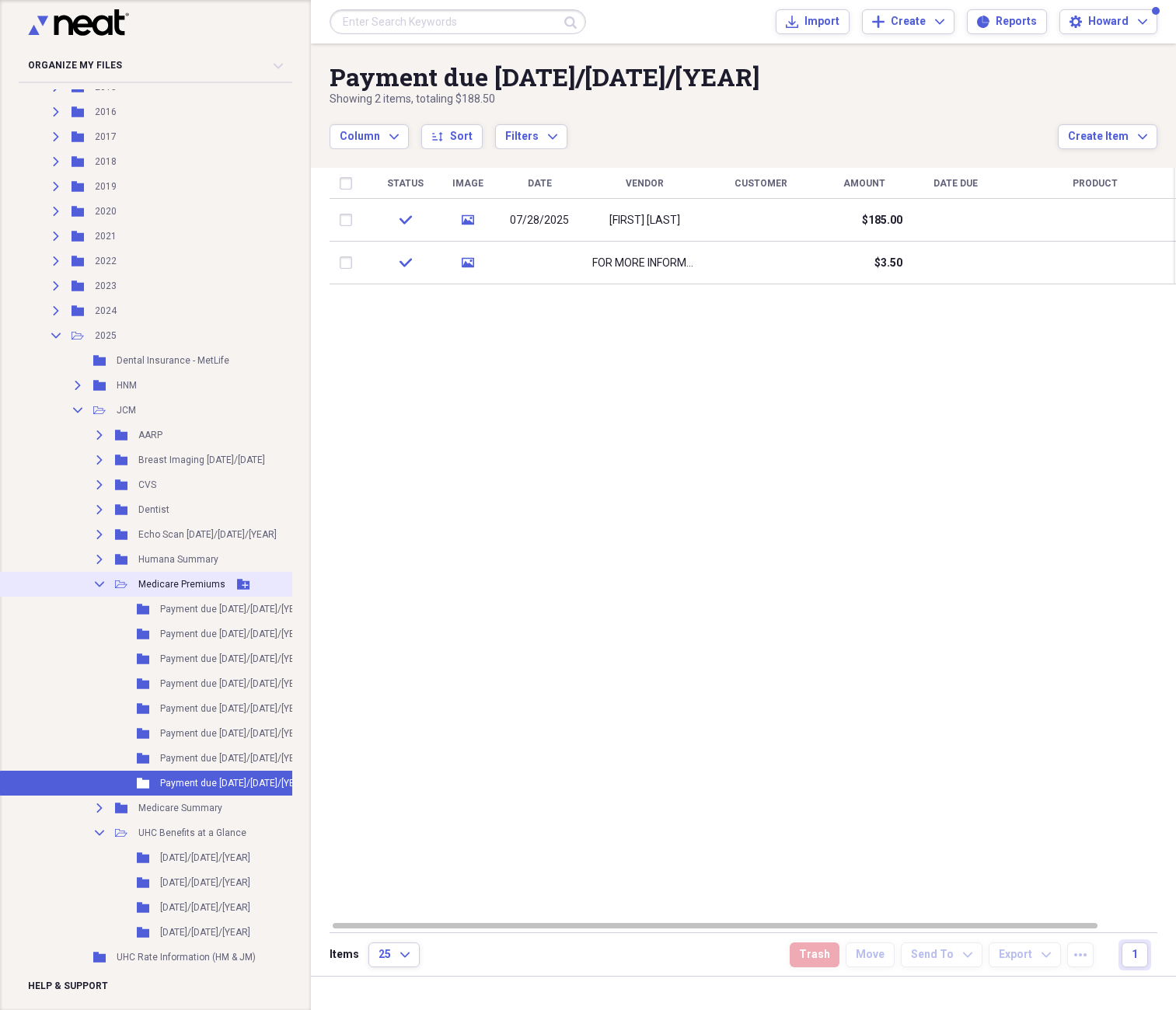 click on "Collapse" 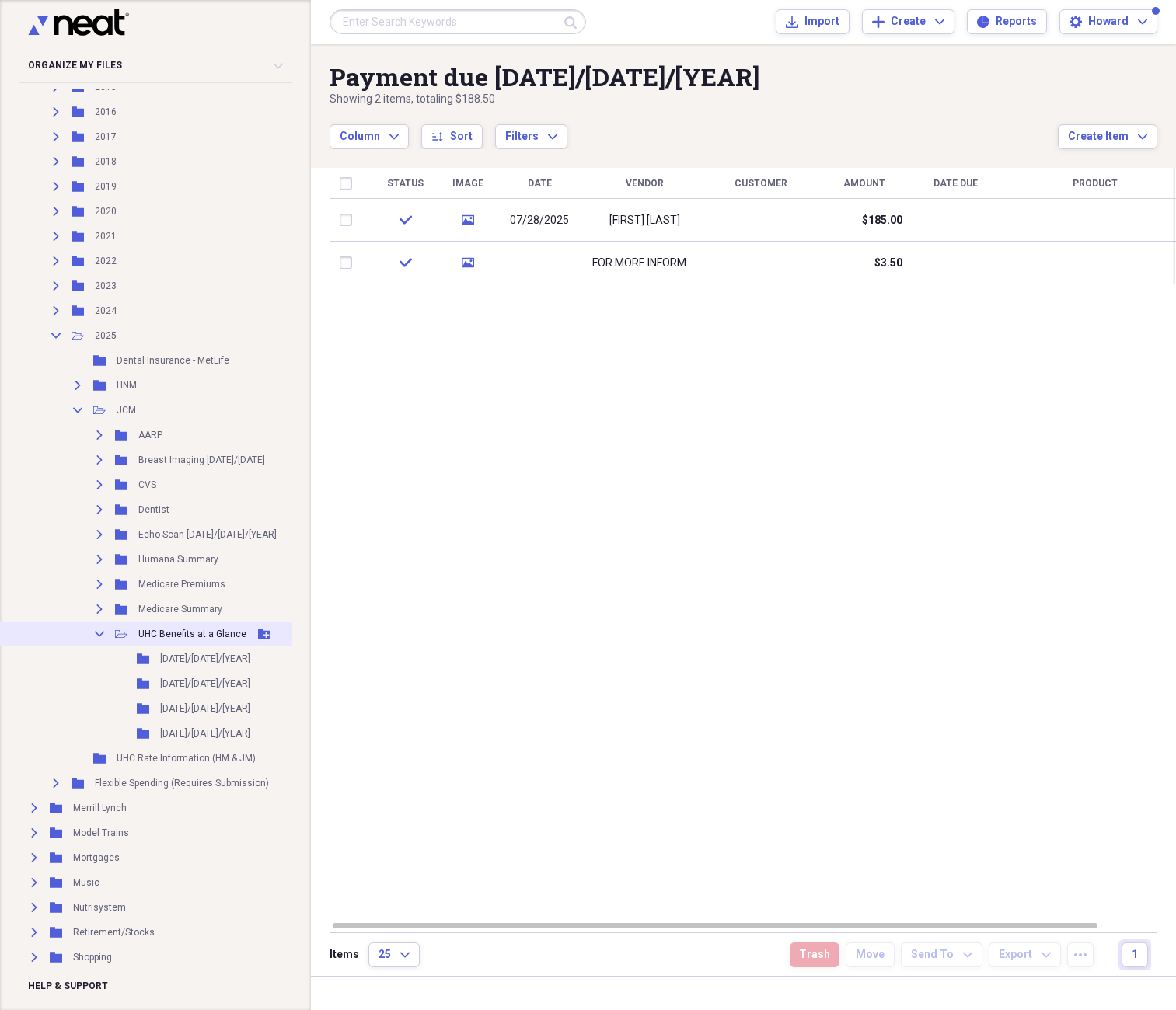 click 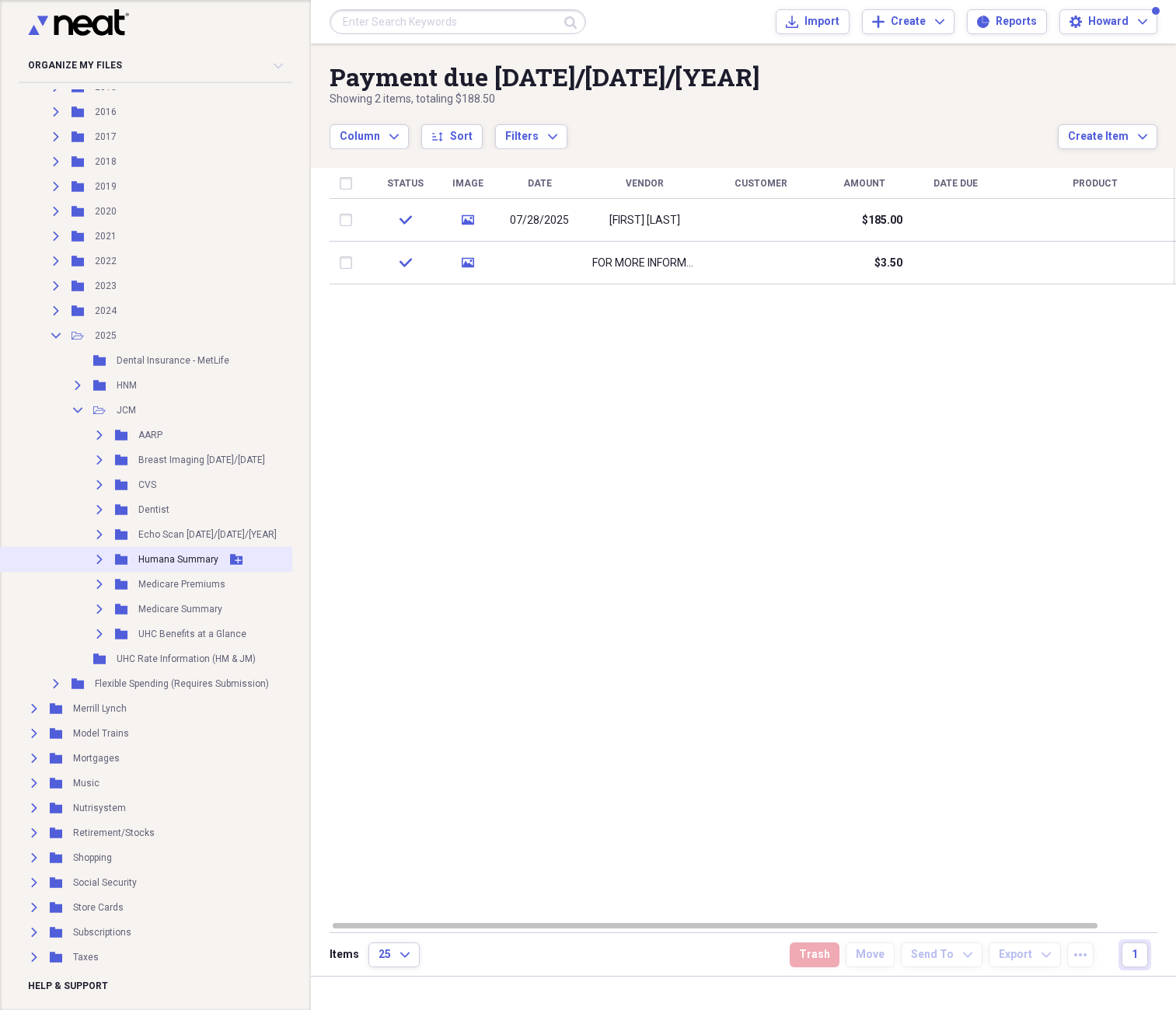 click on "Expand" 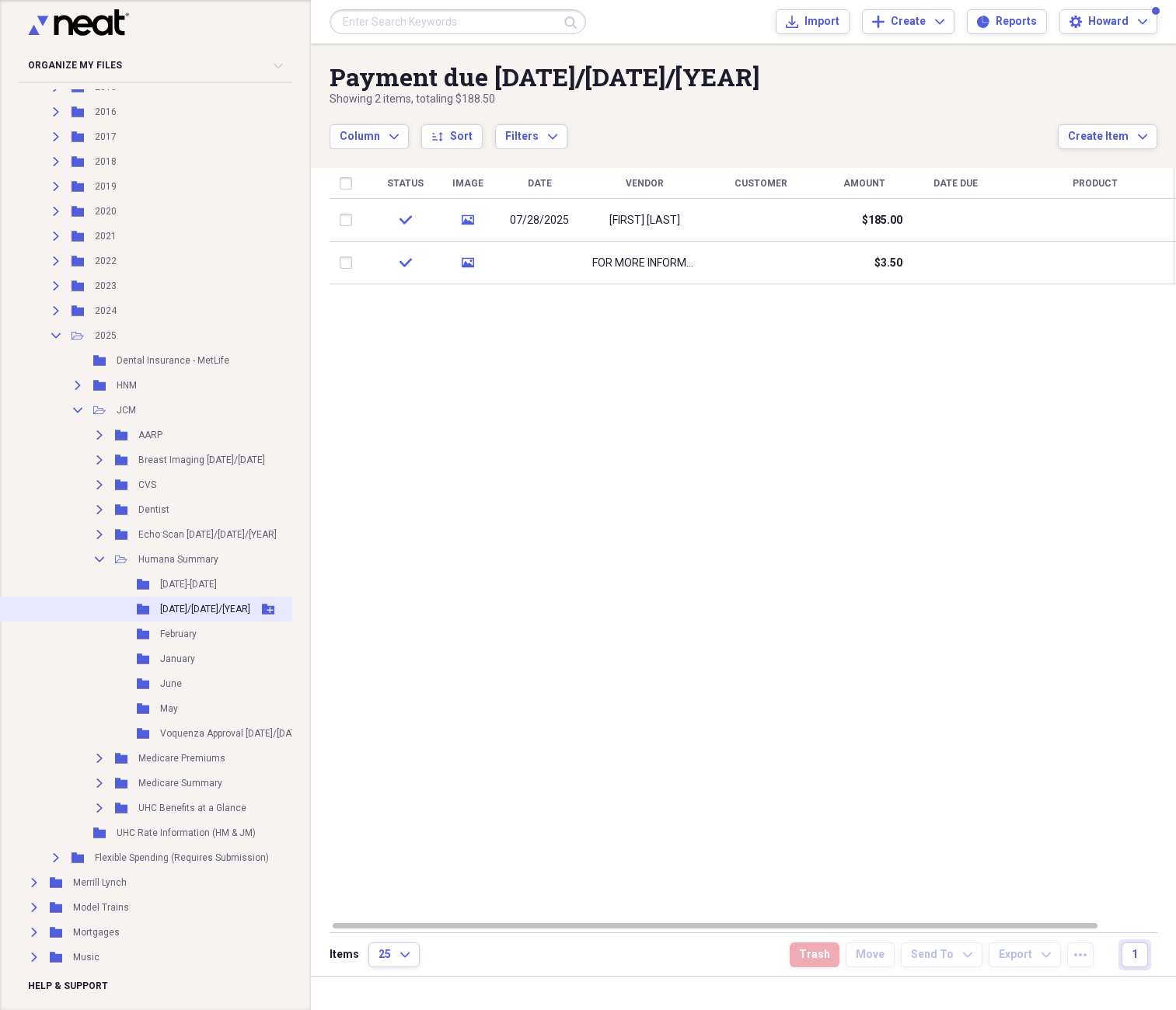 click on "Folder [DATE]/[DATE]/[YEAR] Add Folder" at bounding box center [191, 609] 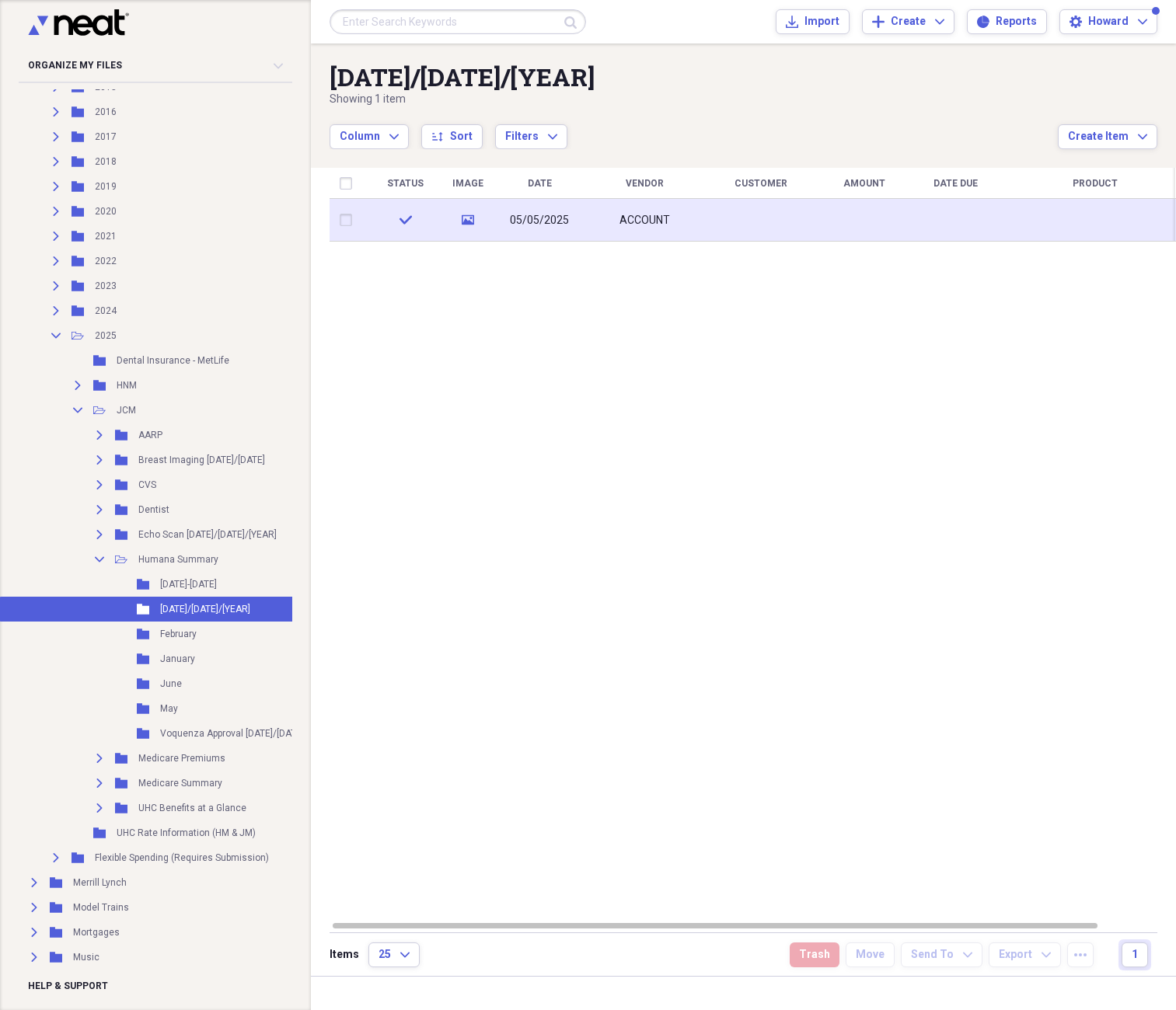 click on "check" at bounding box center (405, 220) 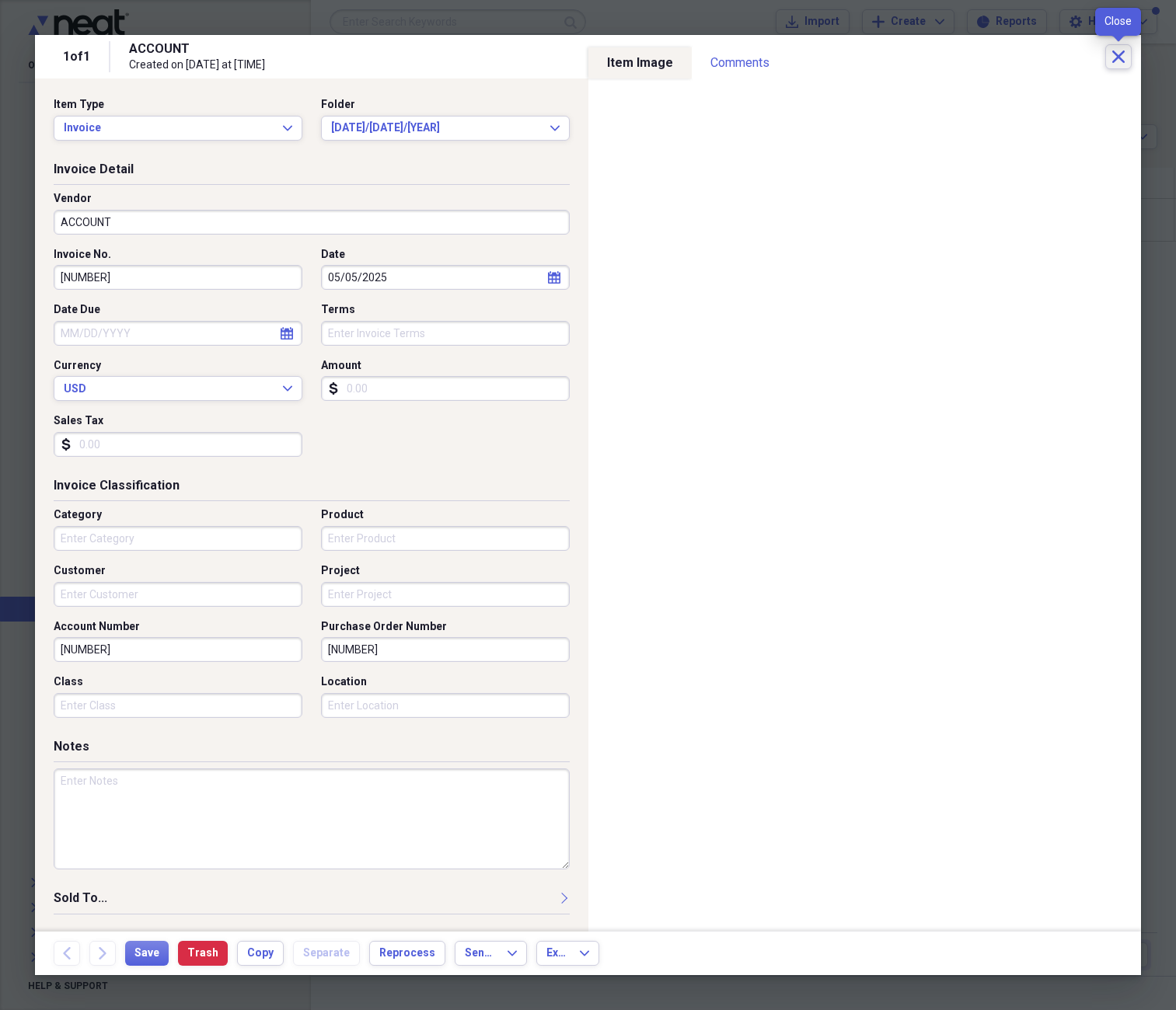 click on "Close" 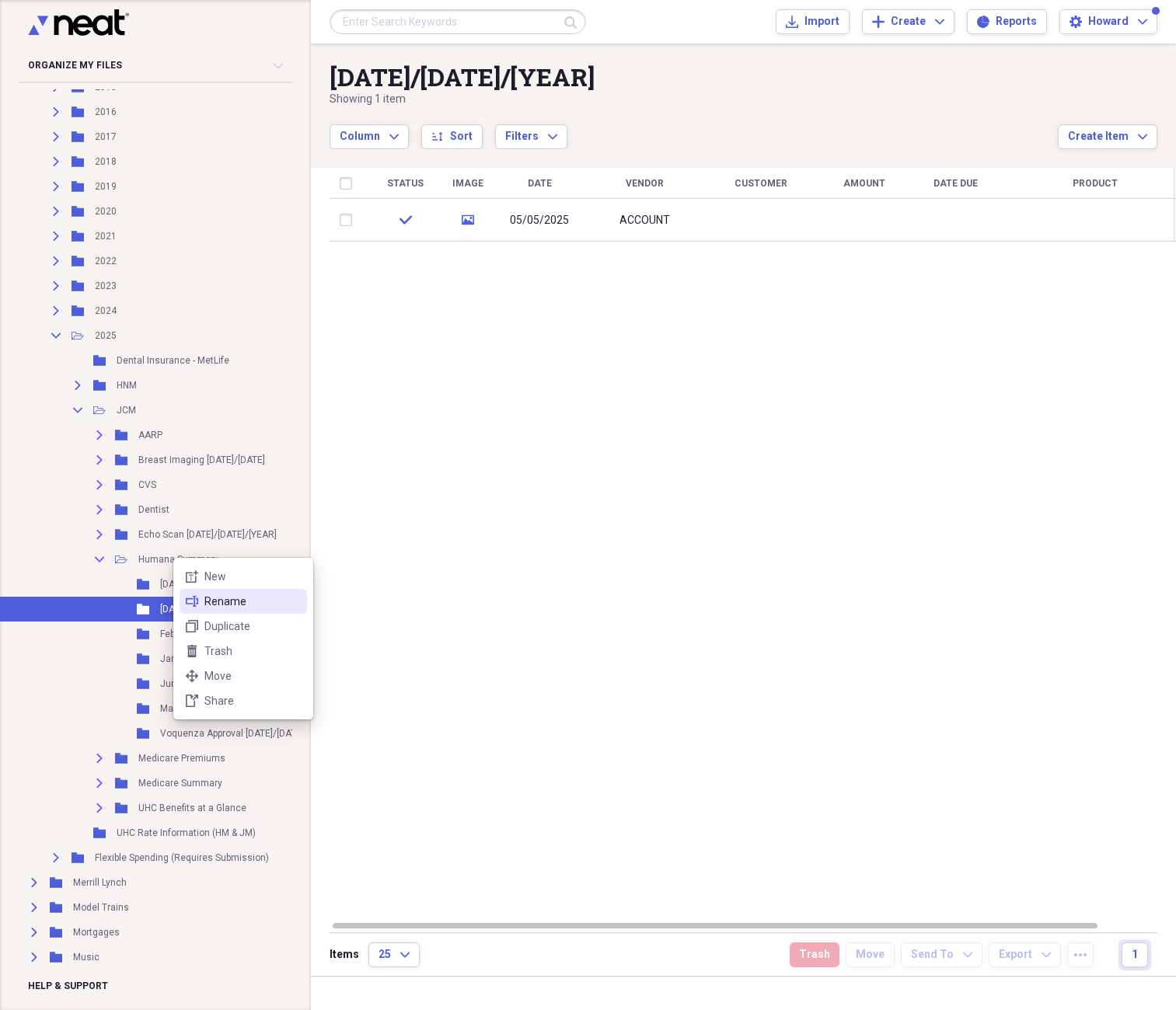 click on "Rename" at bounding box center [253, 601] 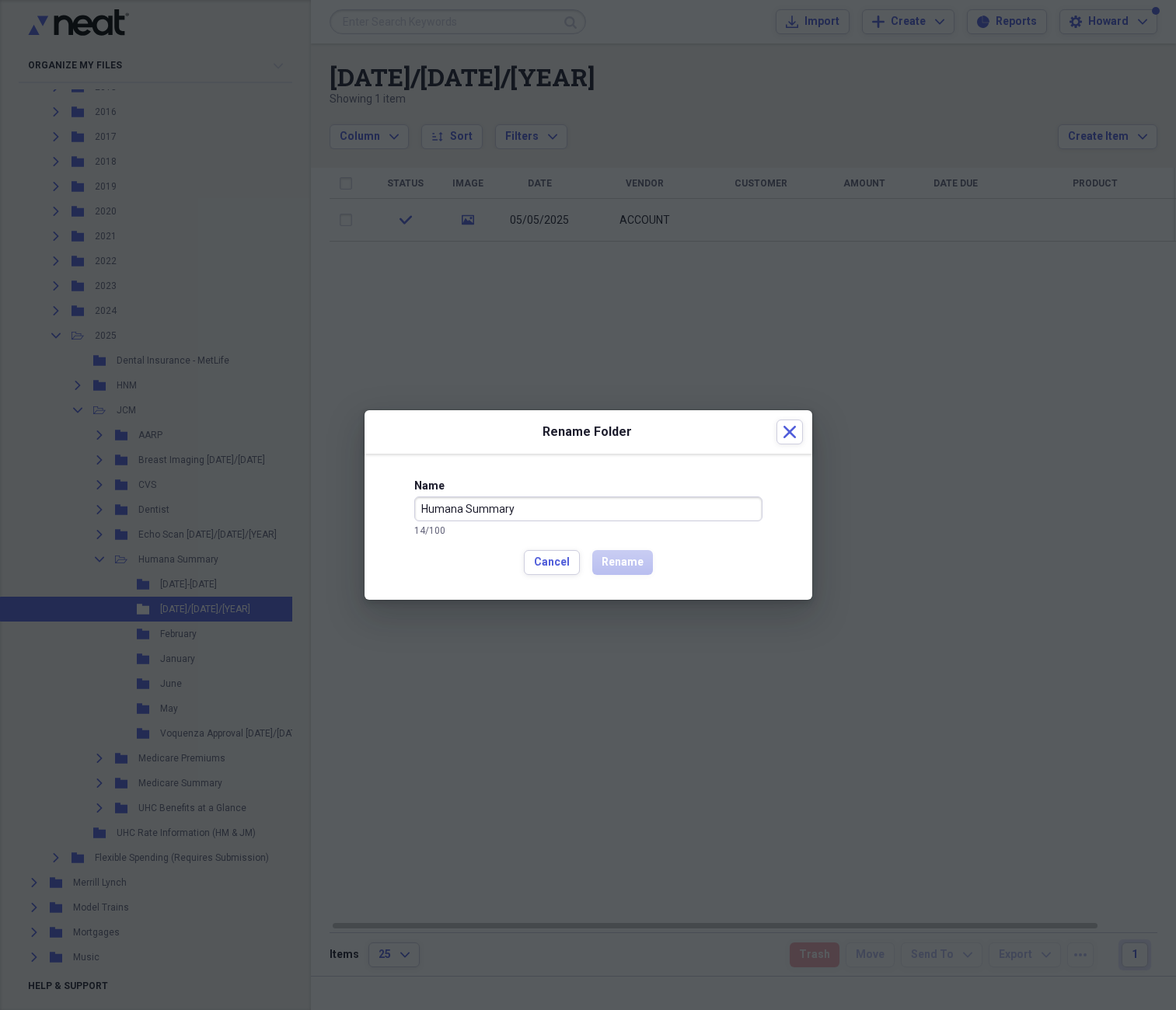 click on "Humana Summary" at bounding box center (588, 509) 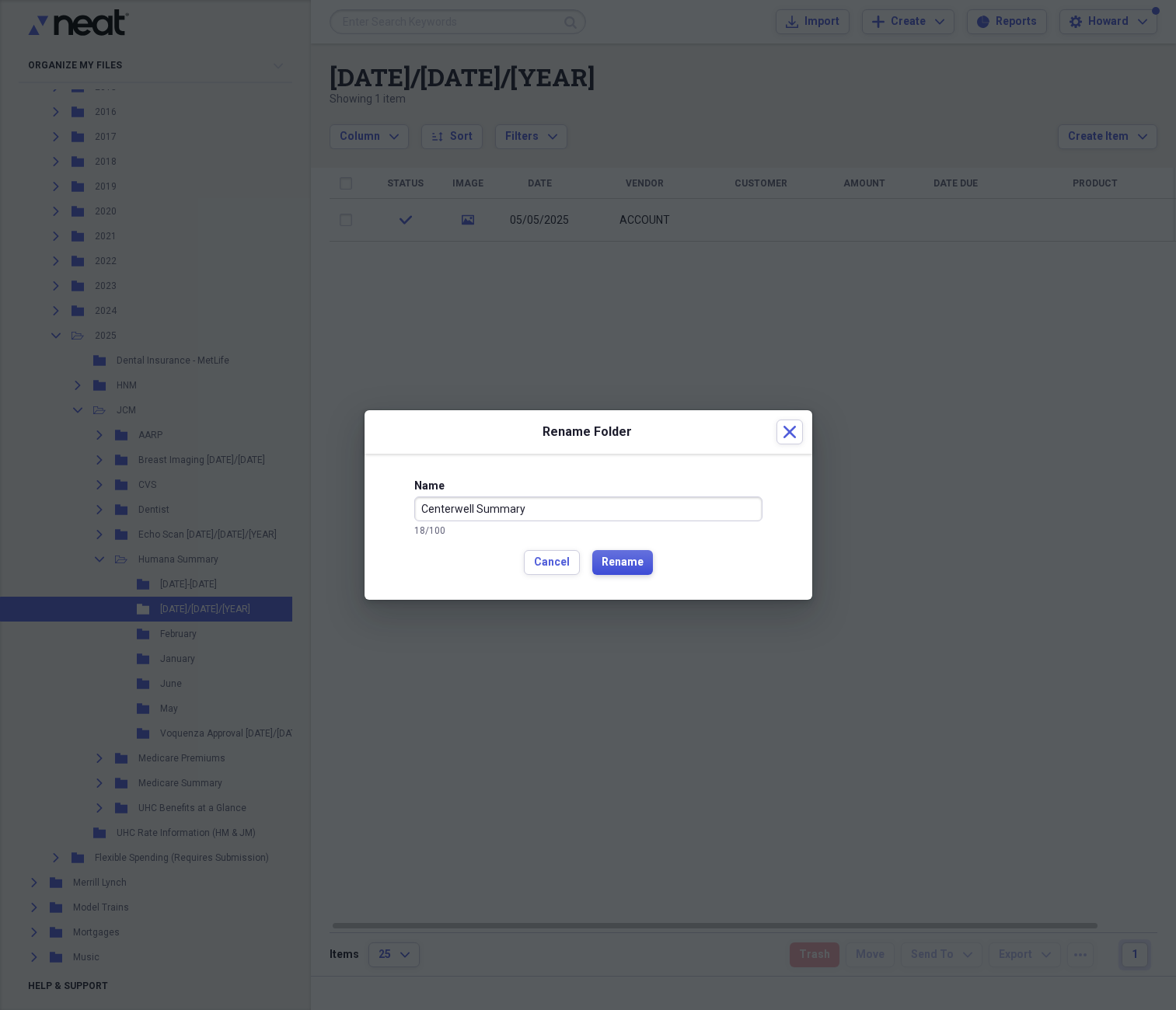 type on "Centerwell Summary" 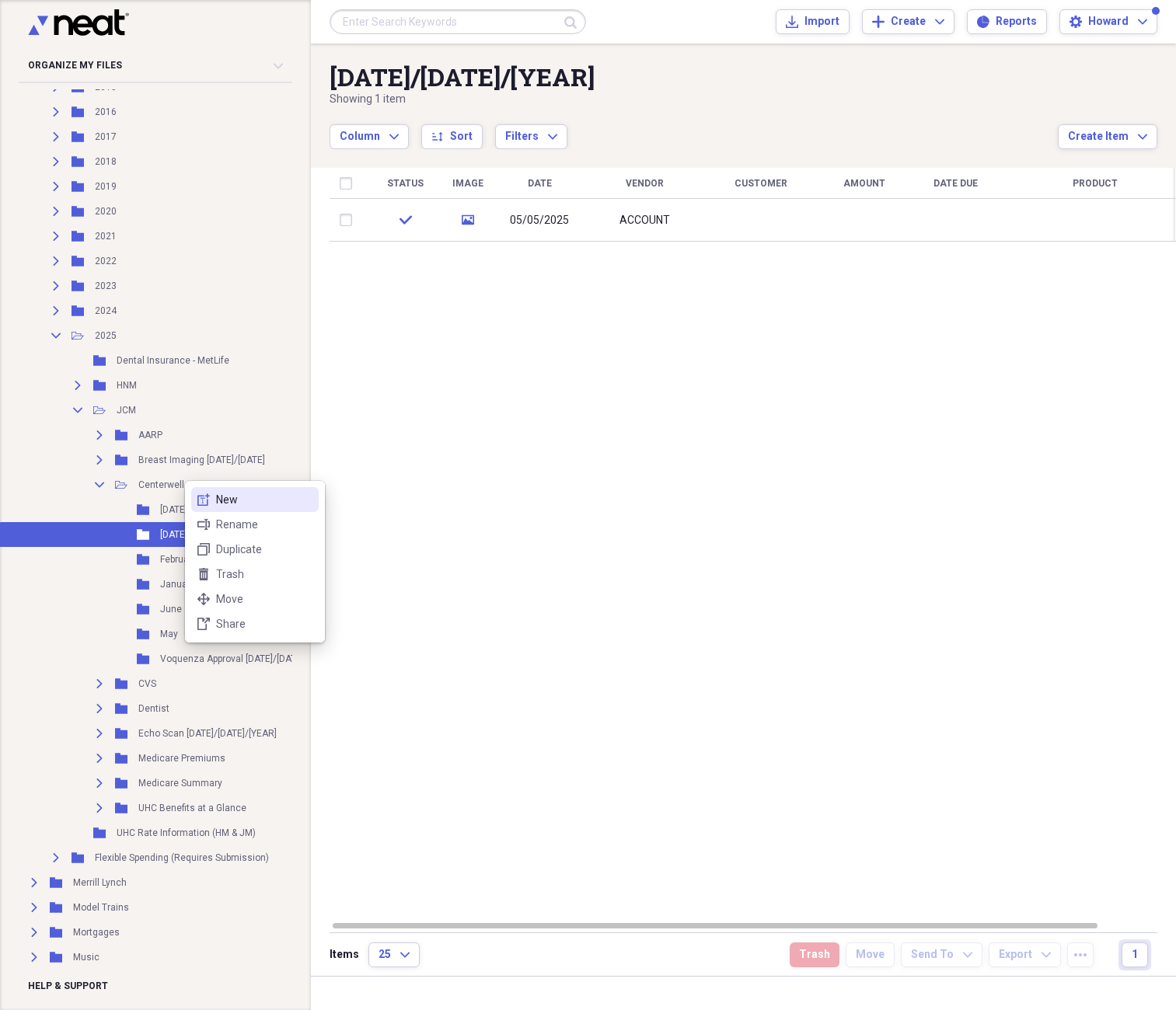 click on "new-textbox New" at bounding box center [255, 500] 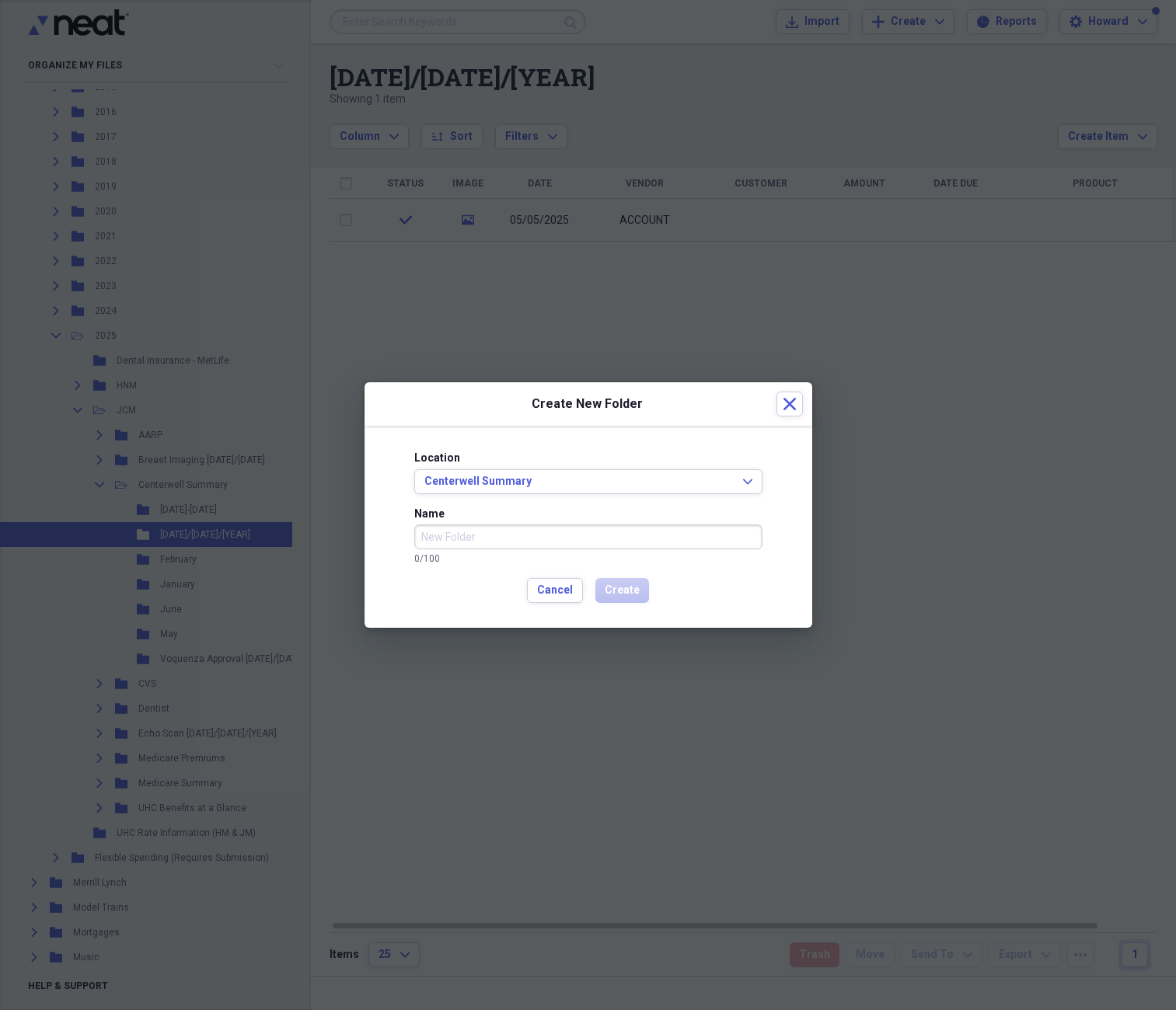 click on "Name" at bounding box center [588, 537] 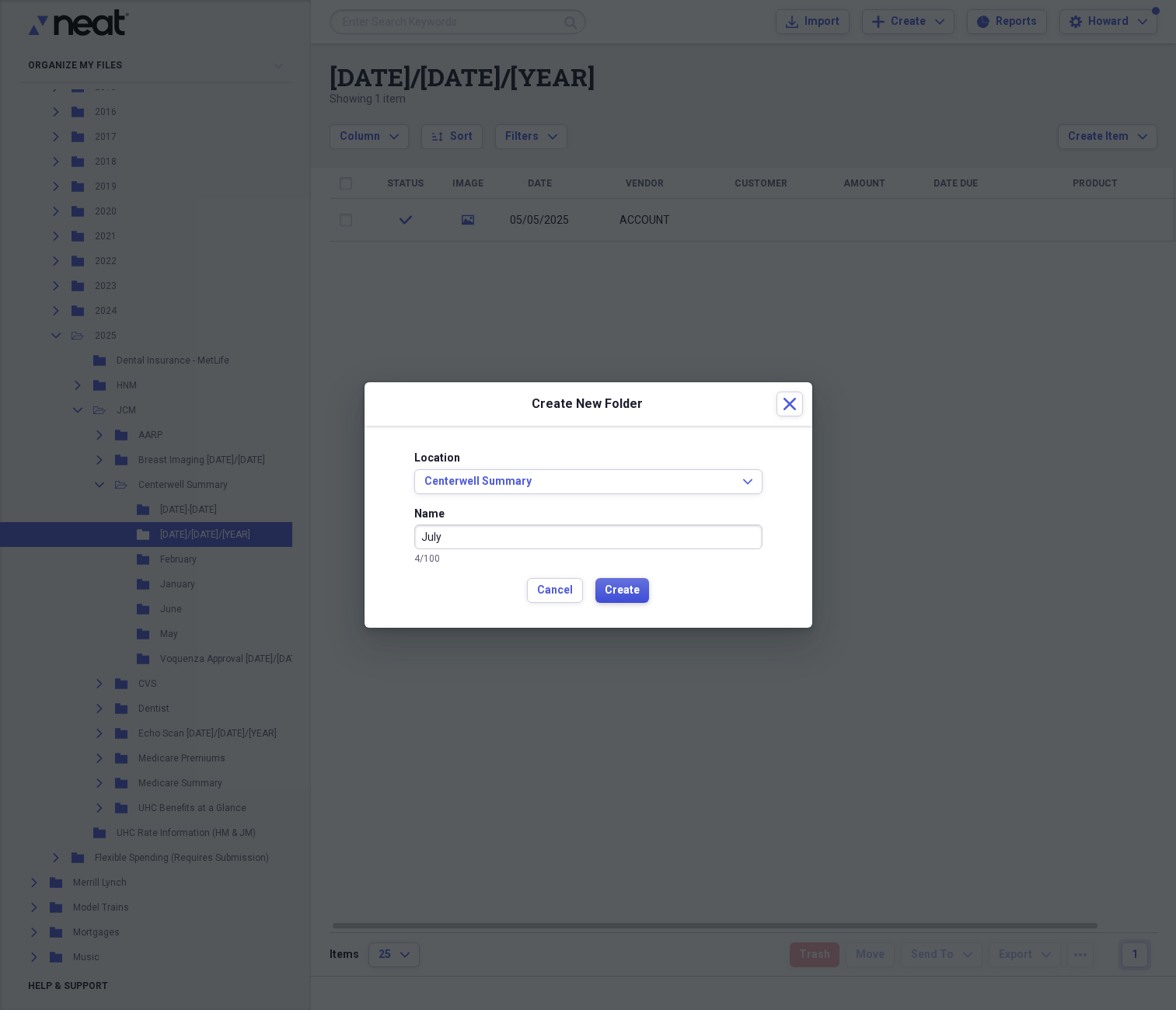 type on "July" 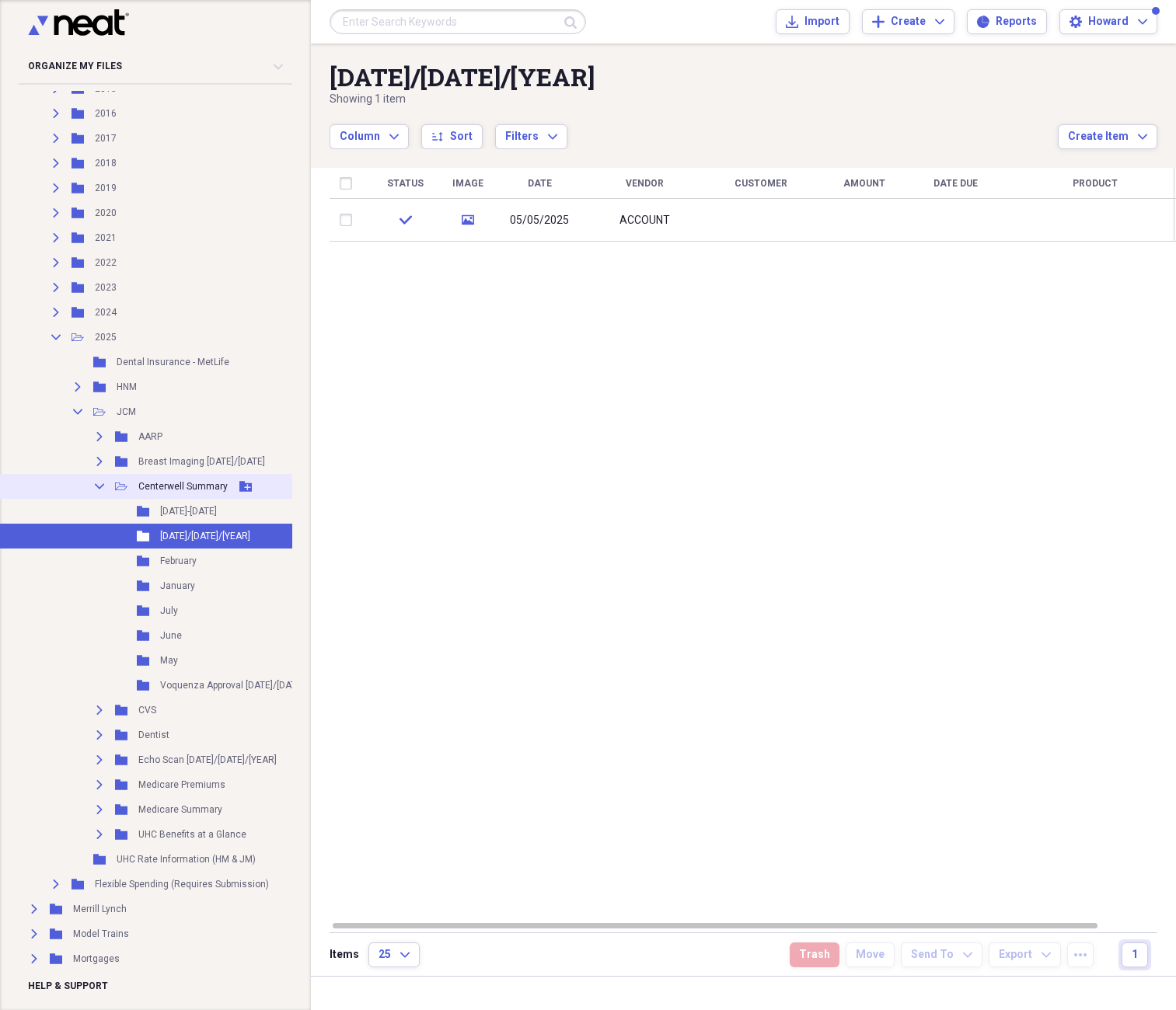 click on "Collapse" 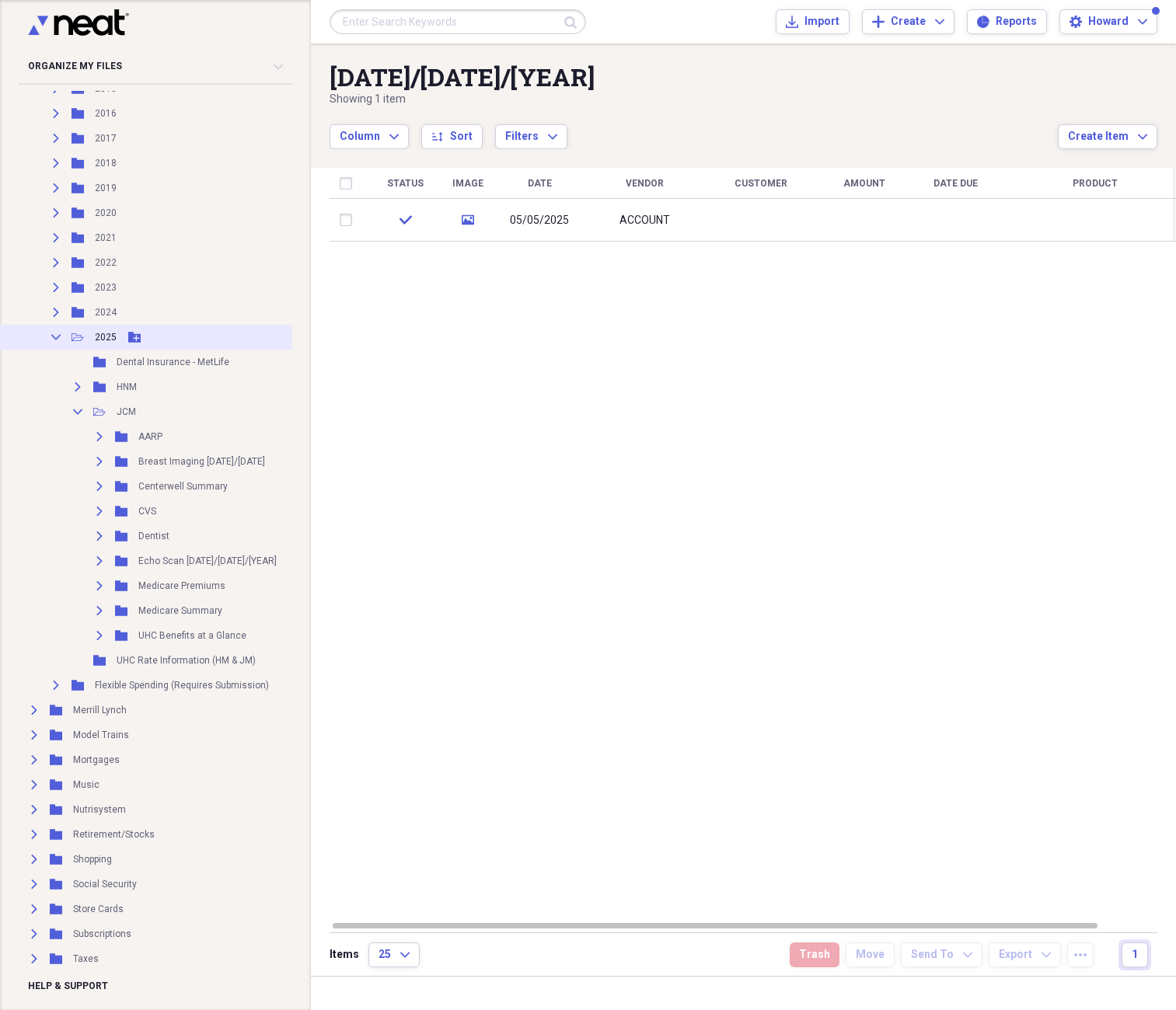 click on "Collapse" 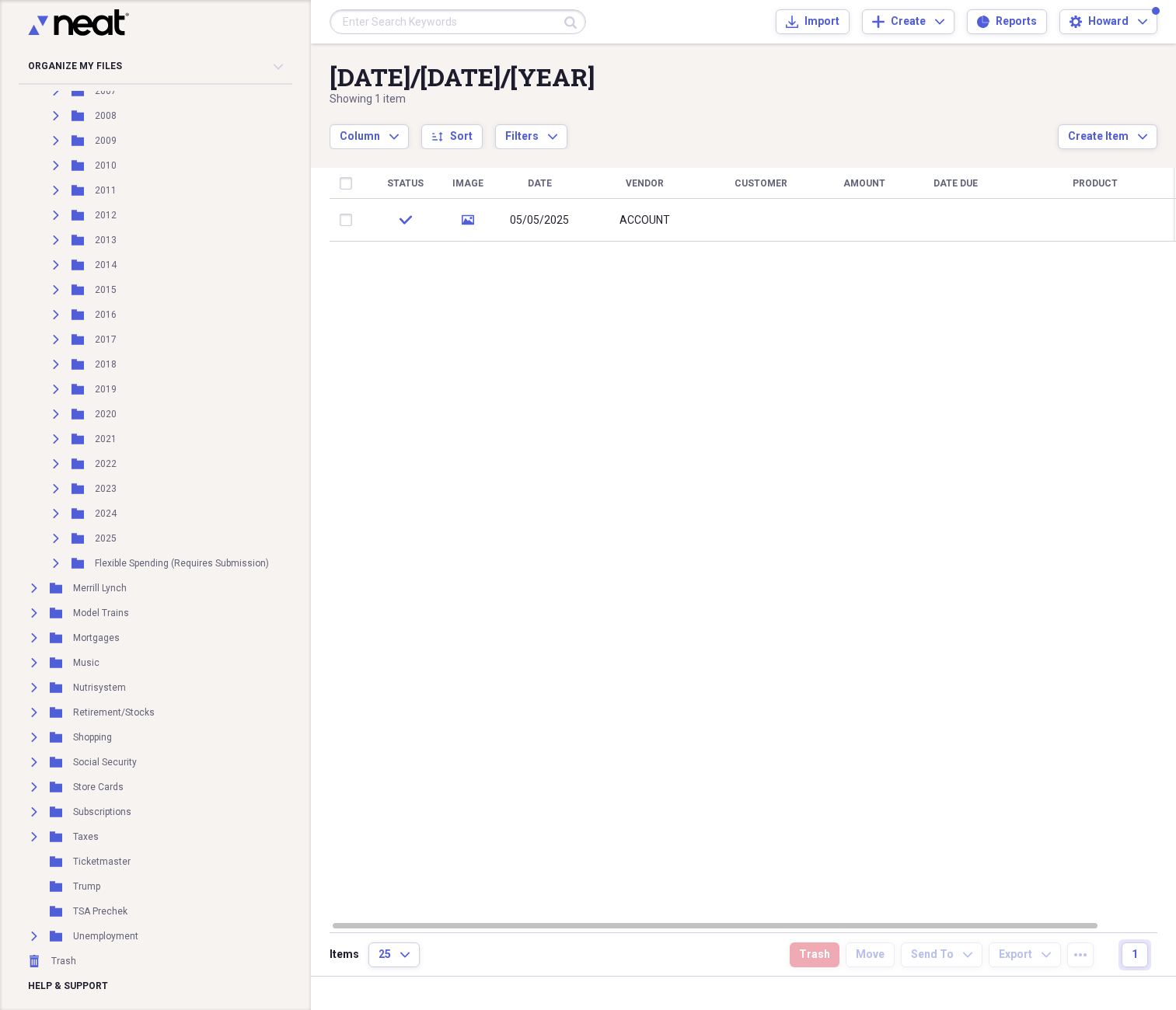 scroll, scrollTop: 0, scrollLeft: 0, axis: both 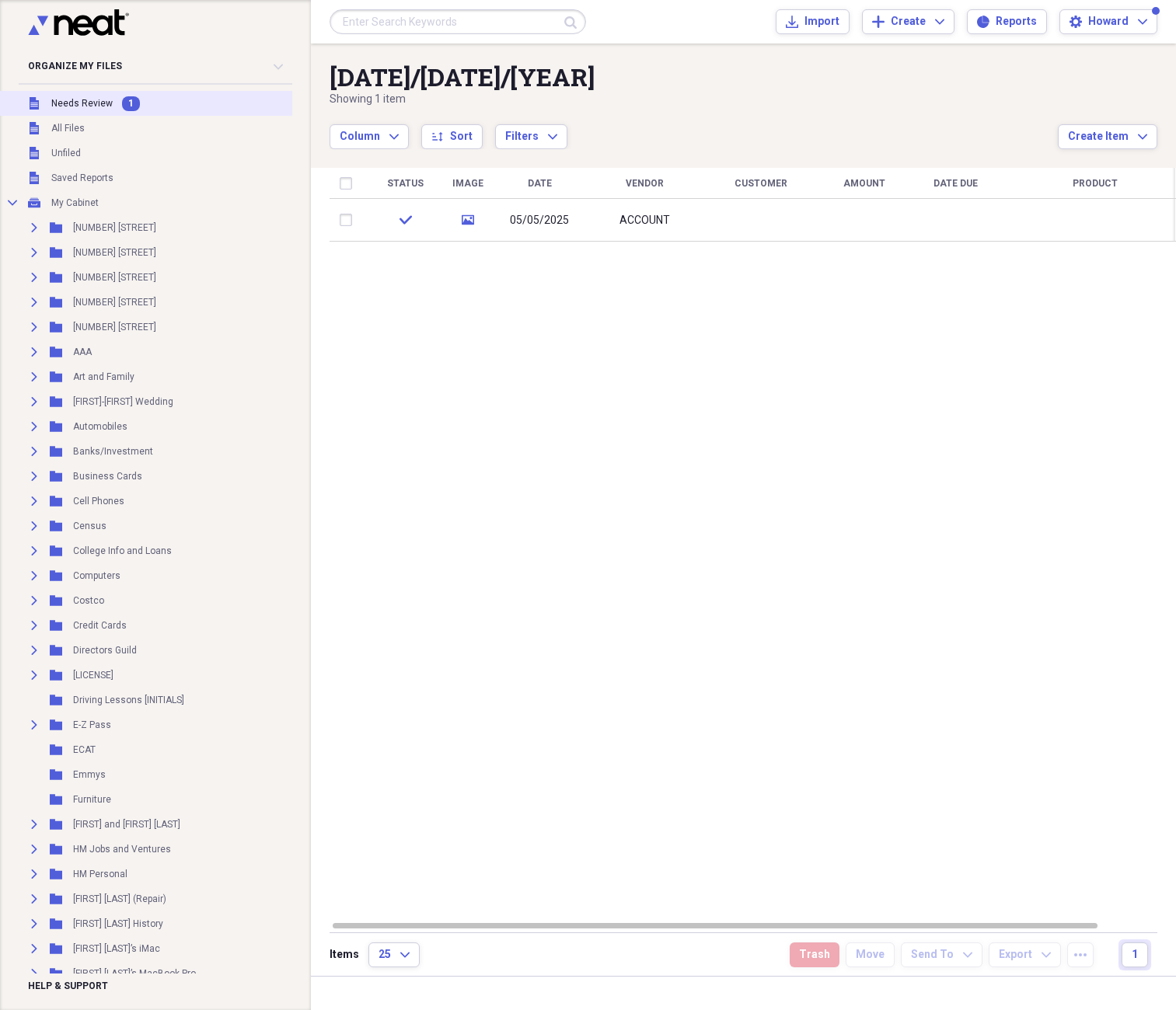 click on "Needs Review" at bounding box center [82, 103] 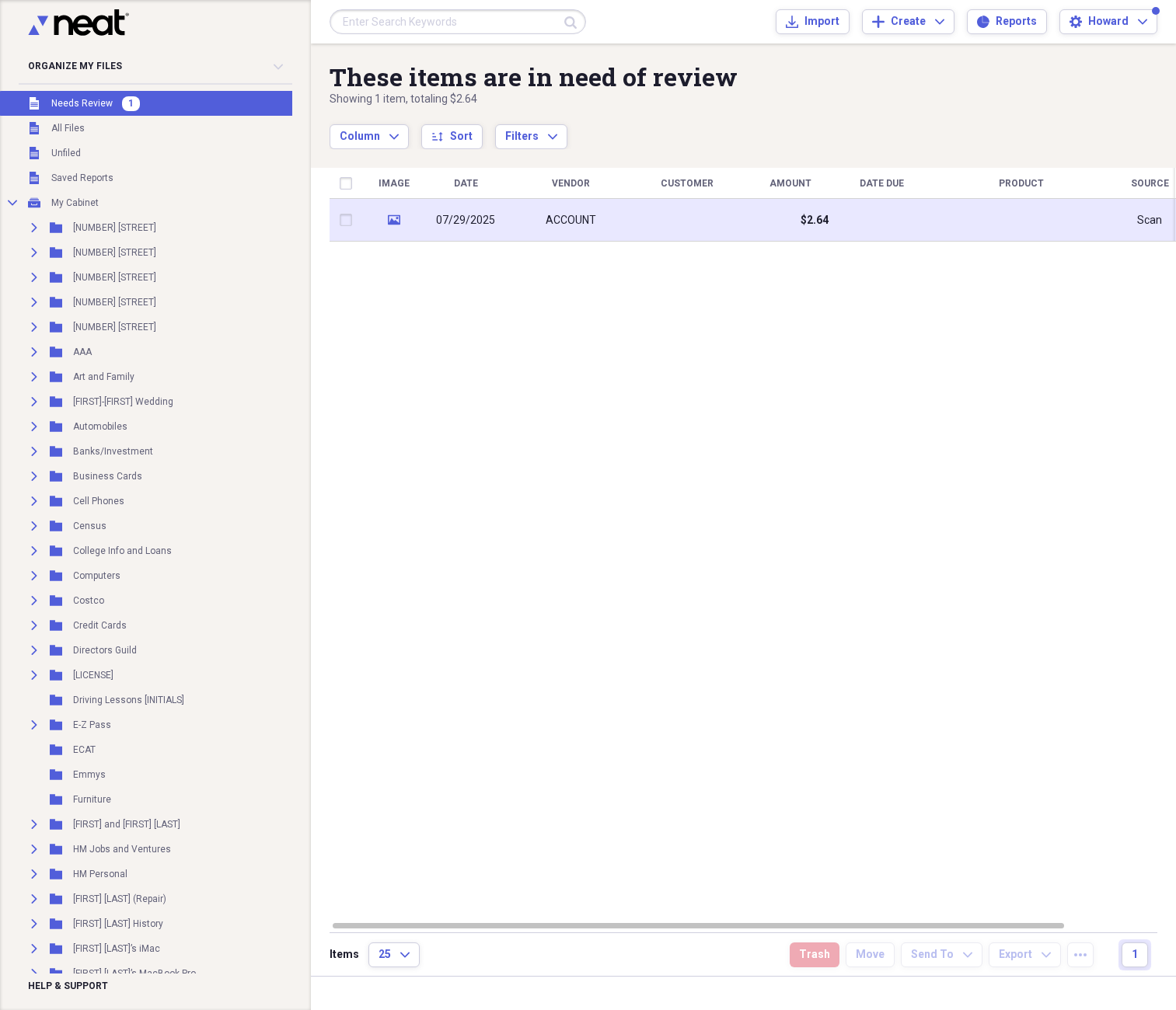 click on "07/29/2025" at bounding box center (466, 220) 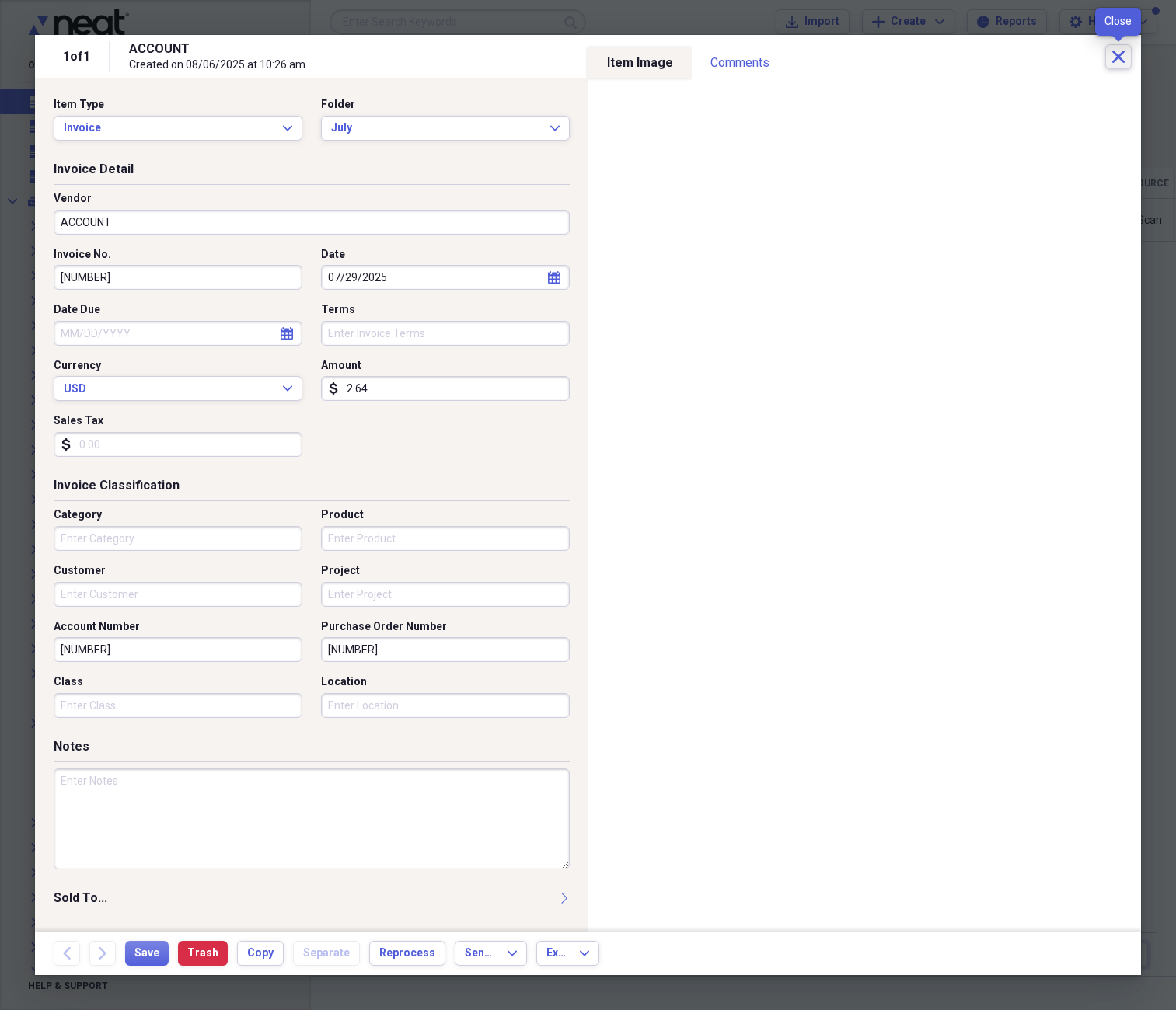click on "Close" 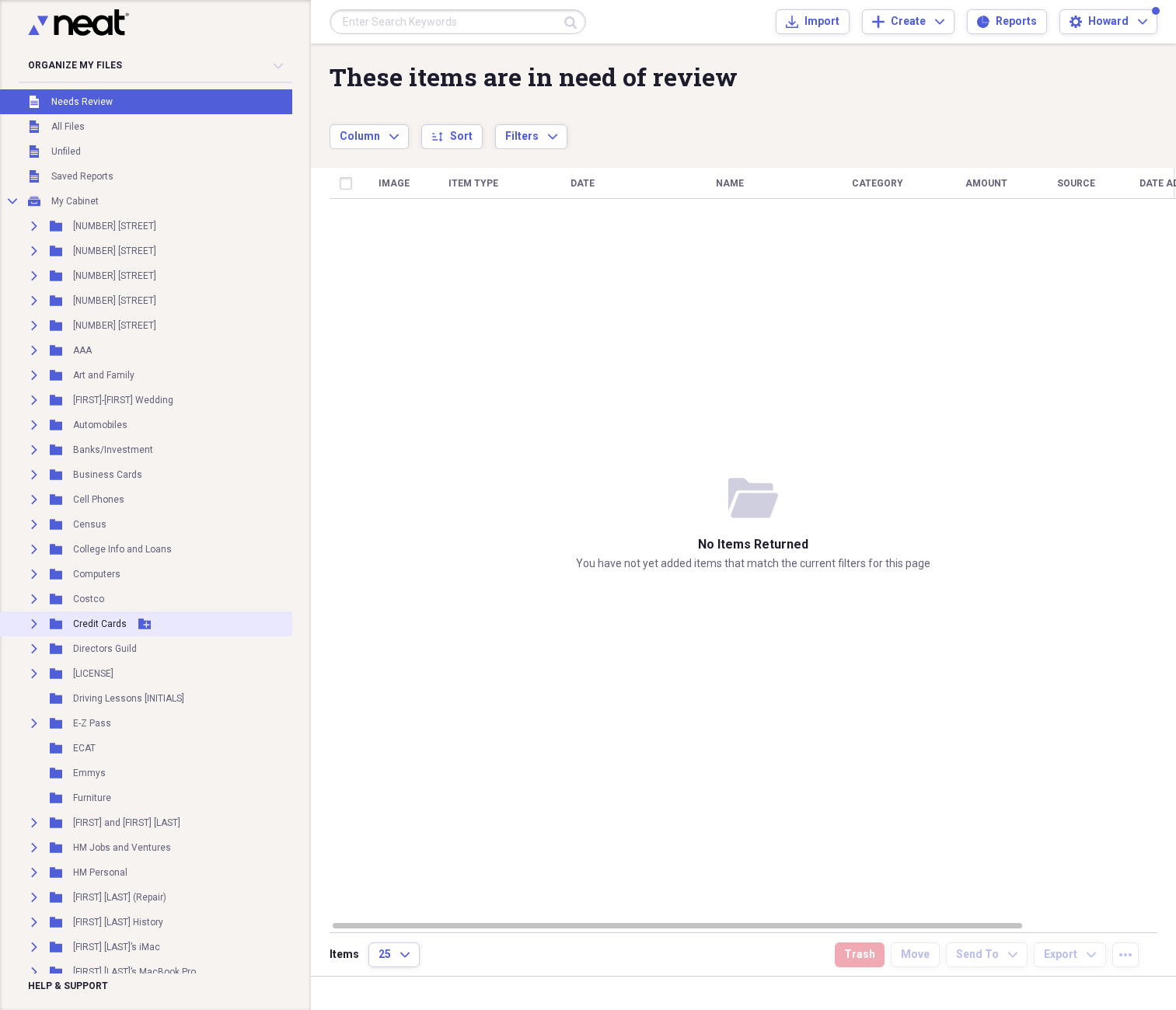 click on "Expand" 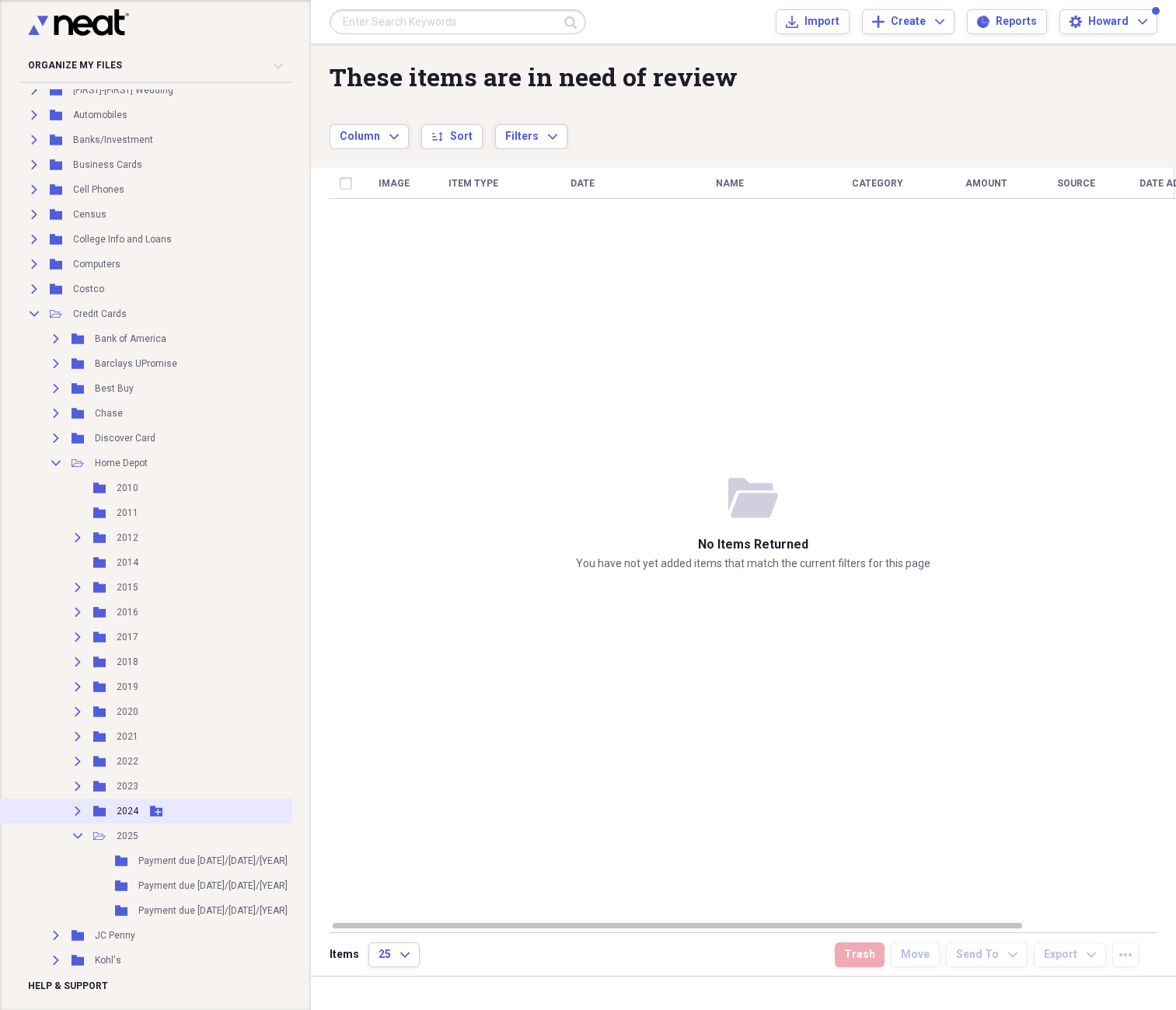 scroll, scrollTop: 472, scrollLeft: 0, axis: vertical 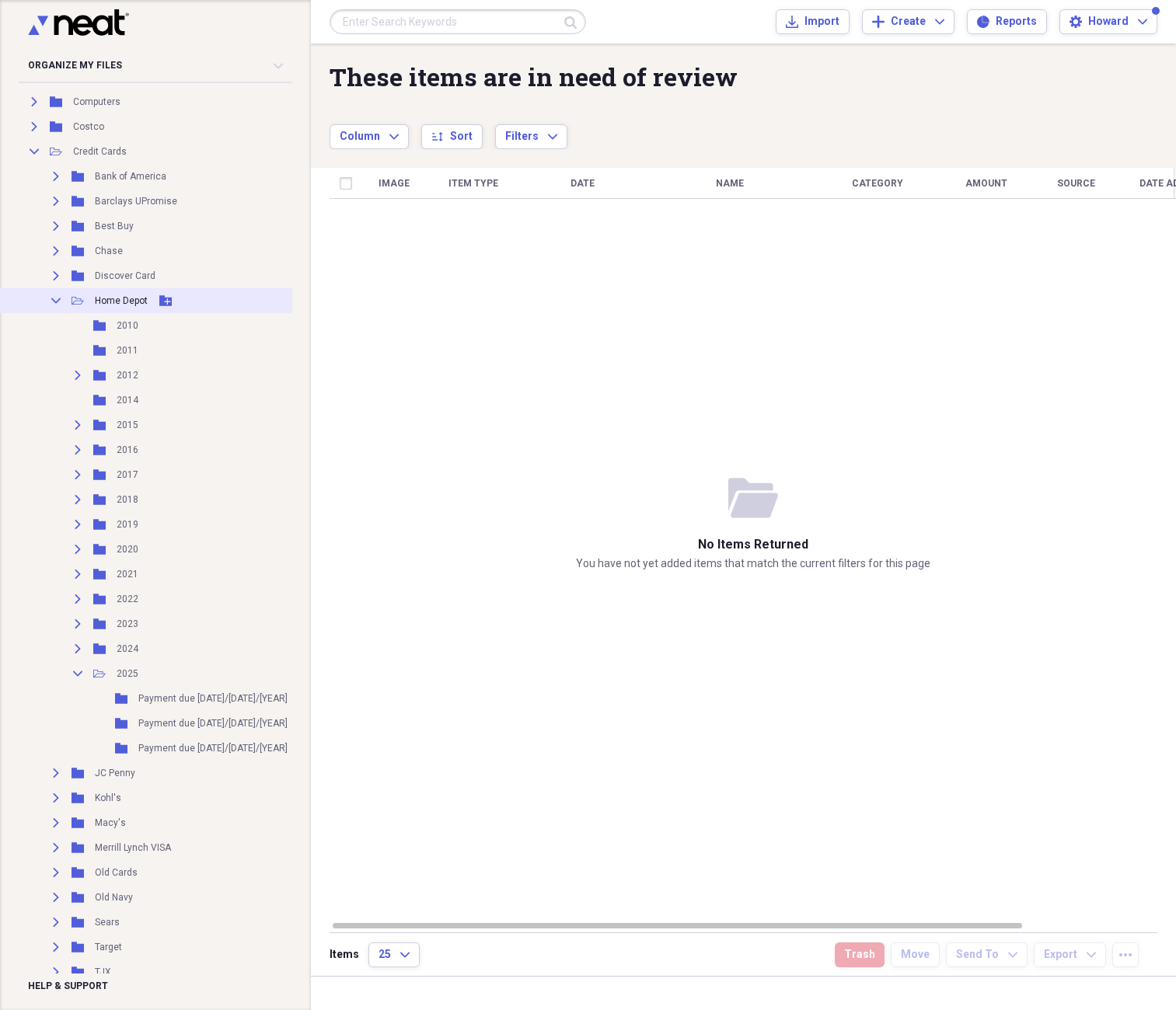 click on "Collapse Open Folder Home Depot Add Folder" at bounding box center [167, 301] 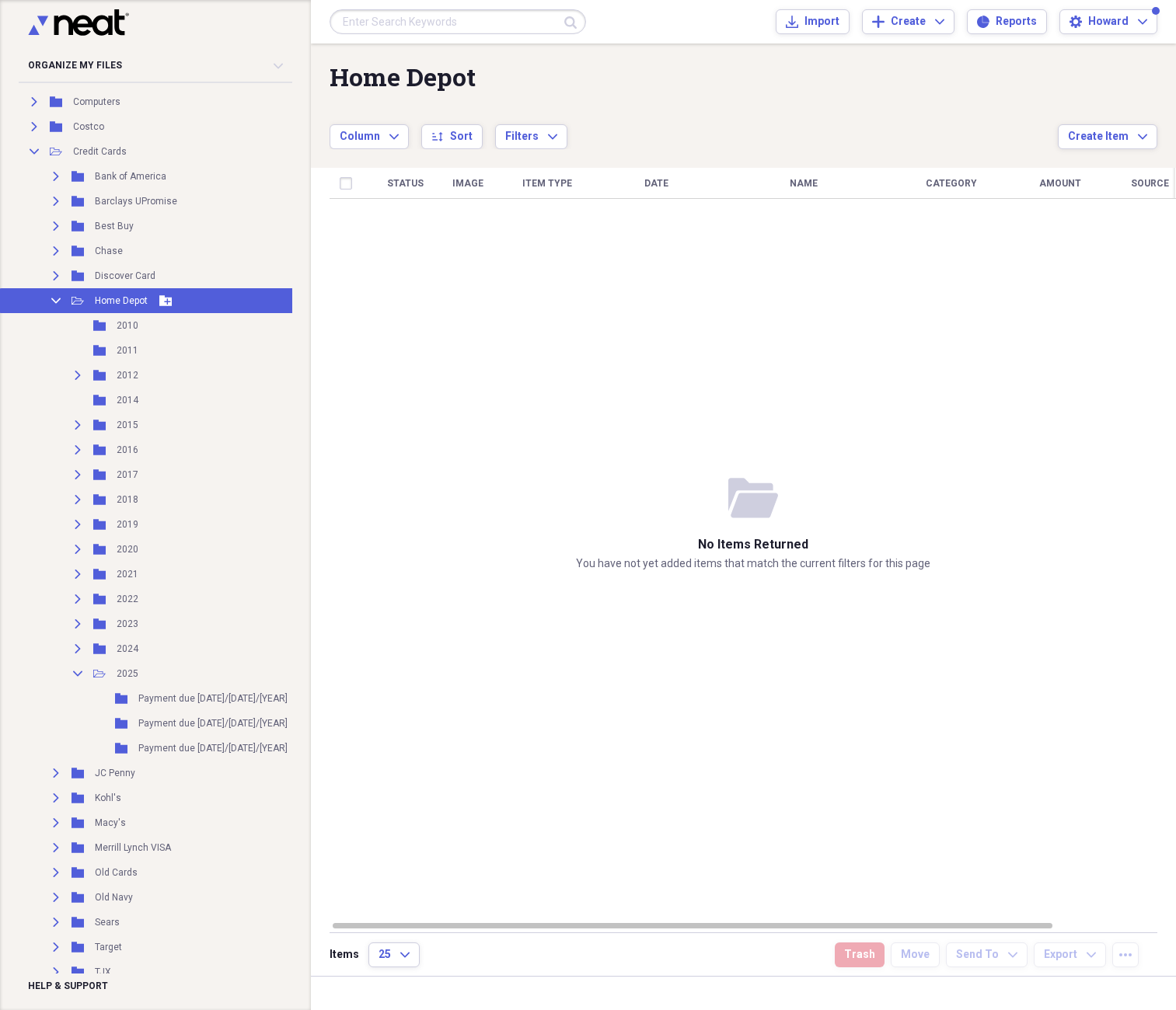 click on "Collapse" at bounding box center [56, 301] 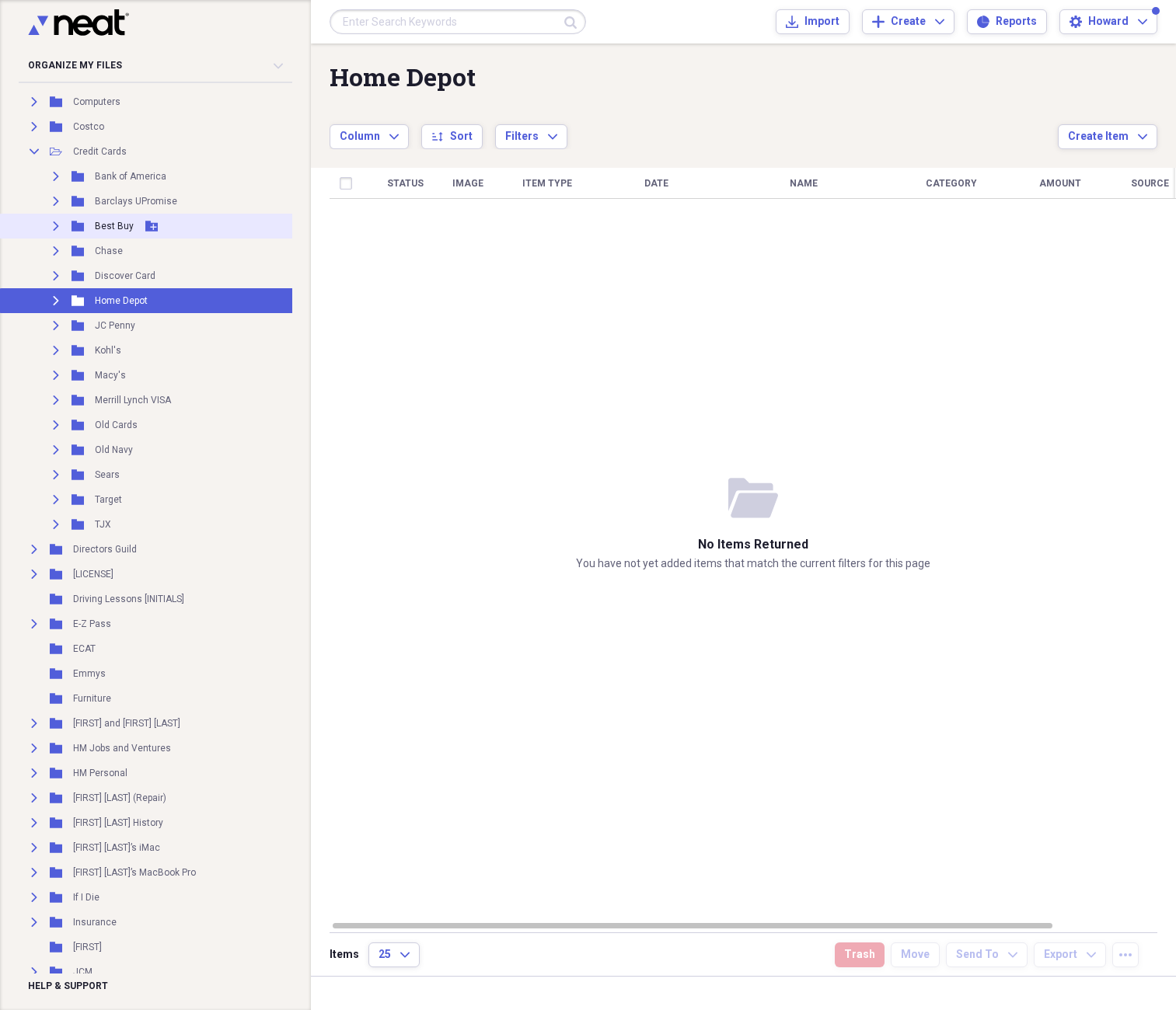 click 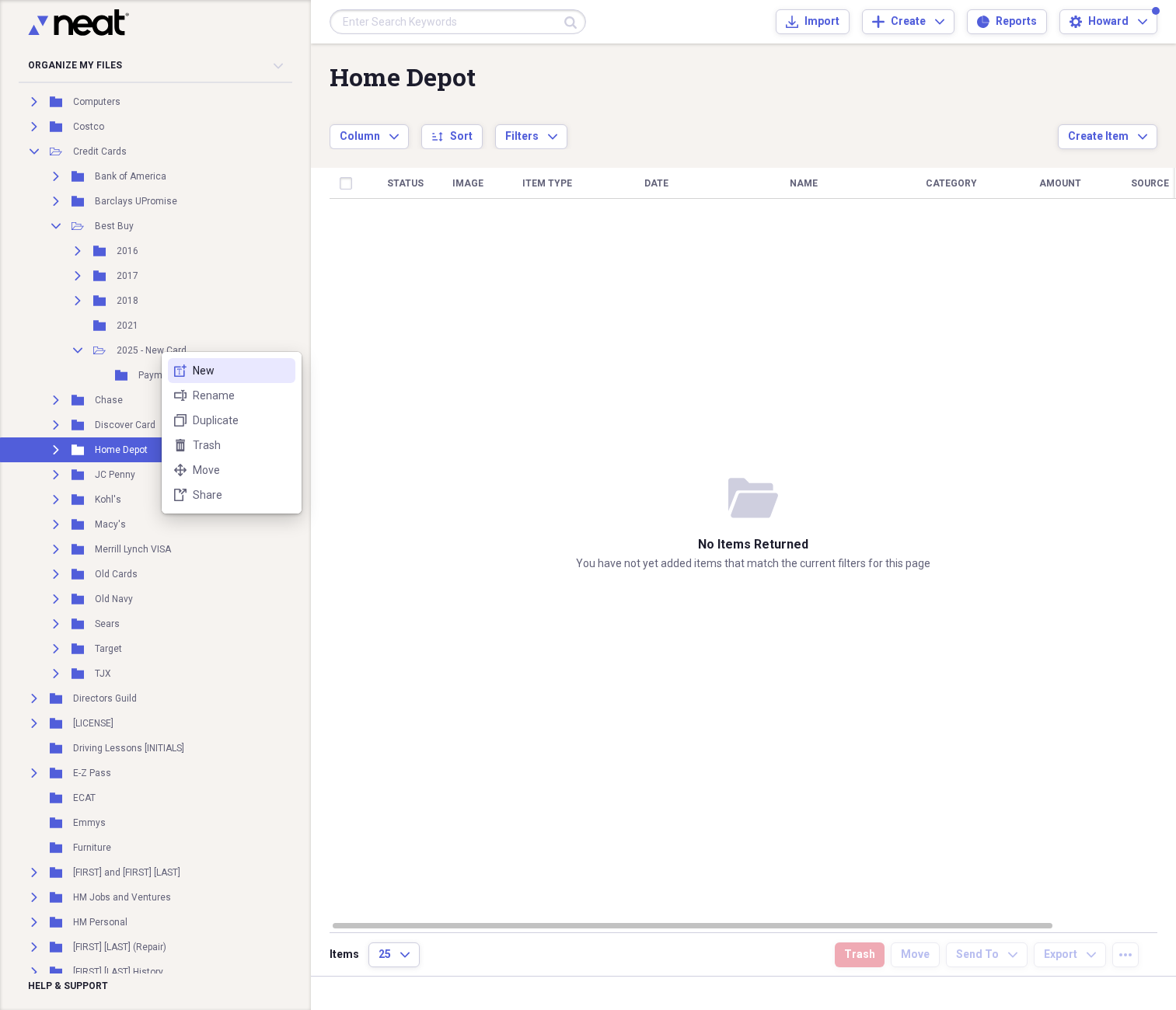 click on "New" at bounding box center [241, 371] 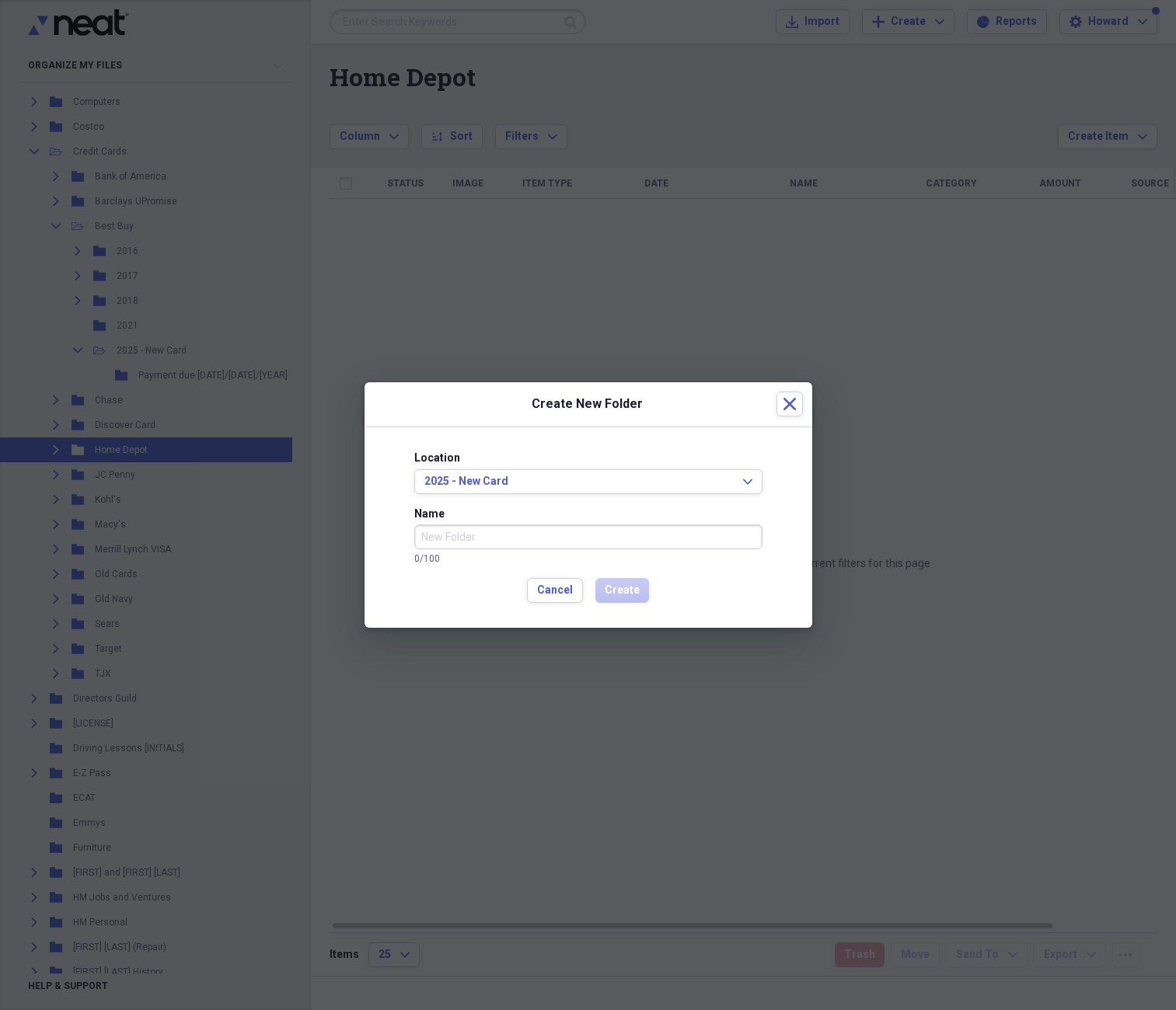 click on "Name" at bounding box center (588, 537) 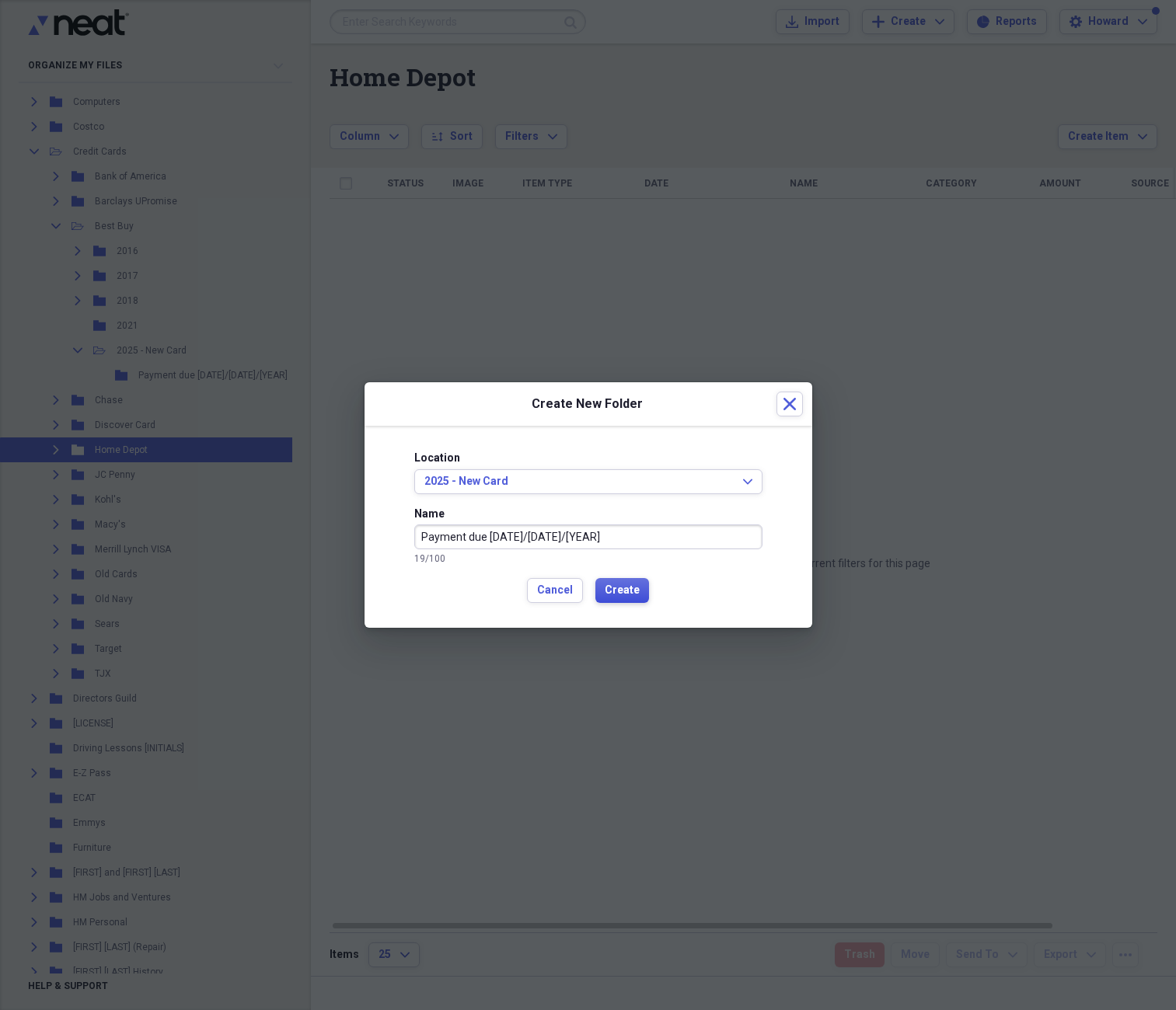 type on "Payment due [DATE]/[DATE]/[YEAR]" 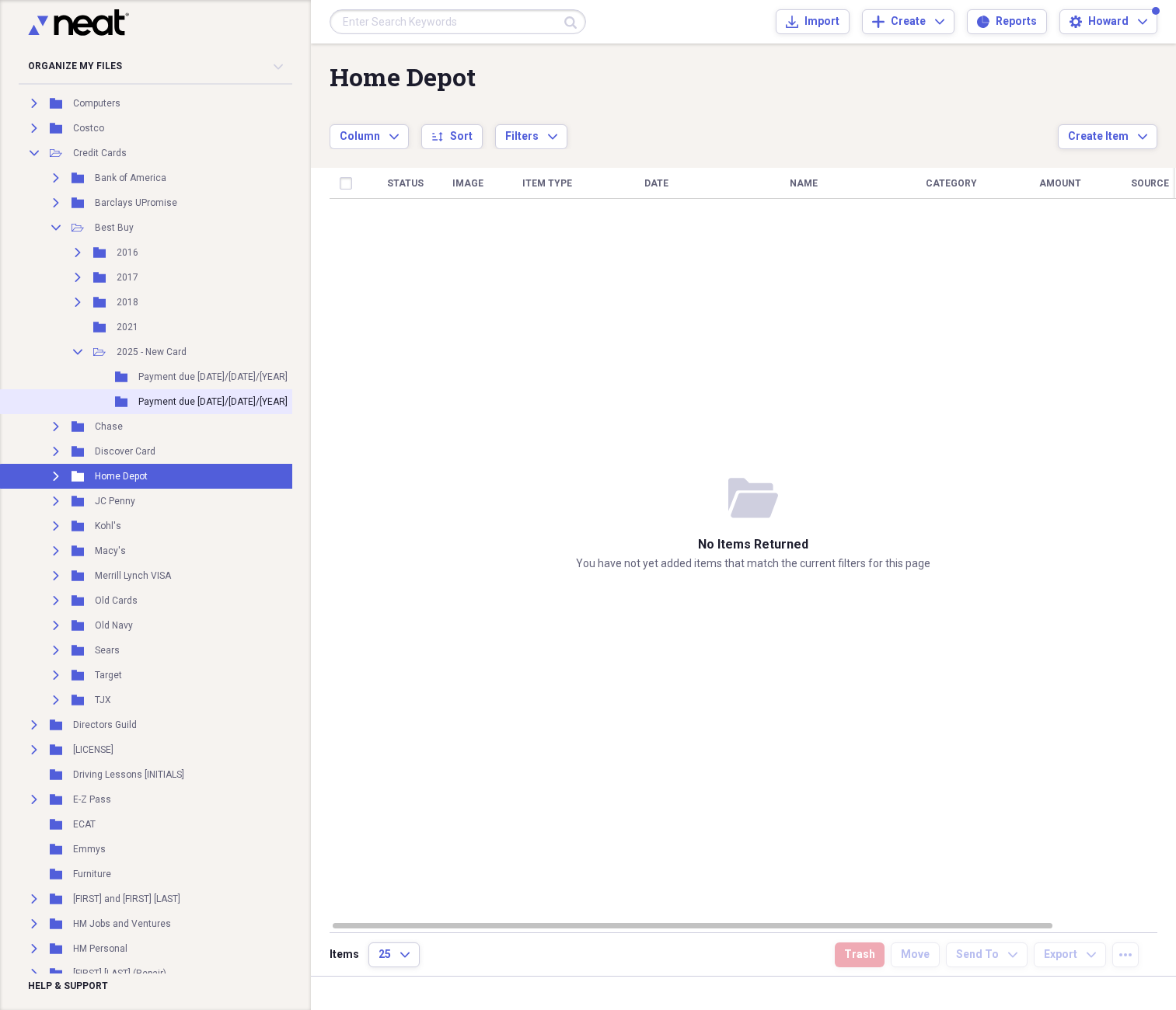 click on "Payment due [DATE]/[DATE]/[YEAR]" at bounding box center [213, 402] 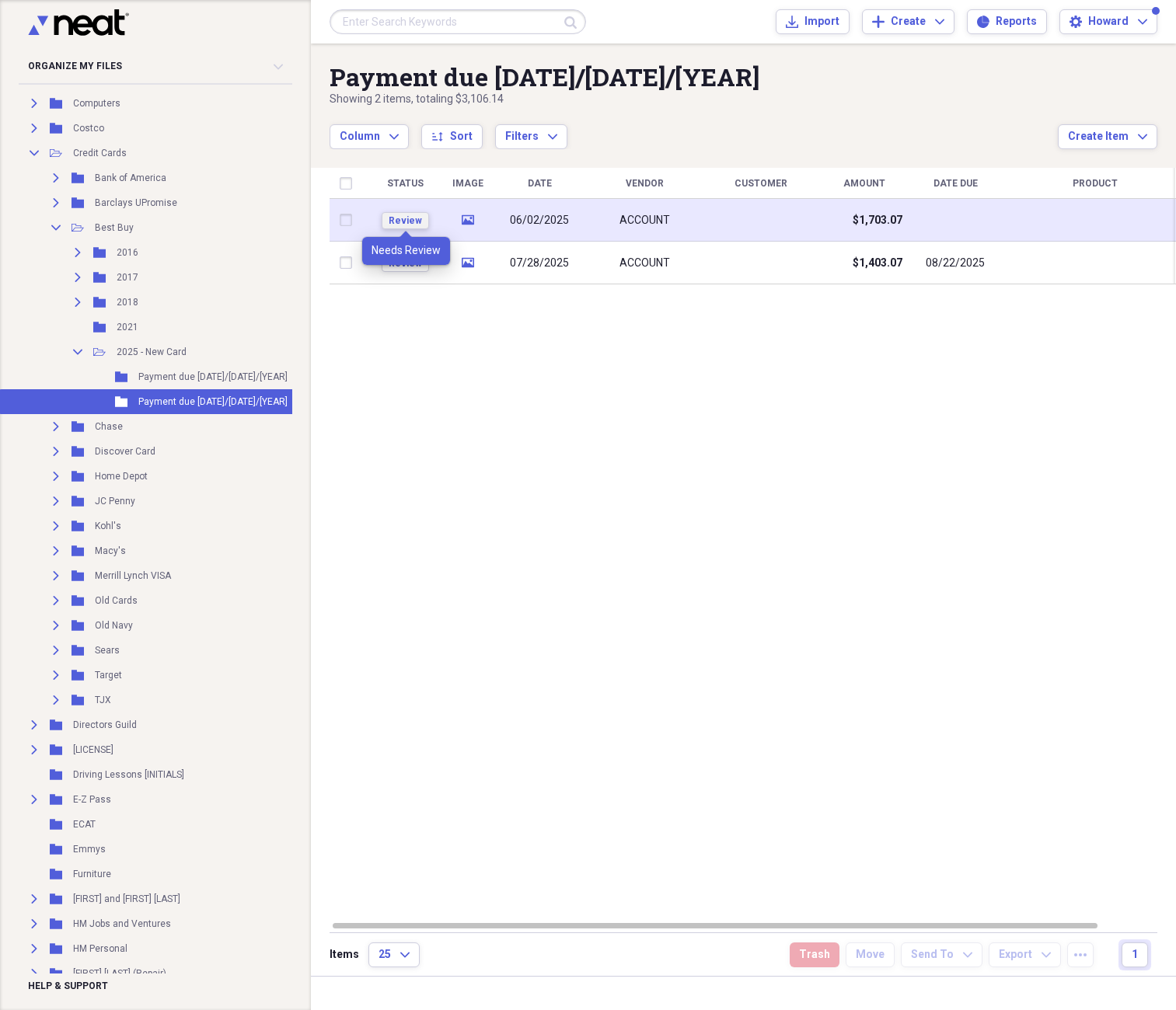 click on "Review" at bounding box center (405, 221) 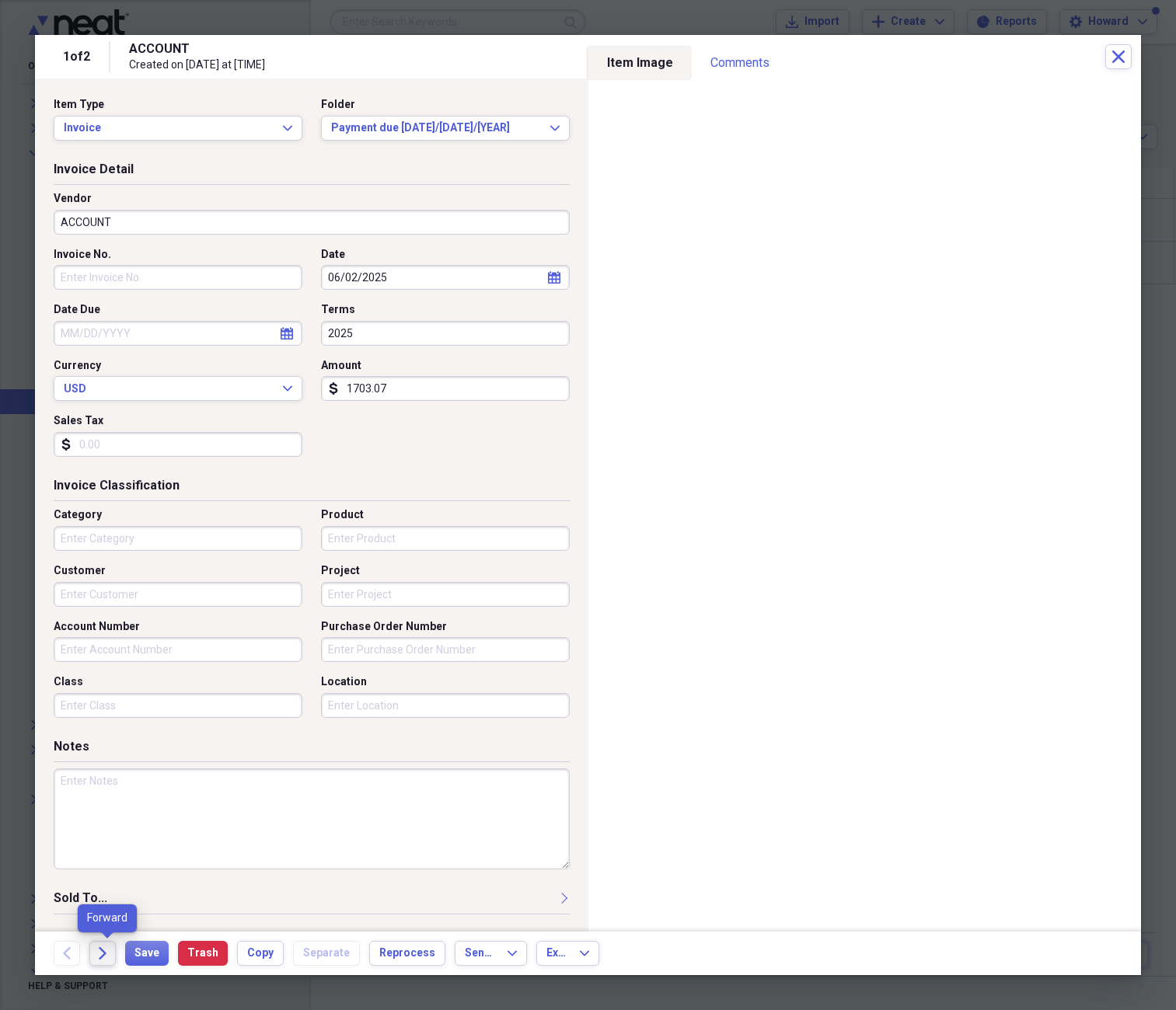 click on "Forward" 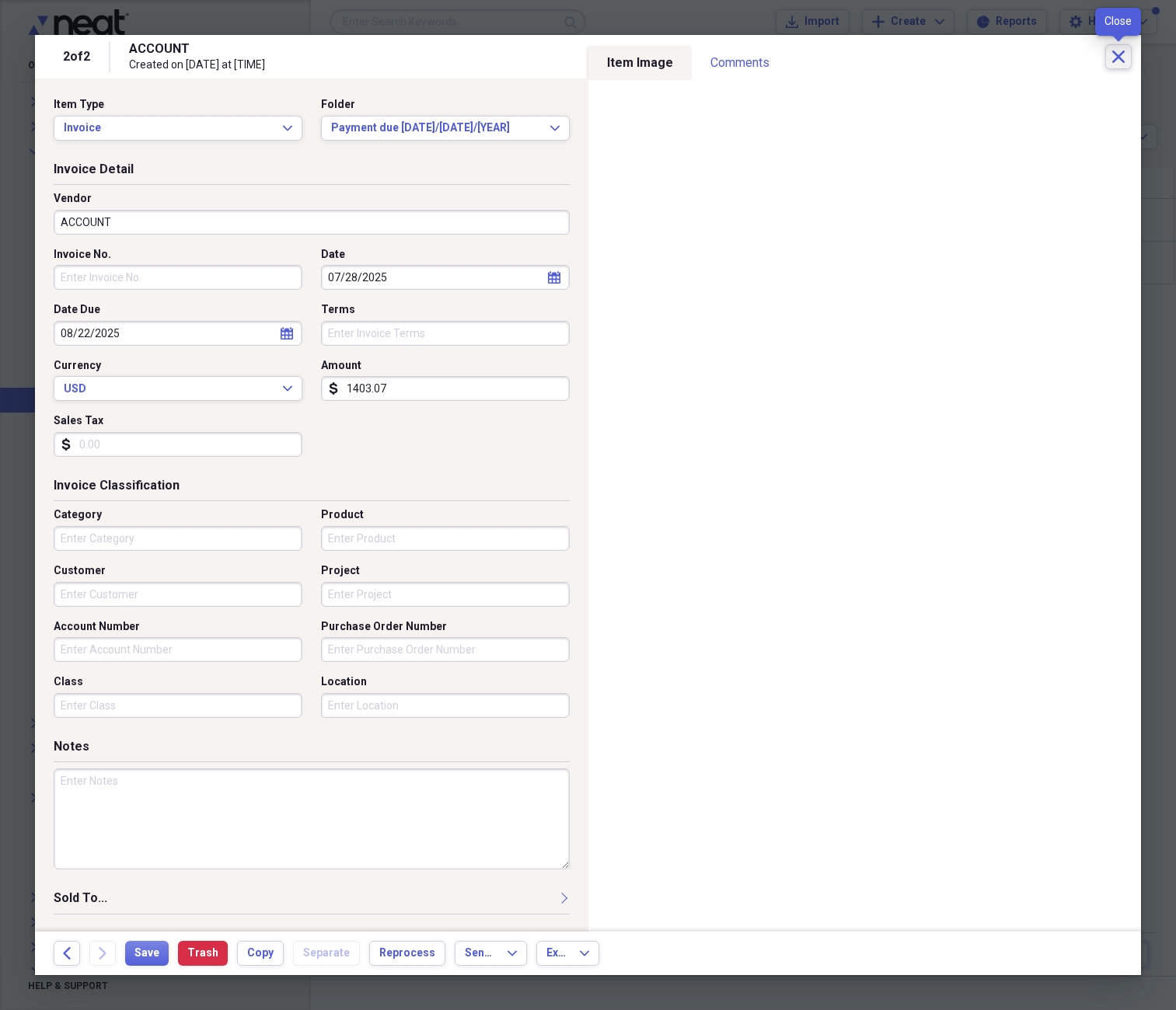 click on "Close" 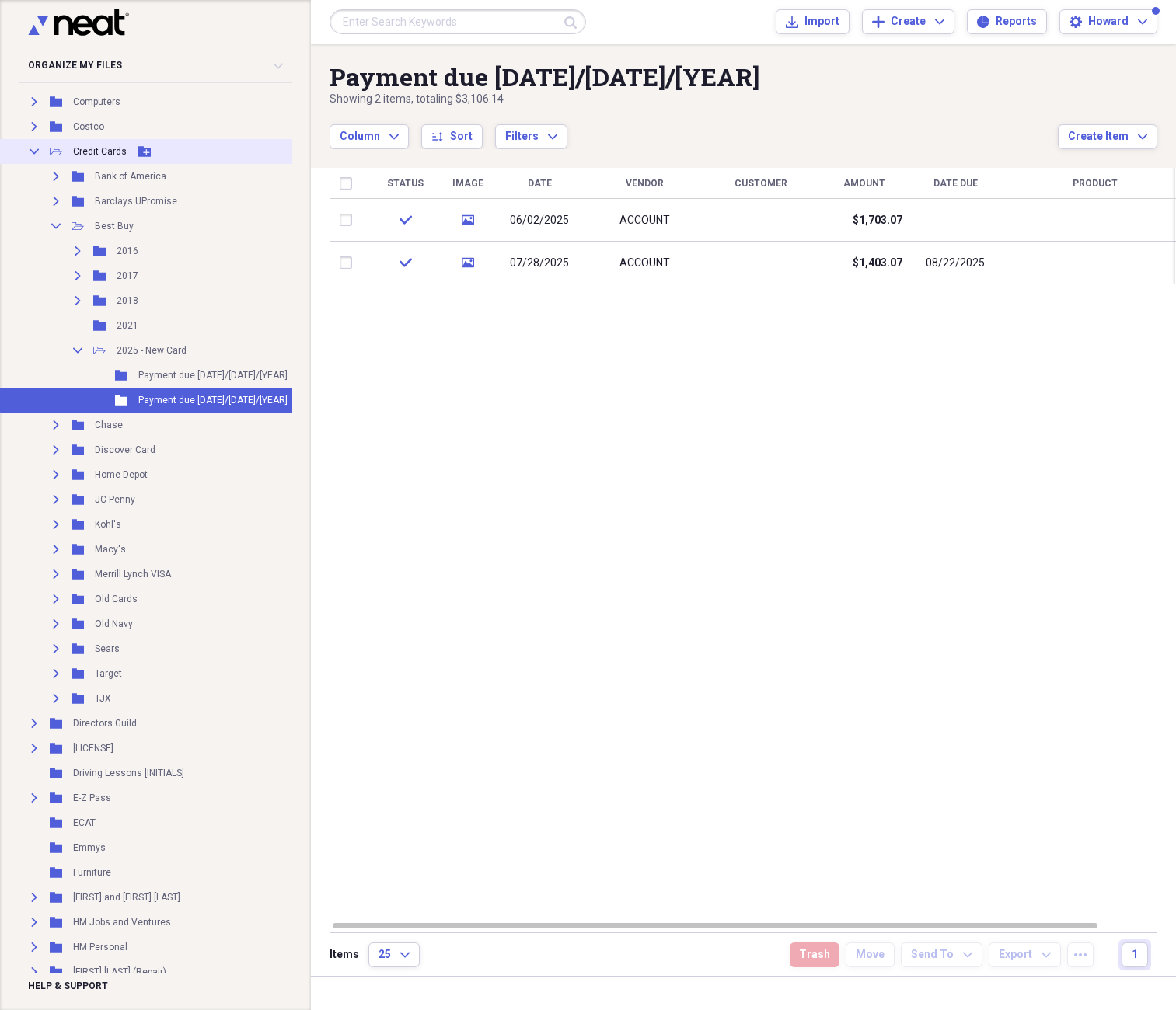 scroll, scrollTop: 184, scrollLeft: 0, axis: vertical 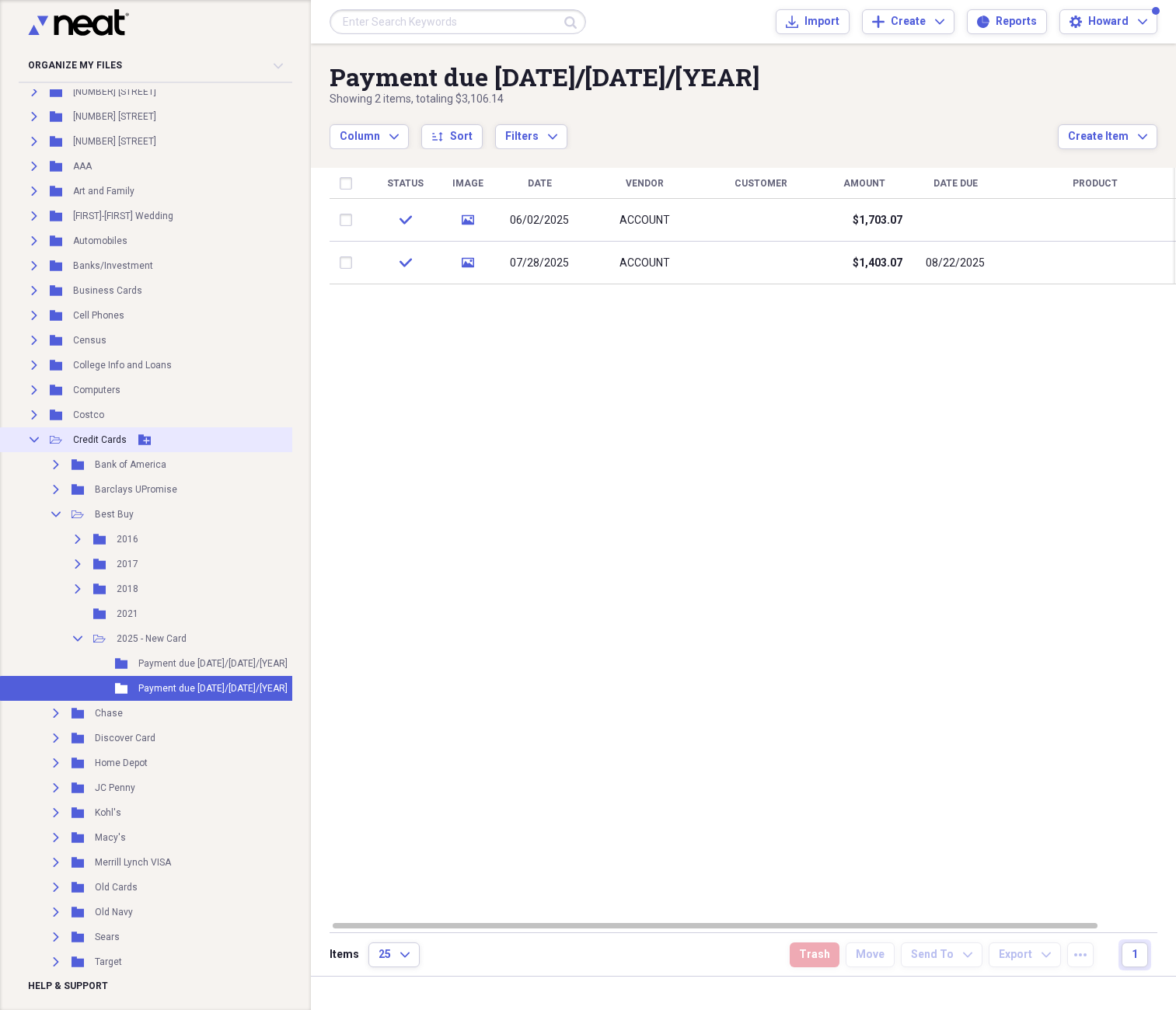 click on "Collapse" 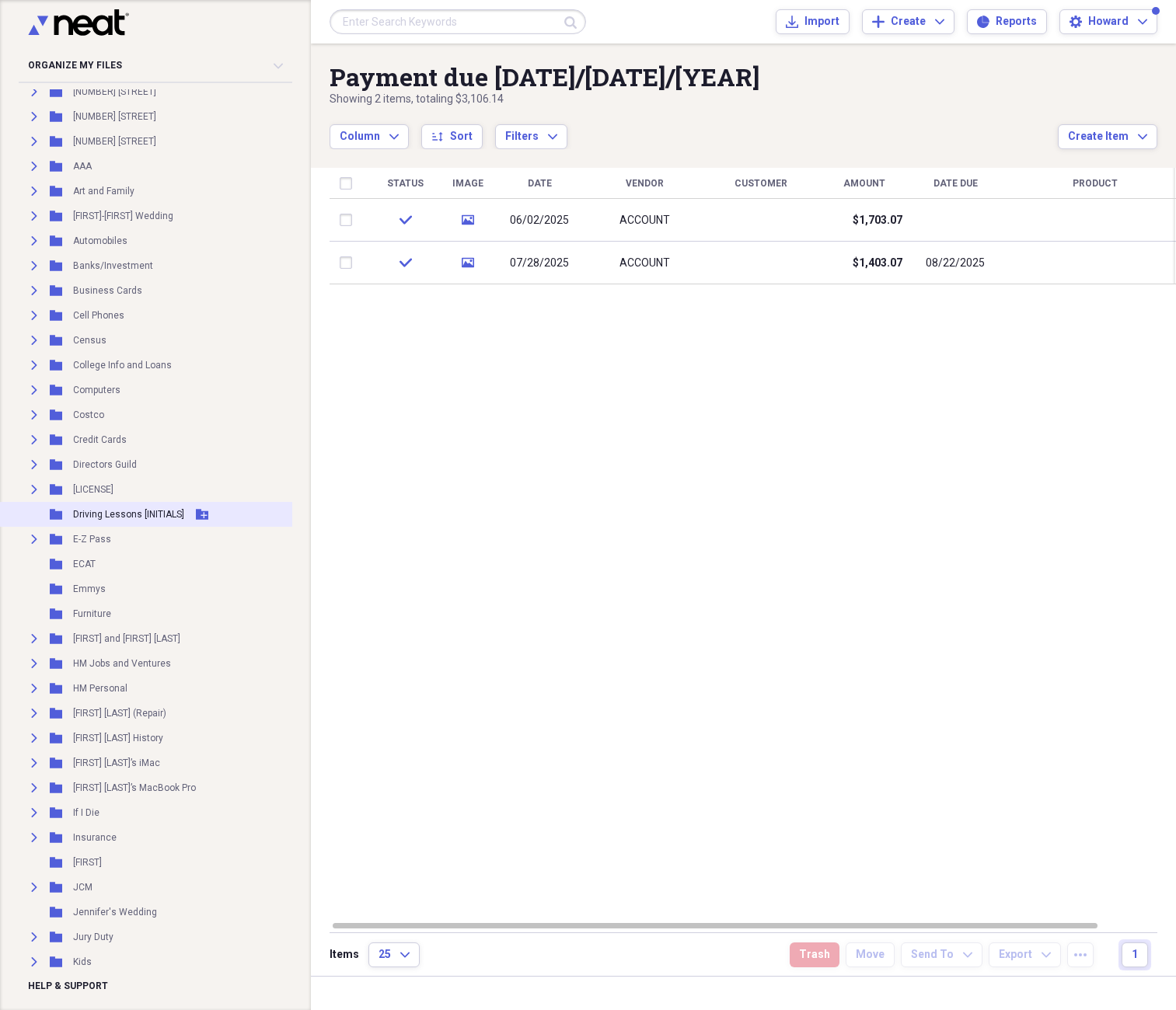 scroll, scrollTop: 0, scrollLeft: 0, axis: both 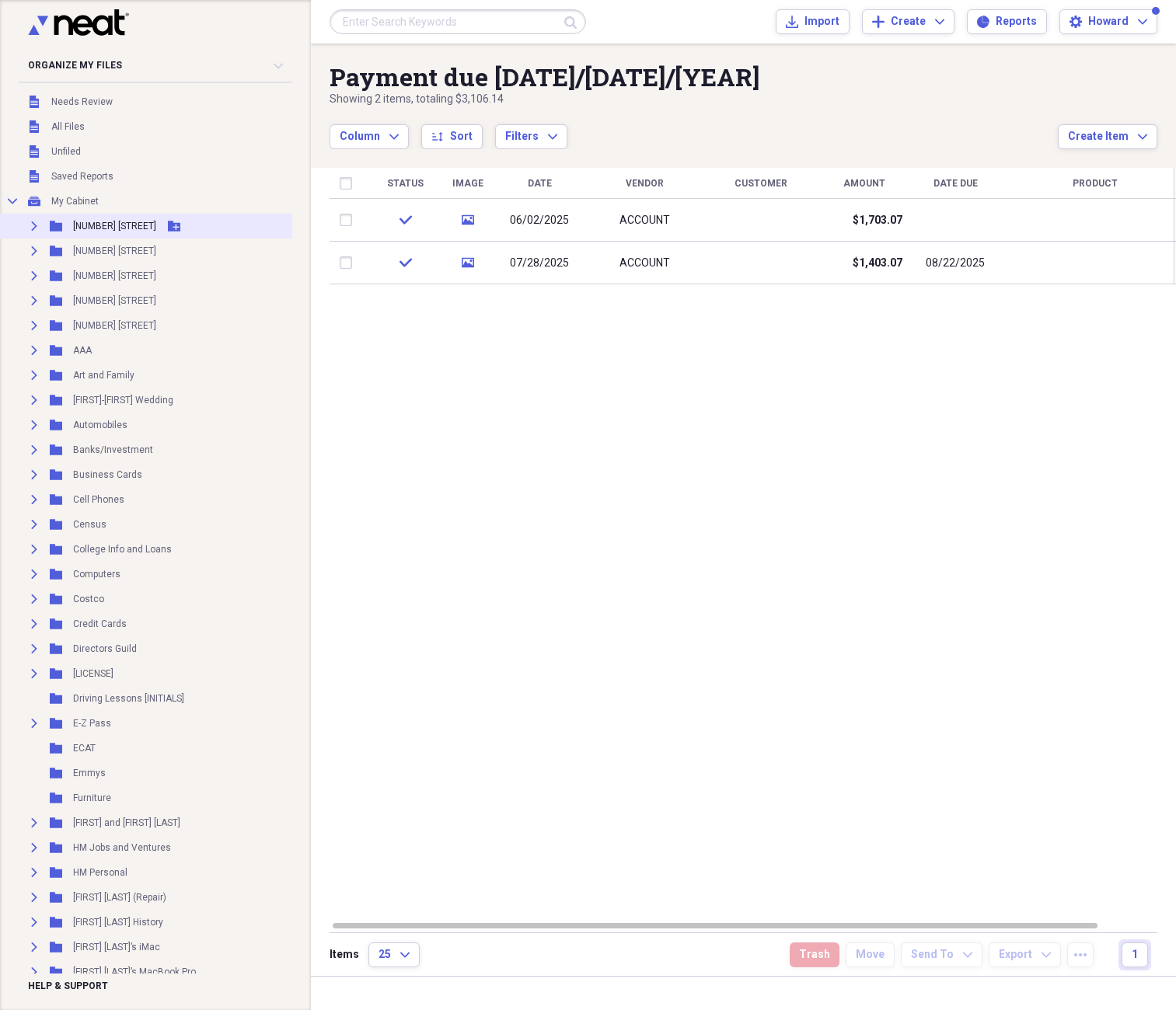click on "Expand" 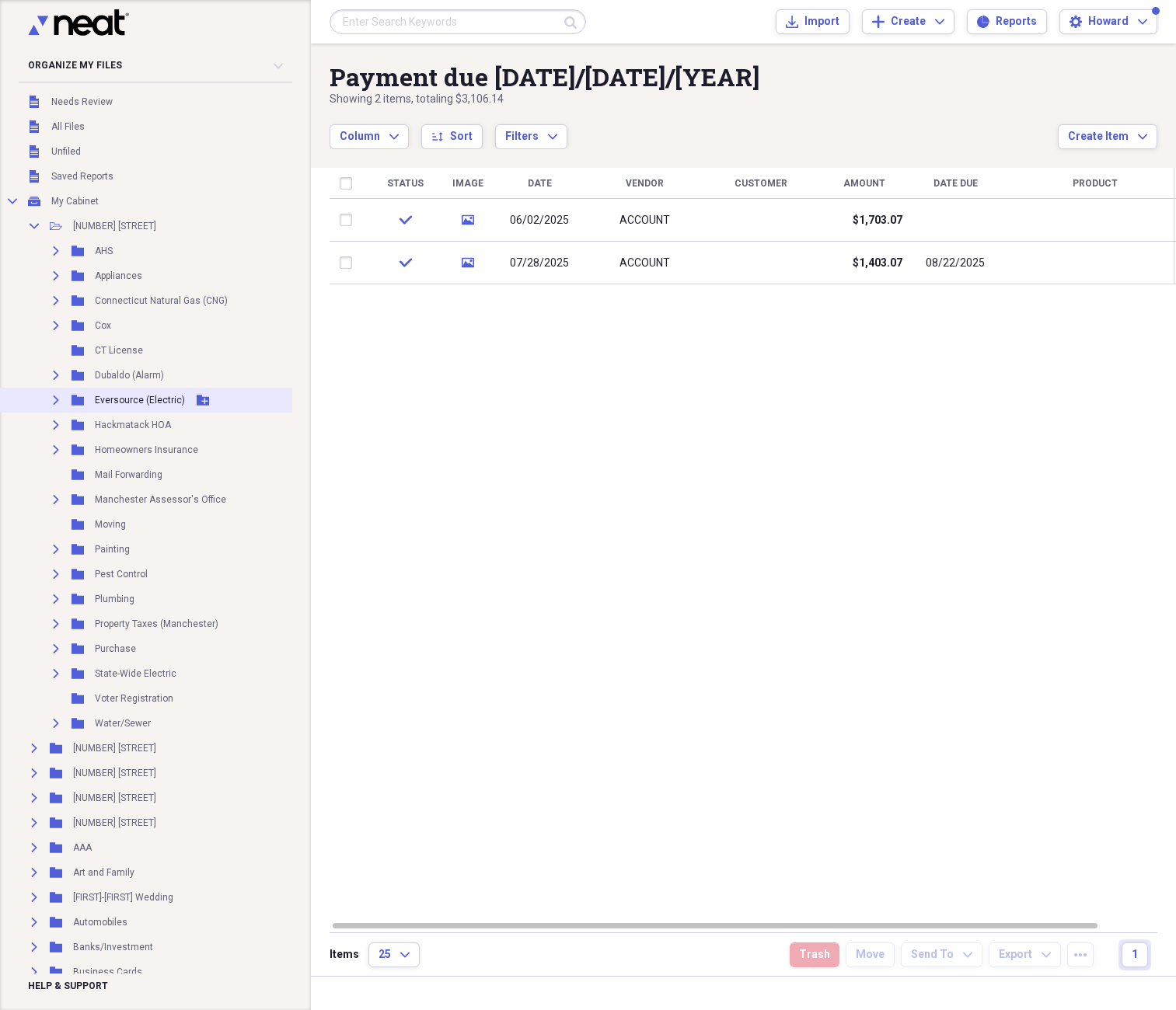 click on "Expand" 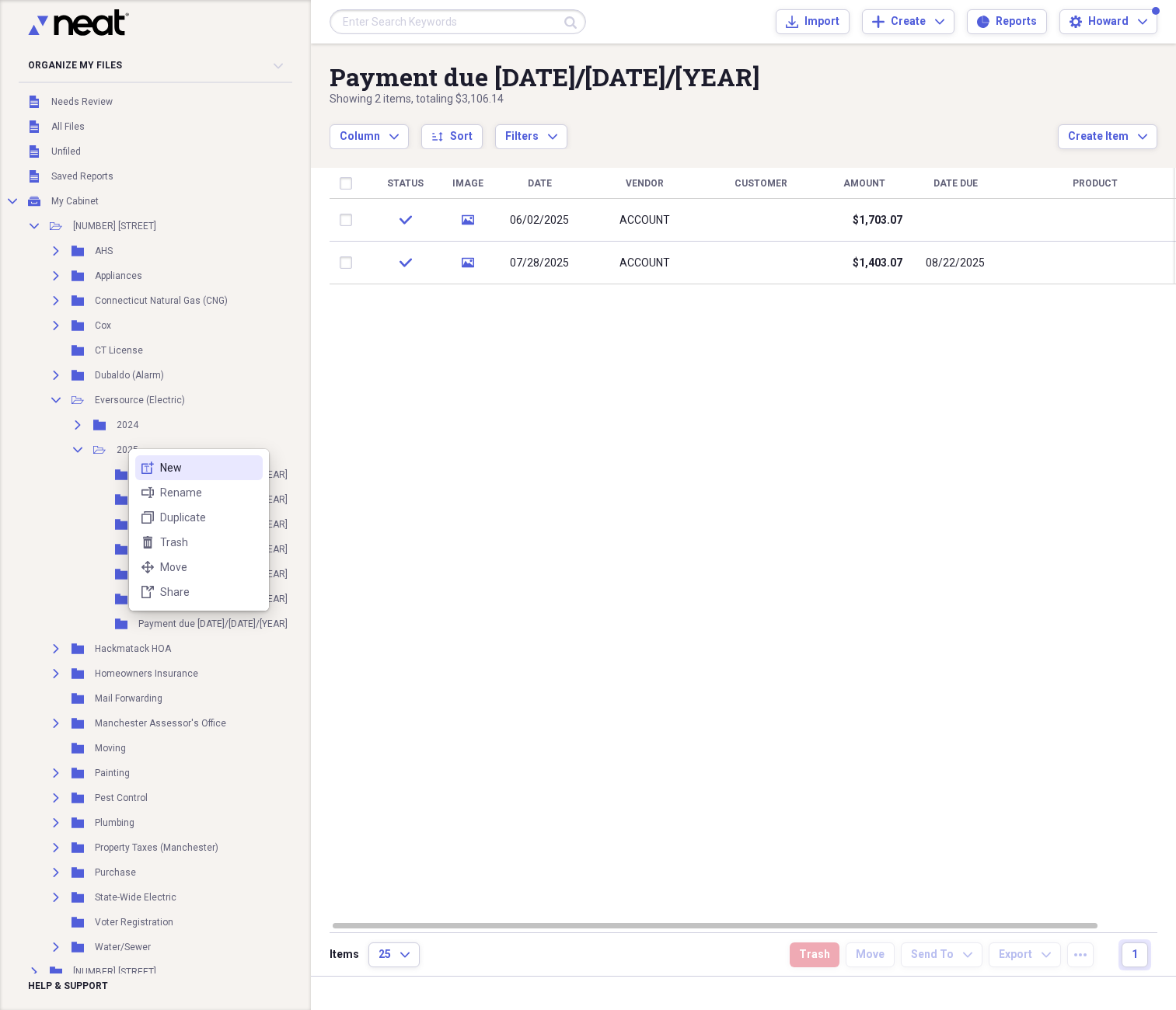 click on "New" at bounding box center [208, 468] 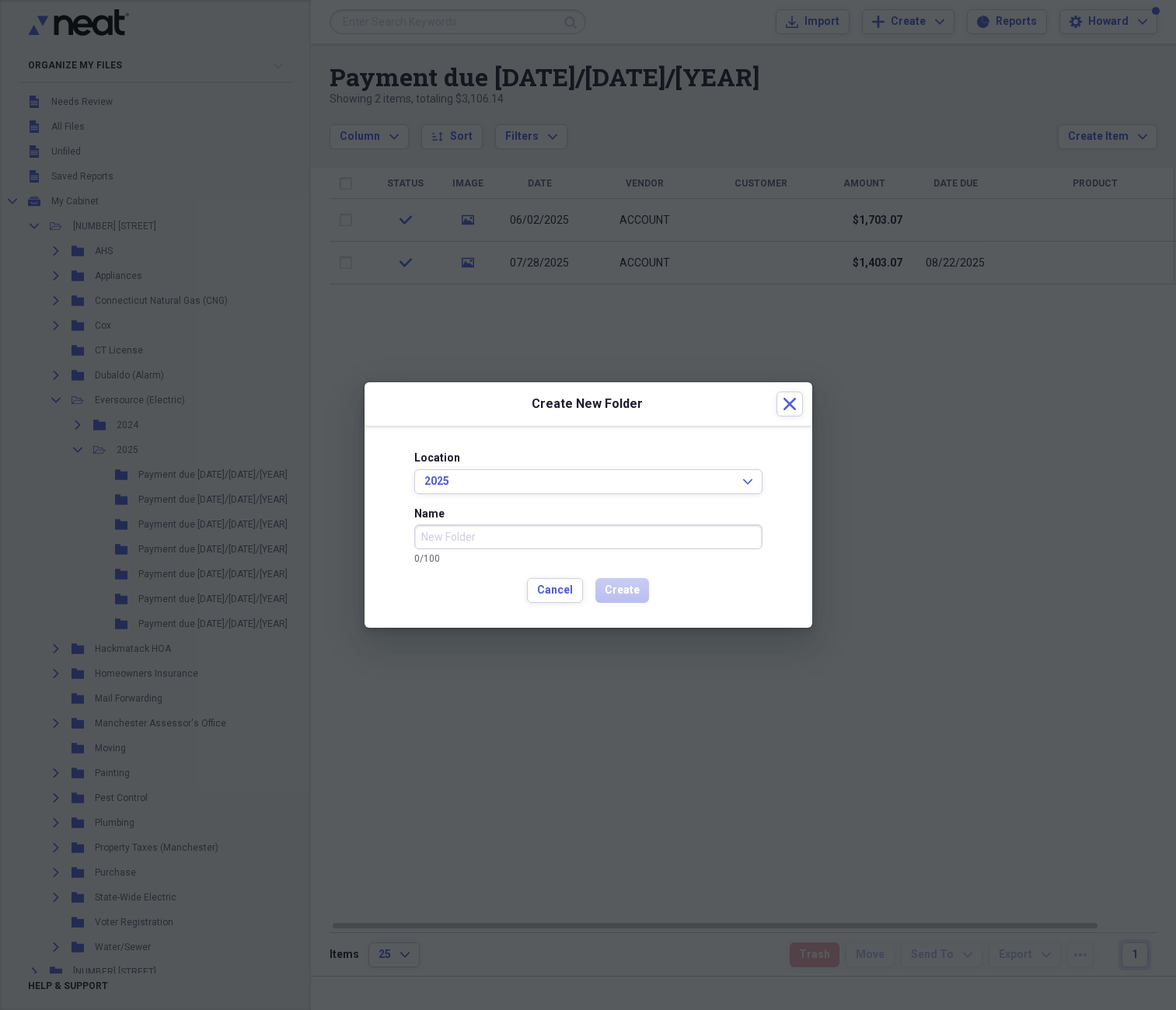 click on "Name" at bounding box center (588, 537) 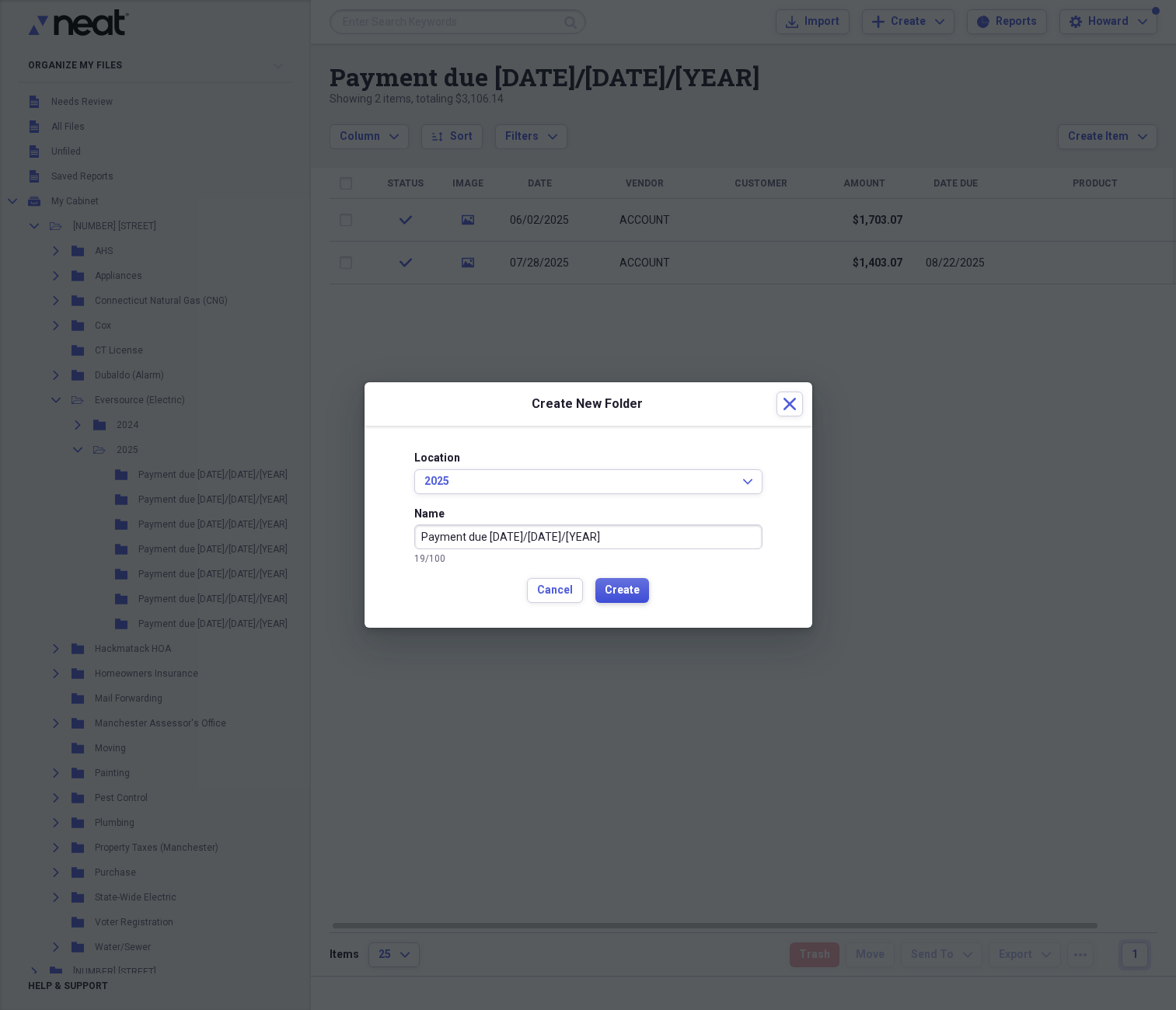 type on "Payment due [DATE]/[DATE]/[YEAR]" 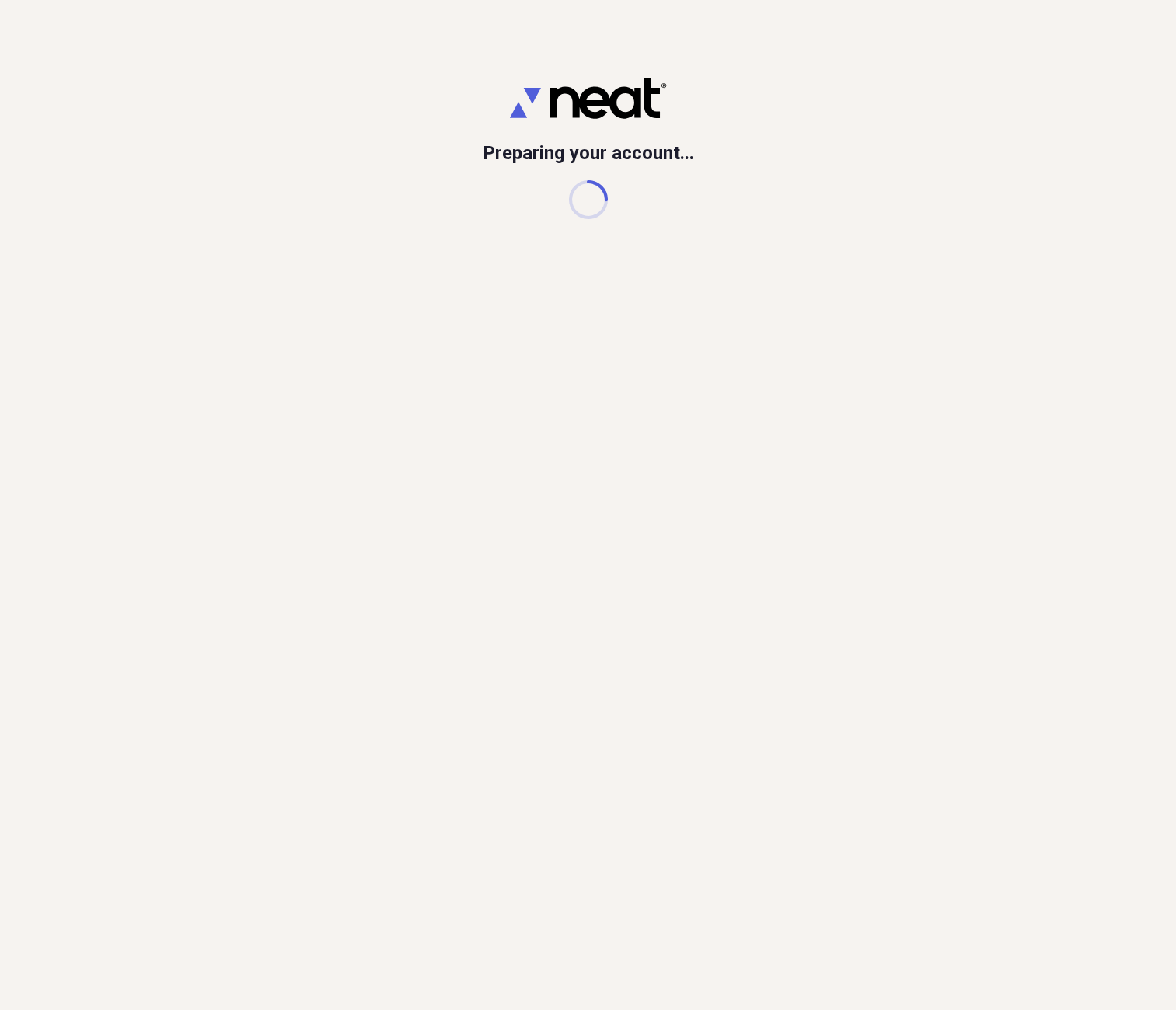 scroll, scrollTop: 0, scrollLeft: 0, axis: both 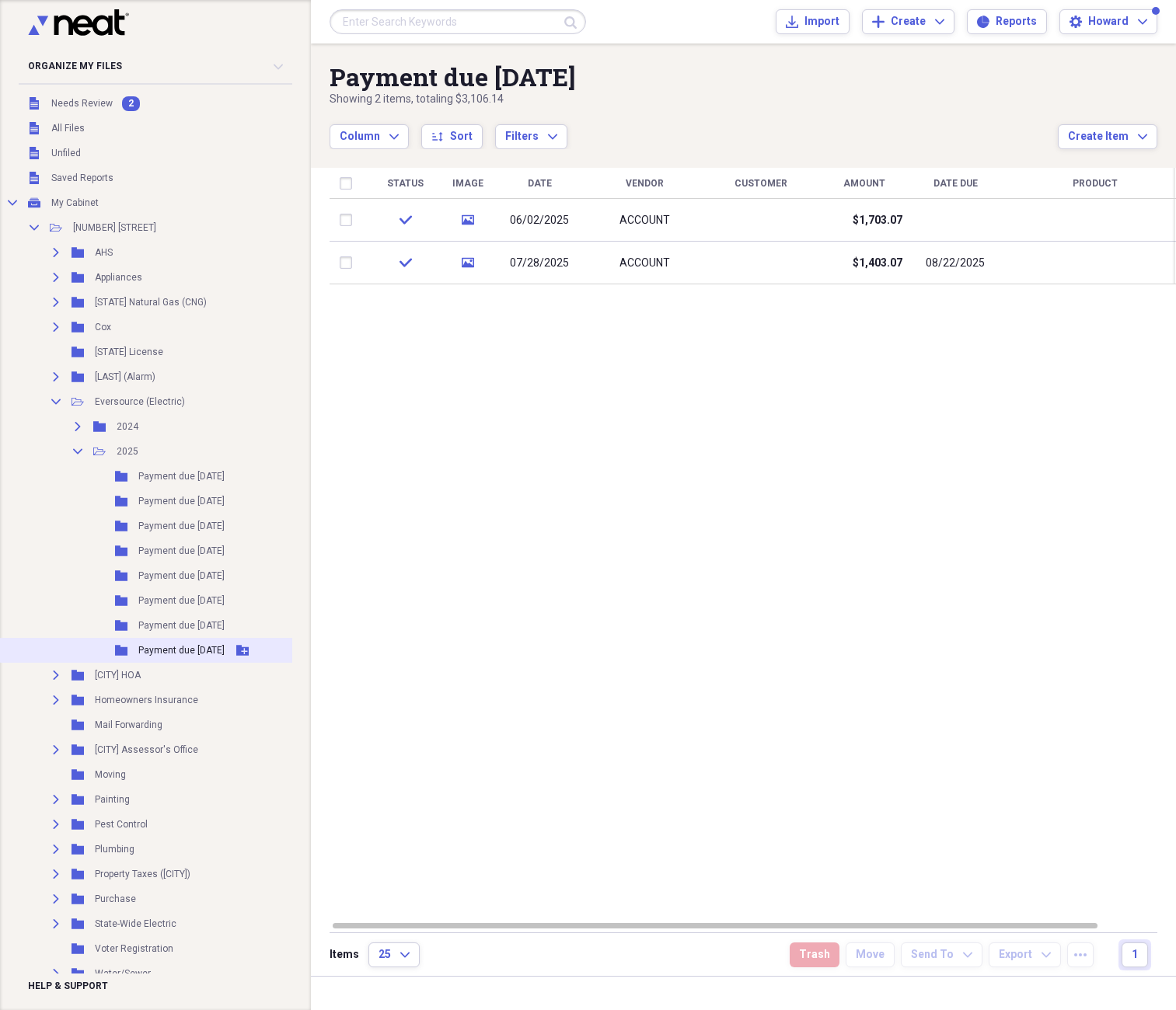 click on "Payment due [DATE]/[DATE]/[YEAR]" at bounding box center (181, 650) 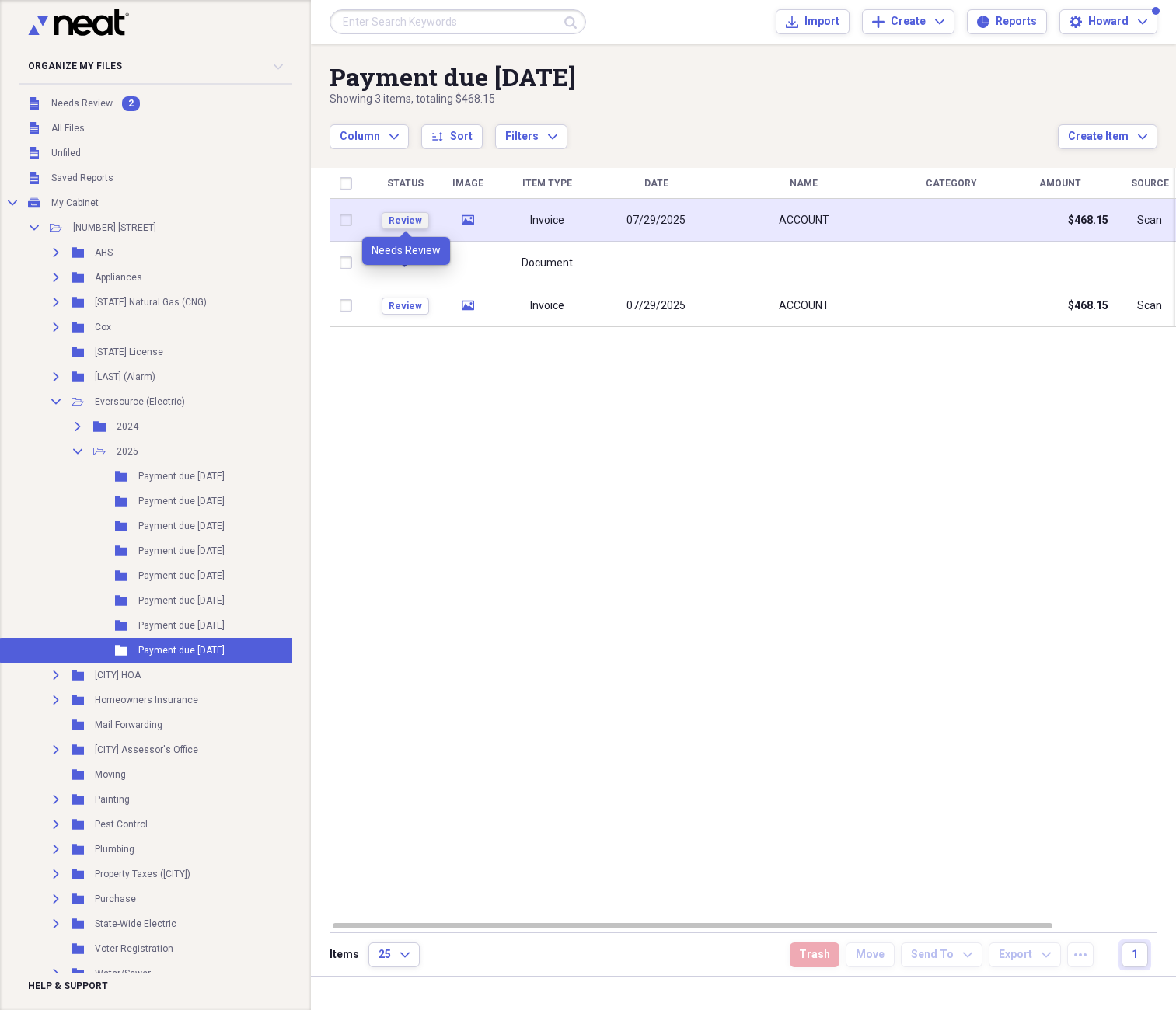 click on "Review" at bounding box center (405, 221) 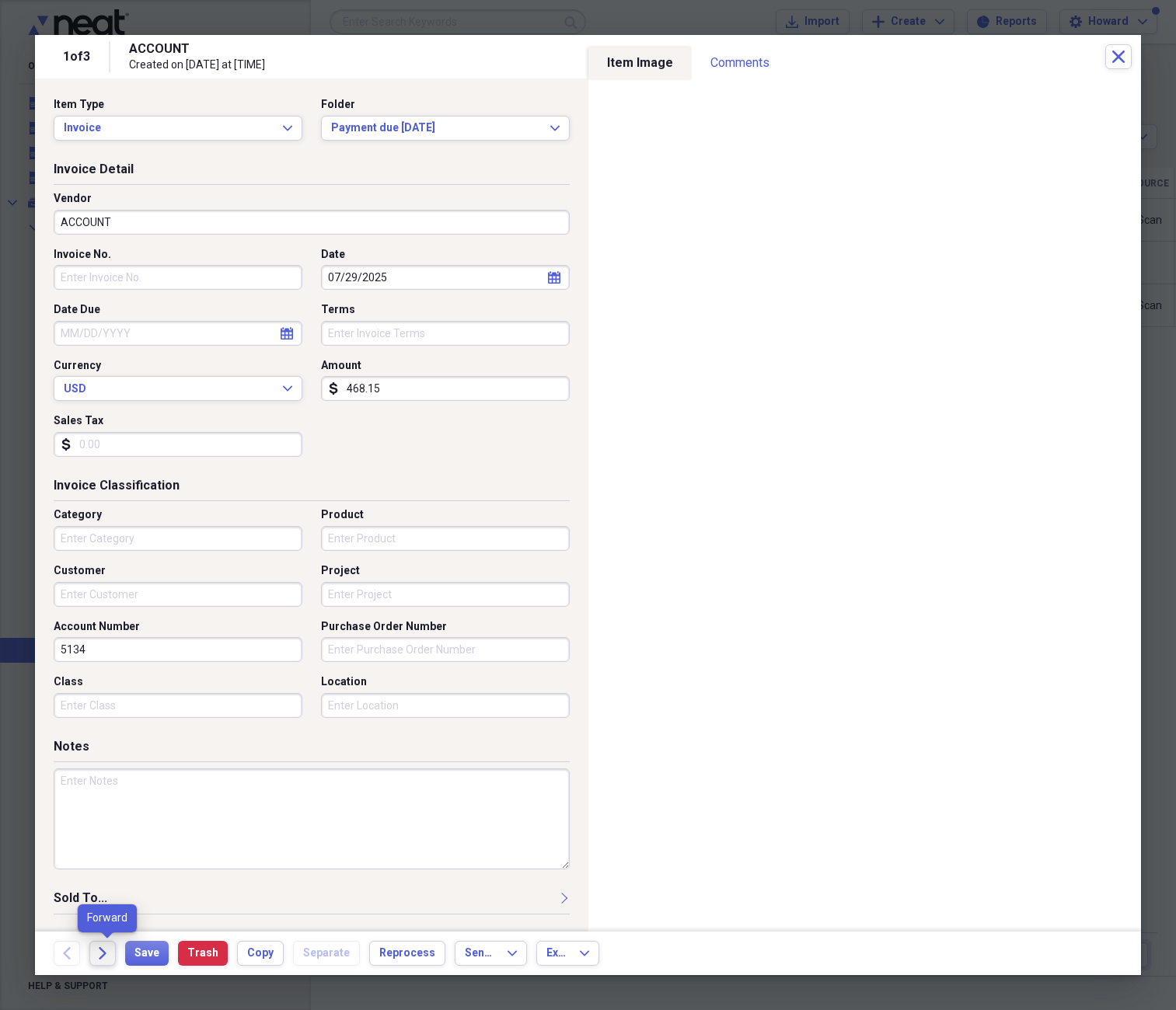 click on "Forward" at bounding box center (103, 953) 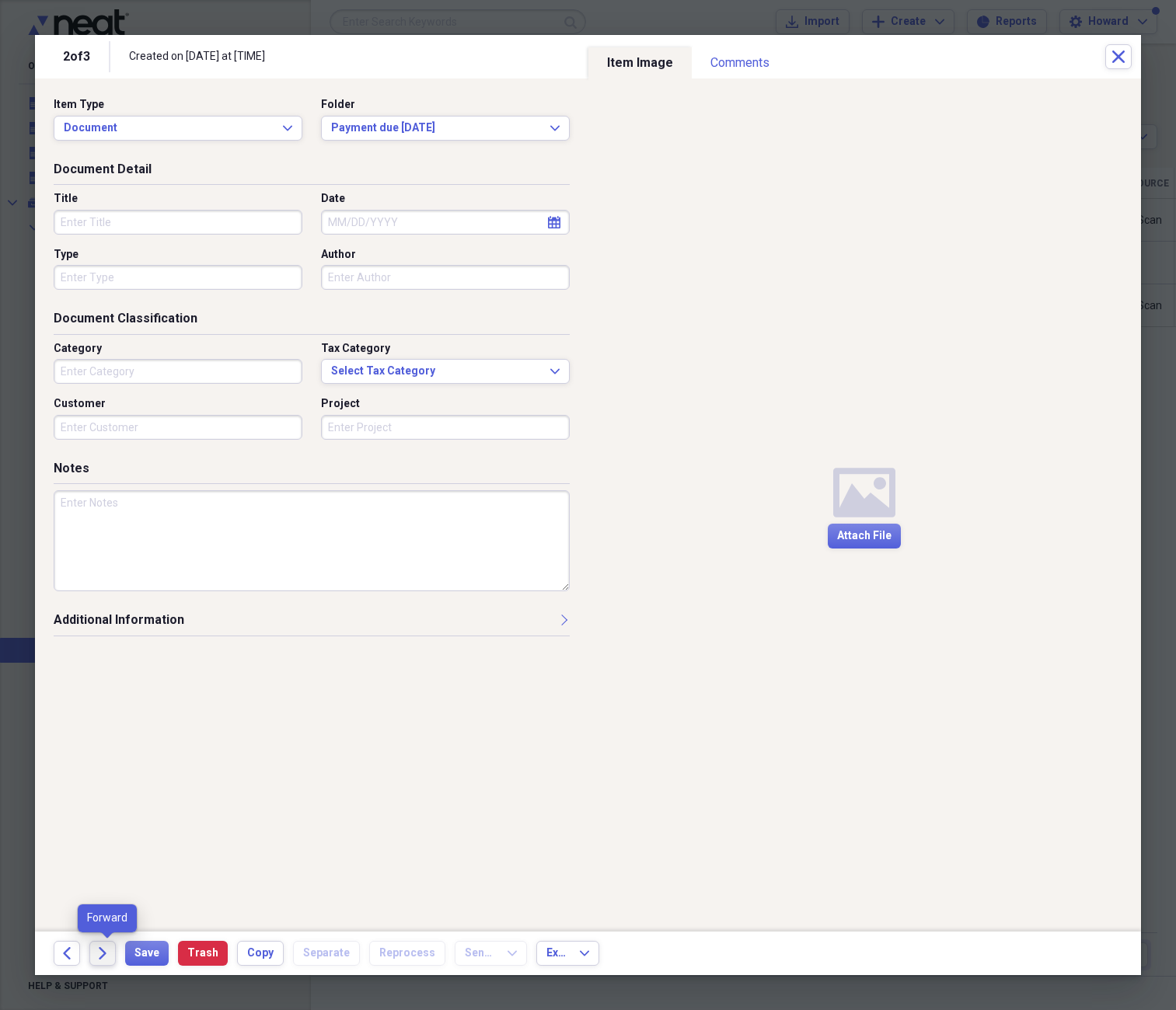 click on "Forward" at bounding box center [103, 953] 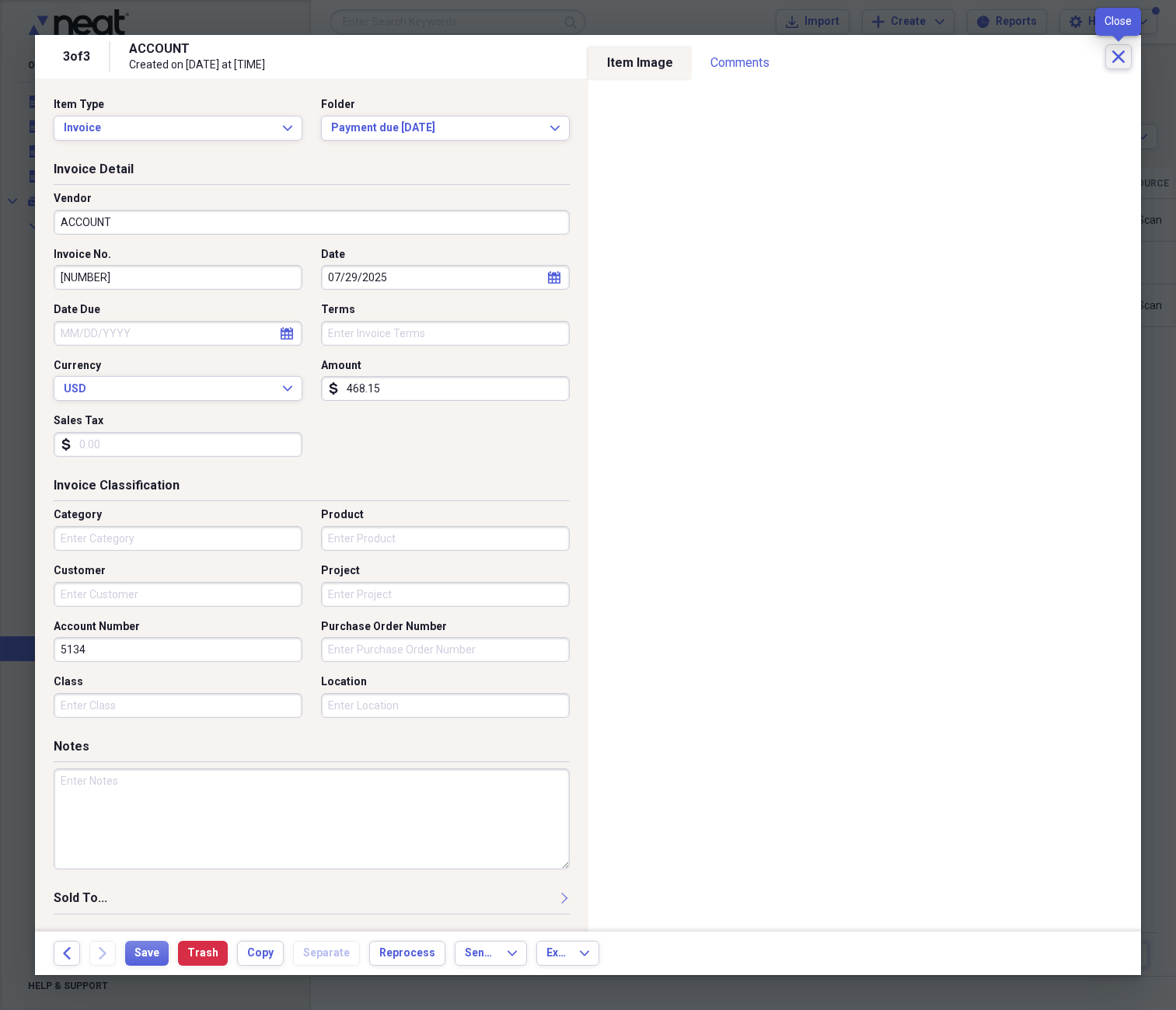 click on "Close" 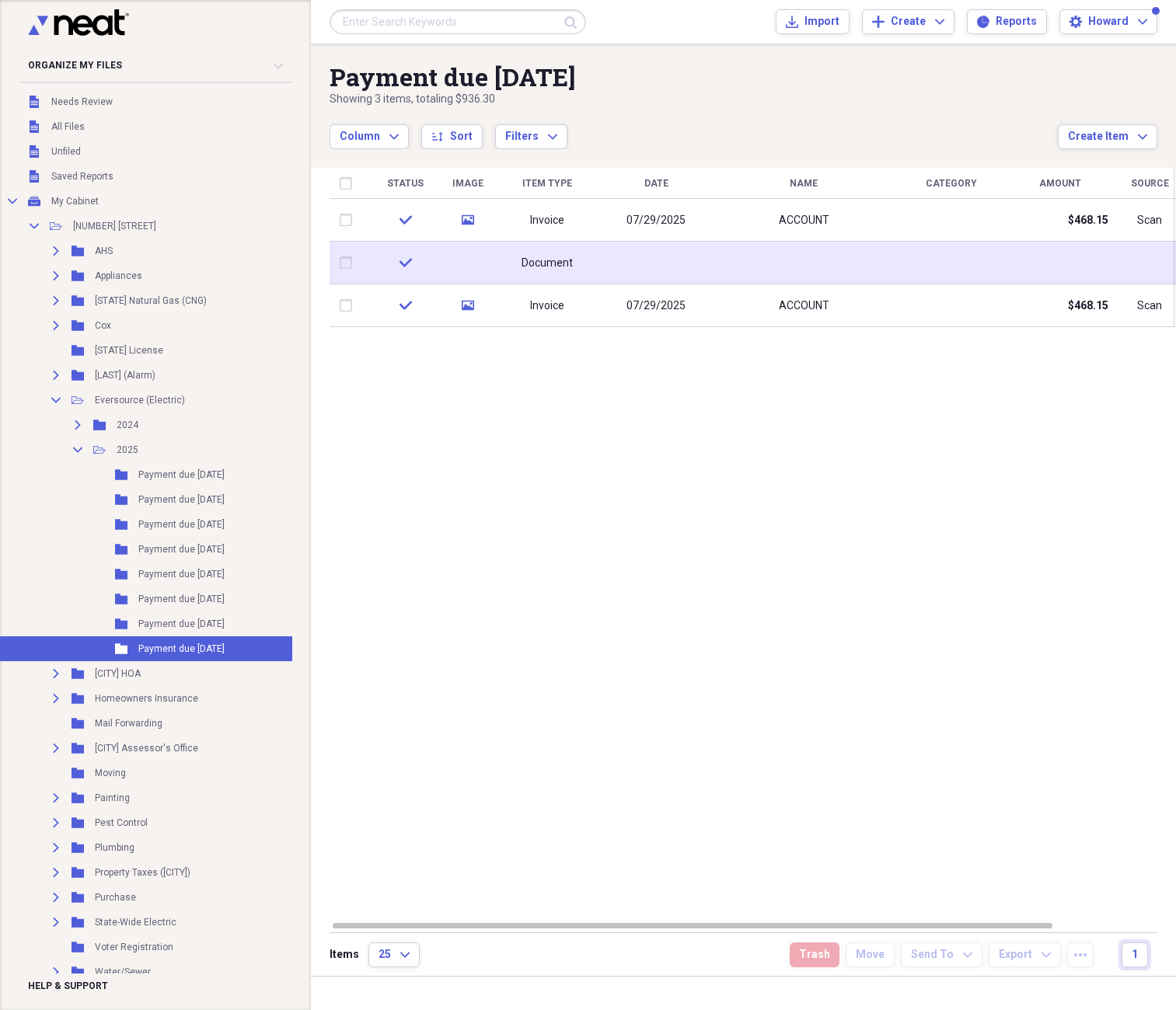 click at bounding box center [467, 263] 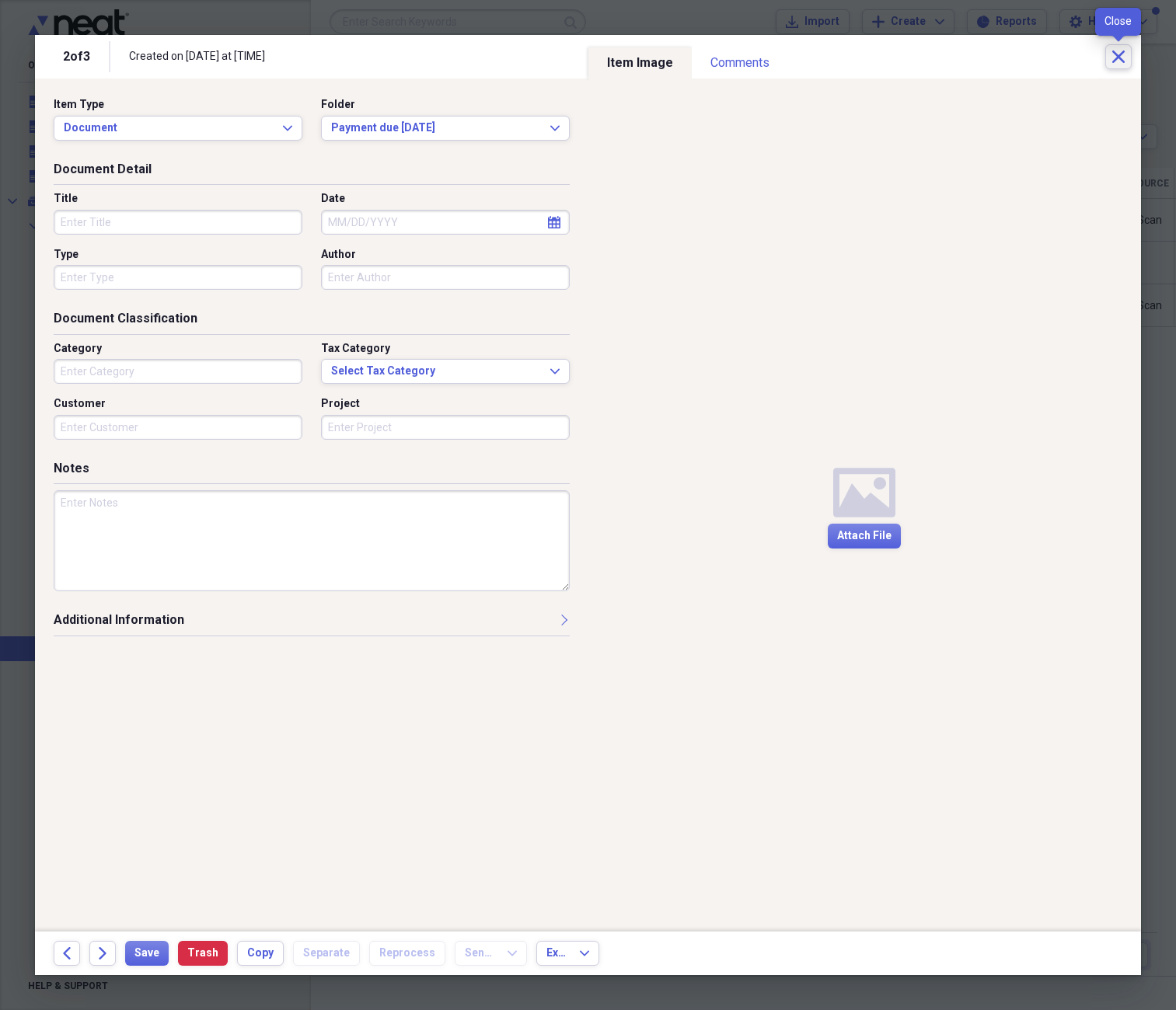 click on "Close" 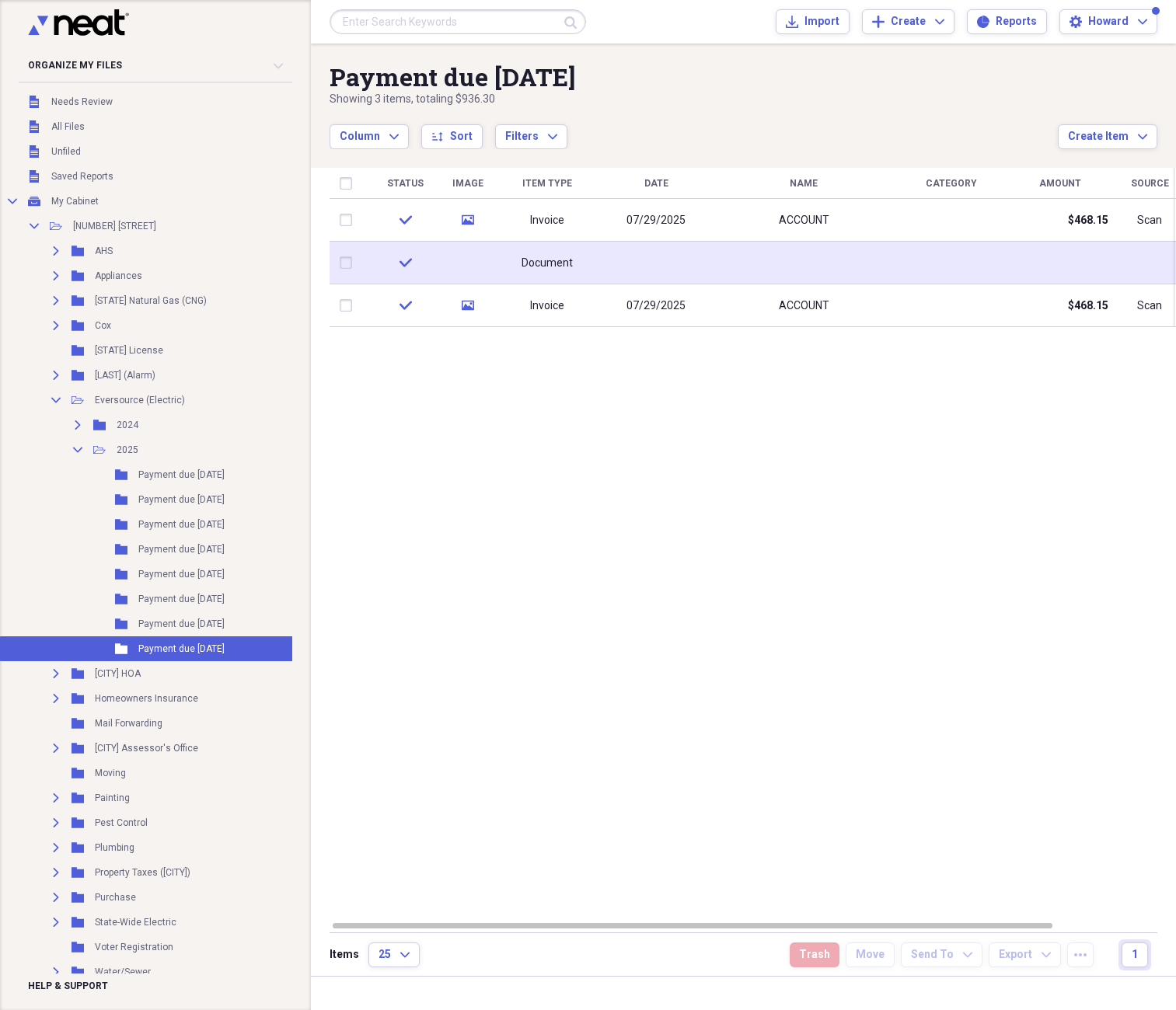 click at bounding box center [349, 263] 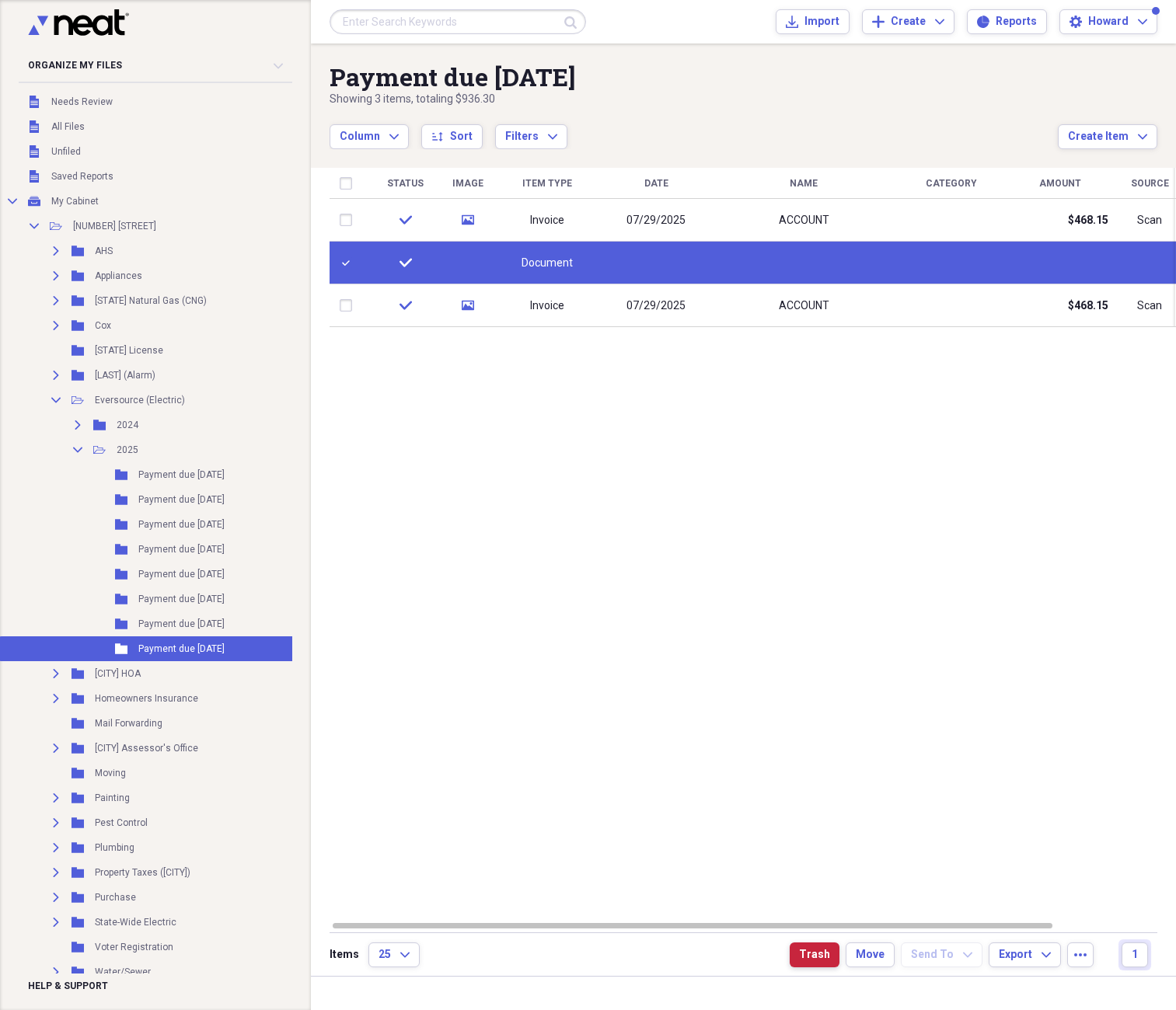 click on "Trash" at bounding box center [815, 955] 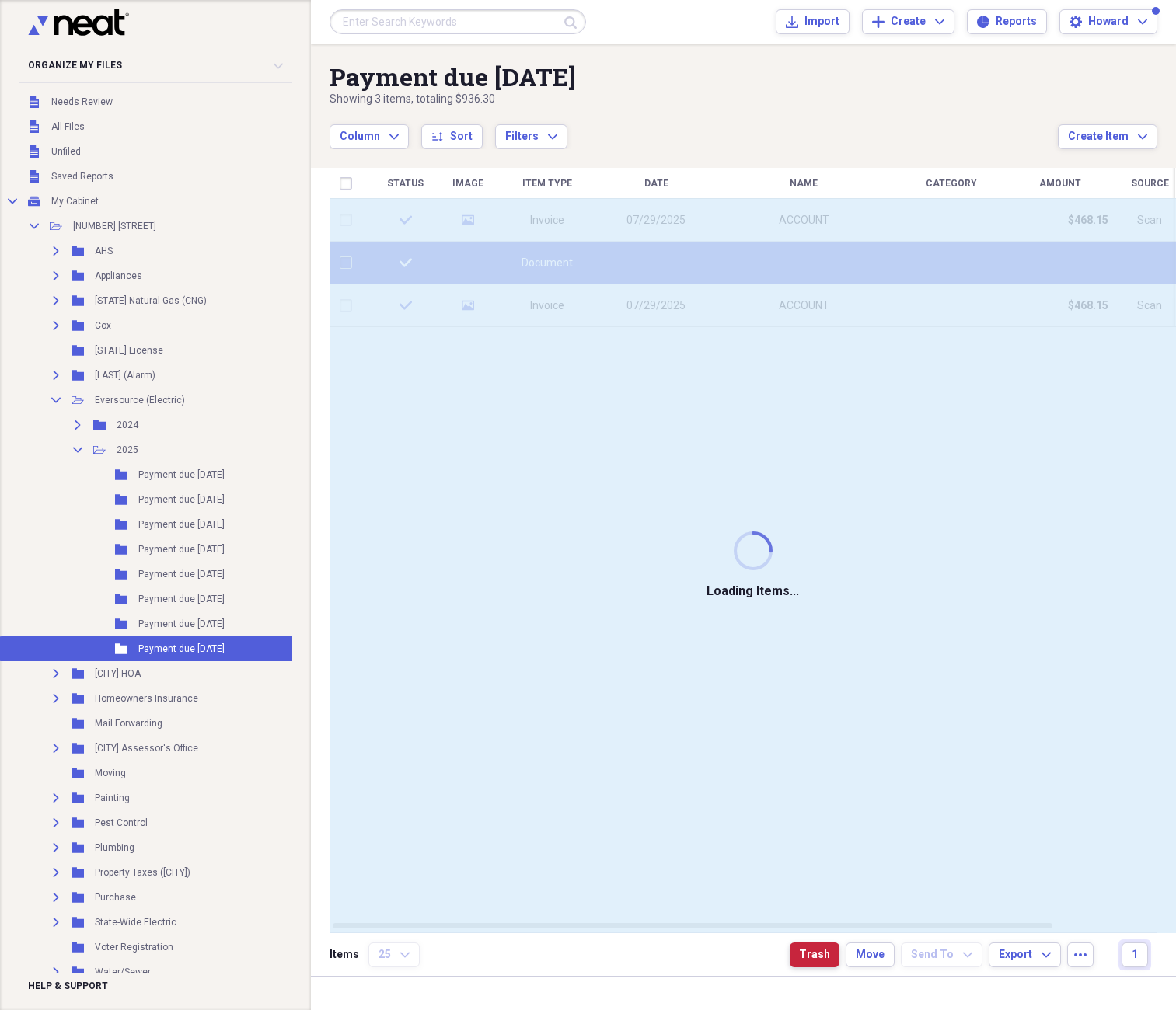 checkbox on "false" 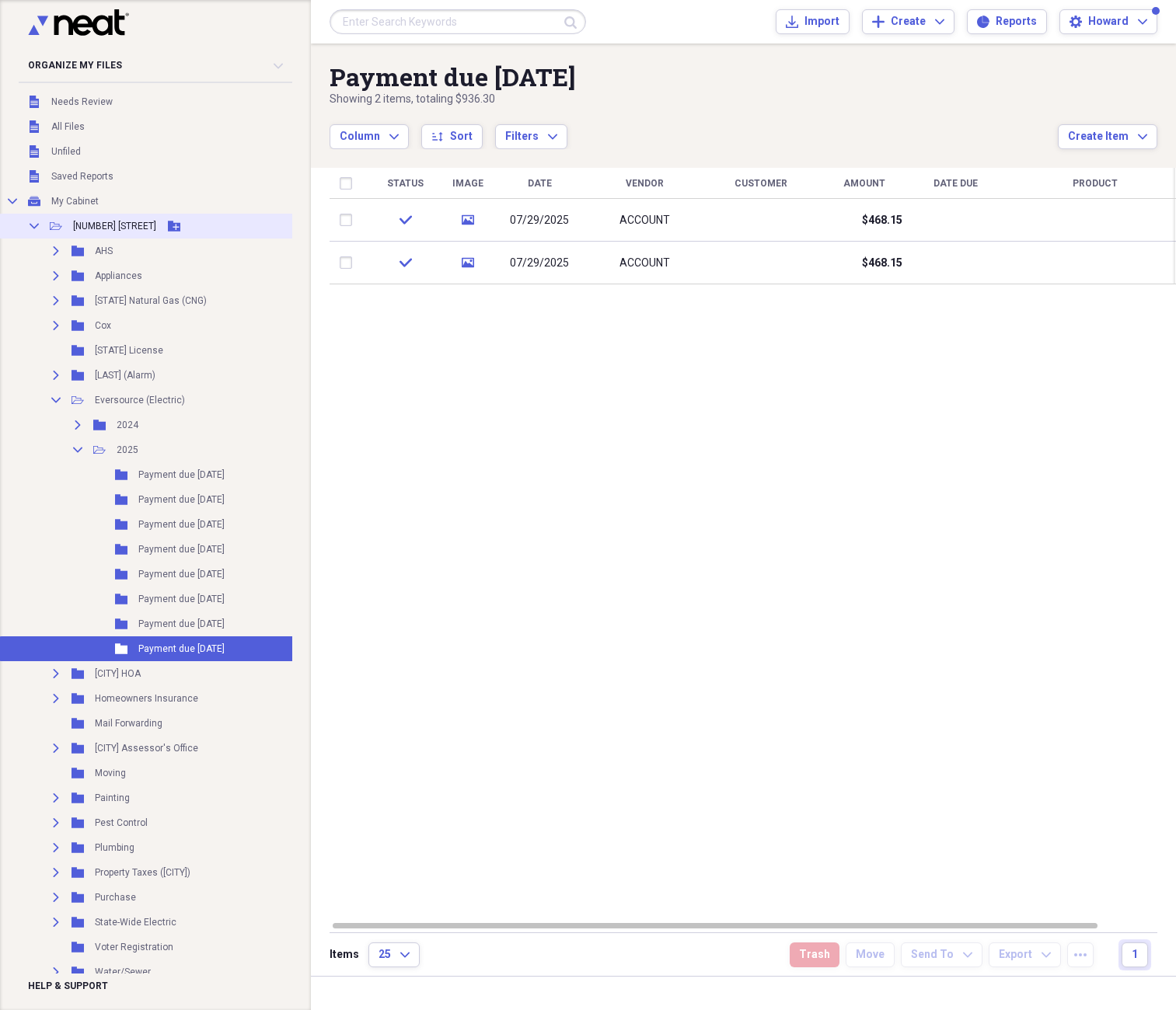 click on "Collapse" 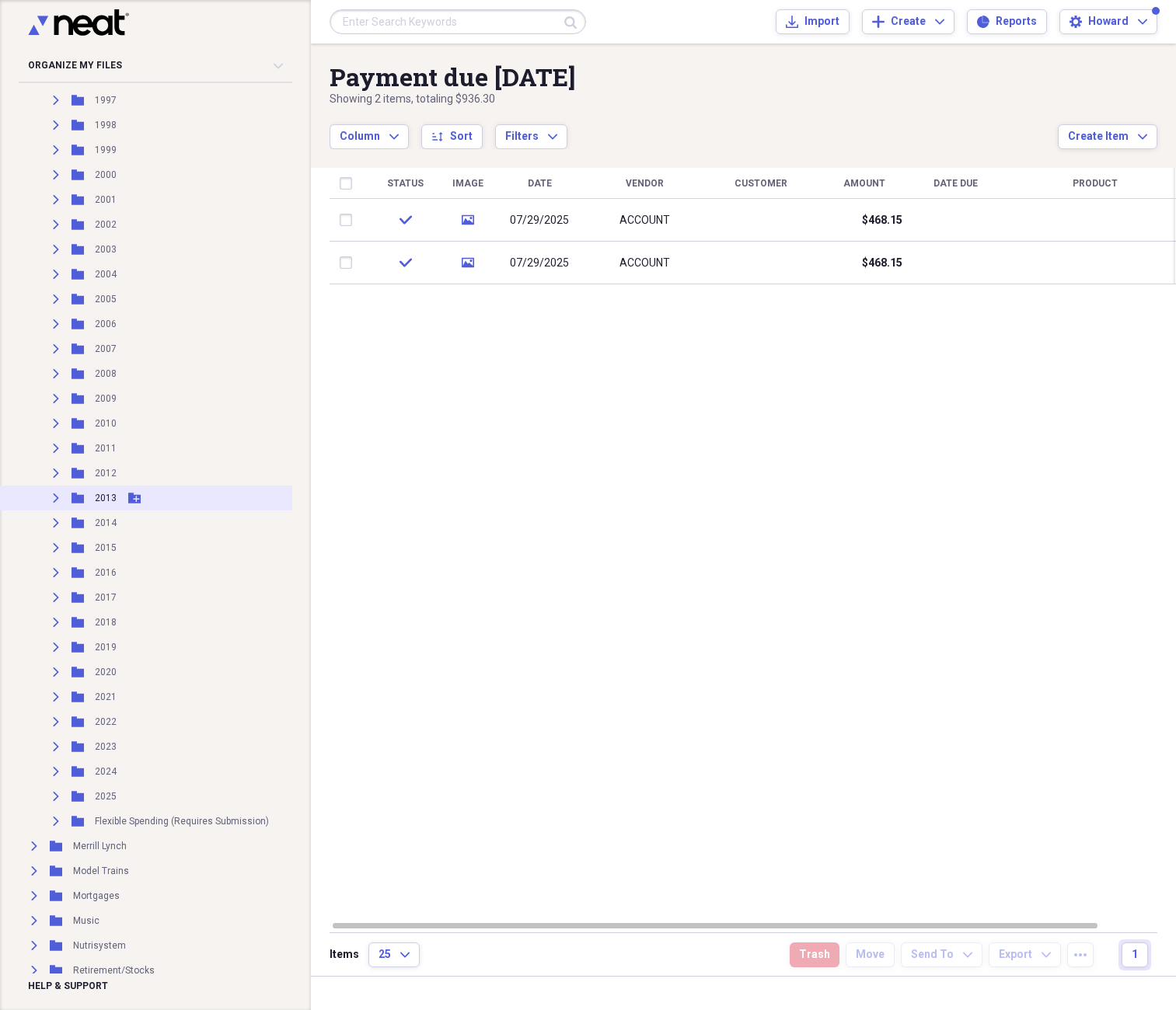 scroll, scrollTop: 1522, scrollLeft: 0, axis: vertical 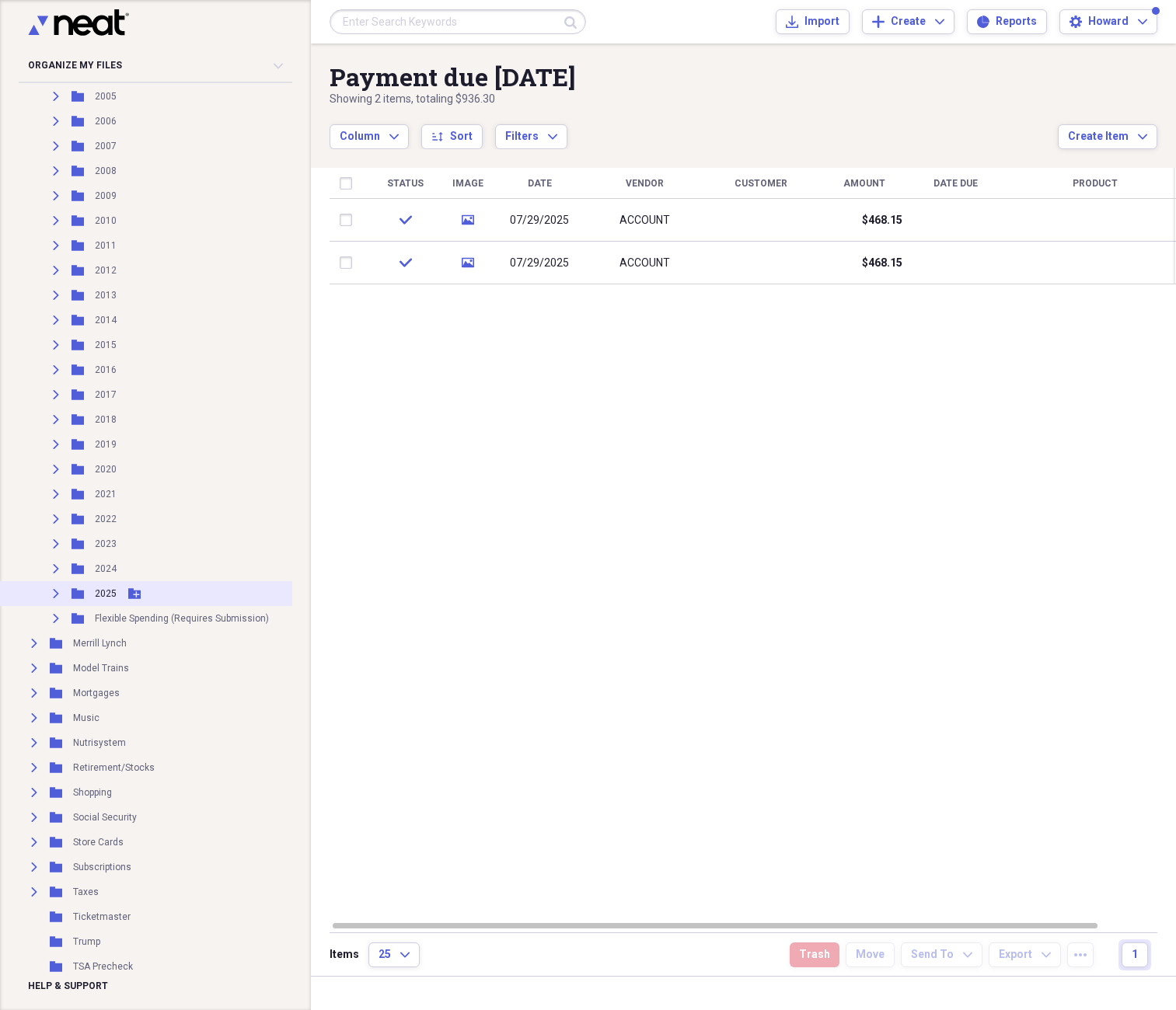 click on "Expand" at bounding box center [56, 594] 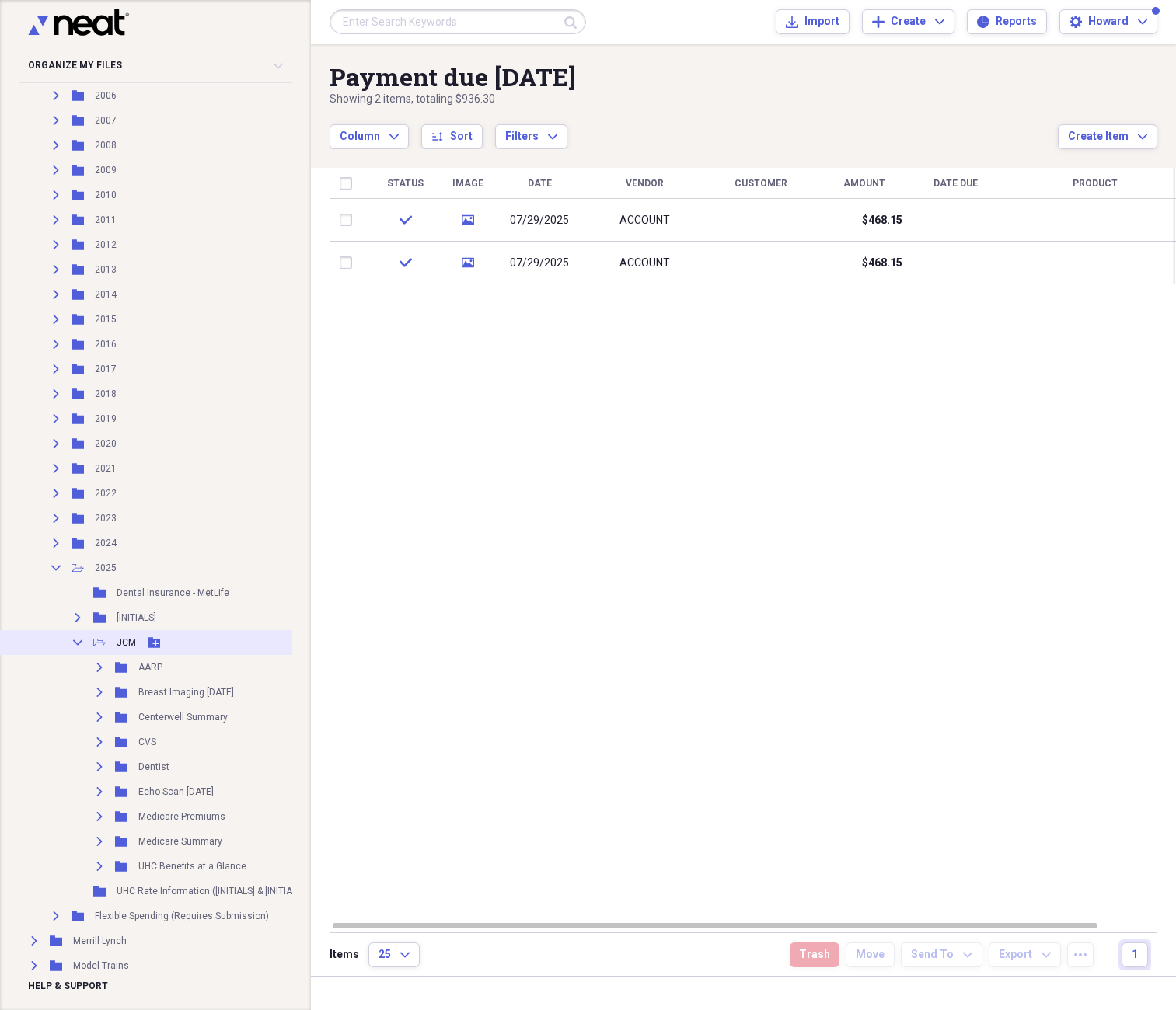 scroll, scrollTop: 1701, scrollLeft: 0, axis: vertical 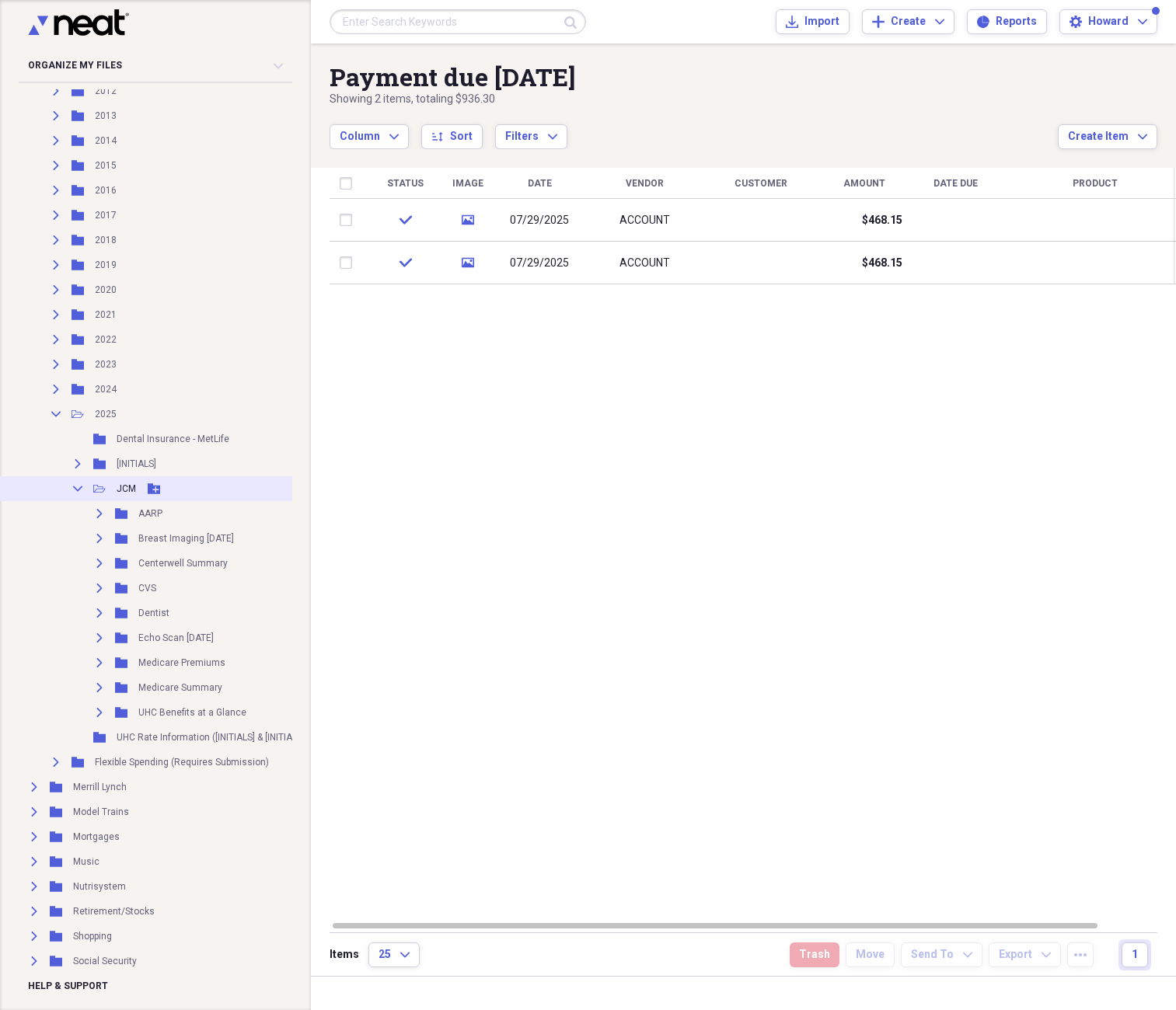 click 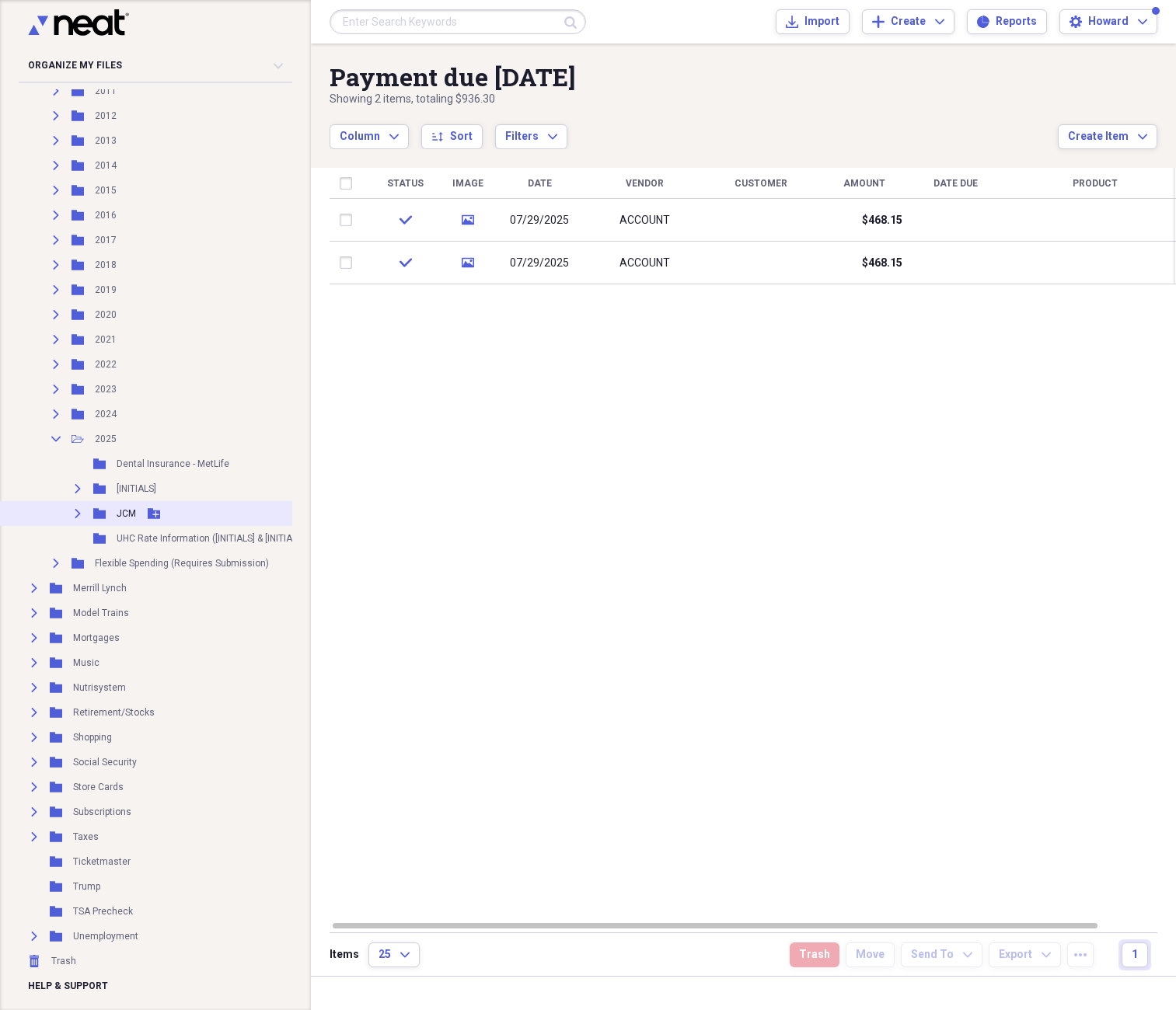scroll, scrollTop: 1682, scrollLeft: 0, axis: vertical 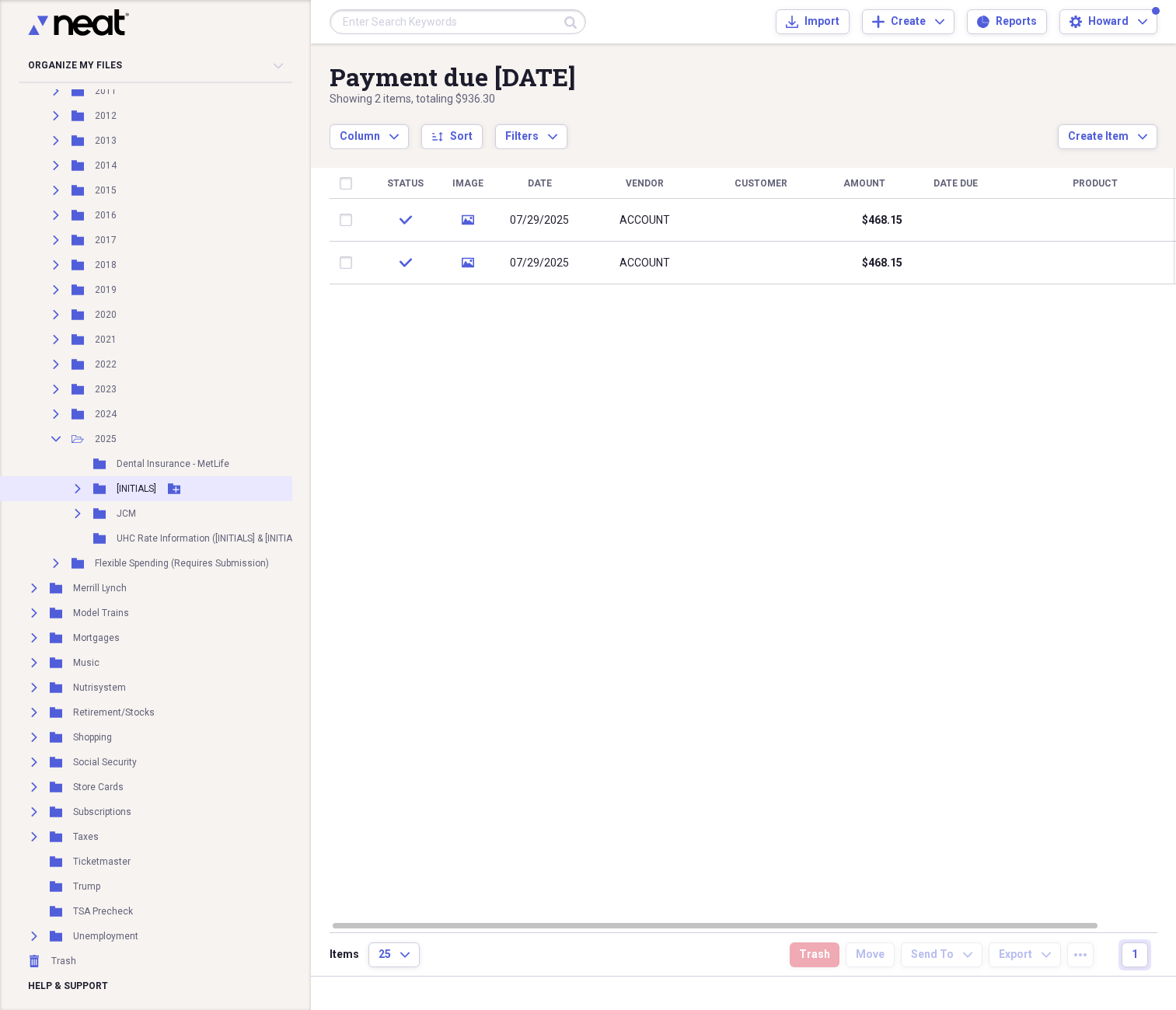 click on "Expand" 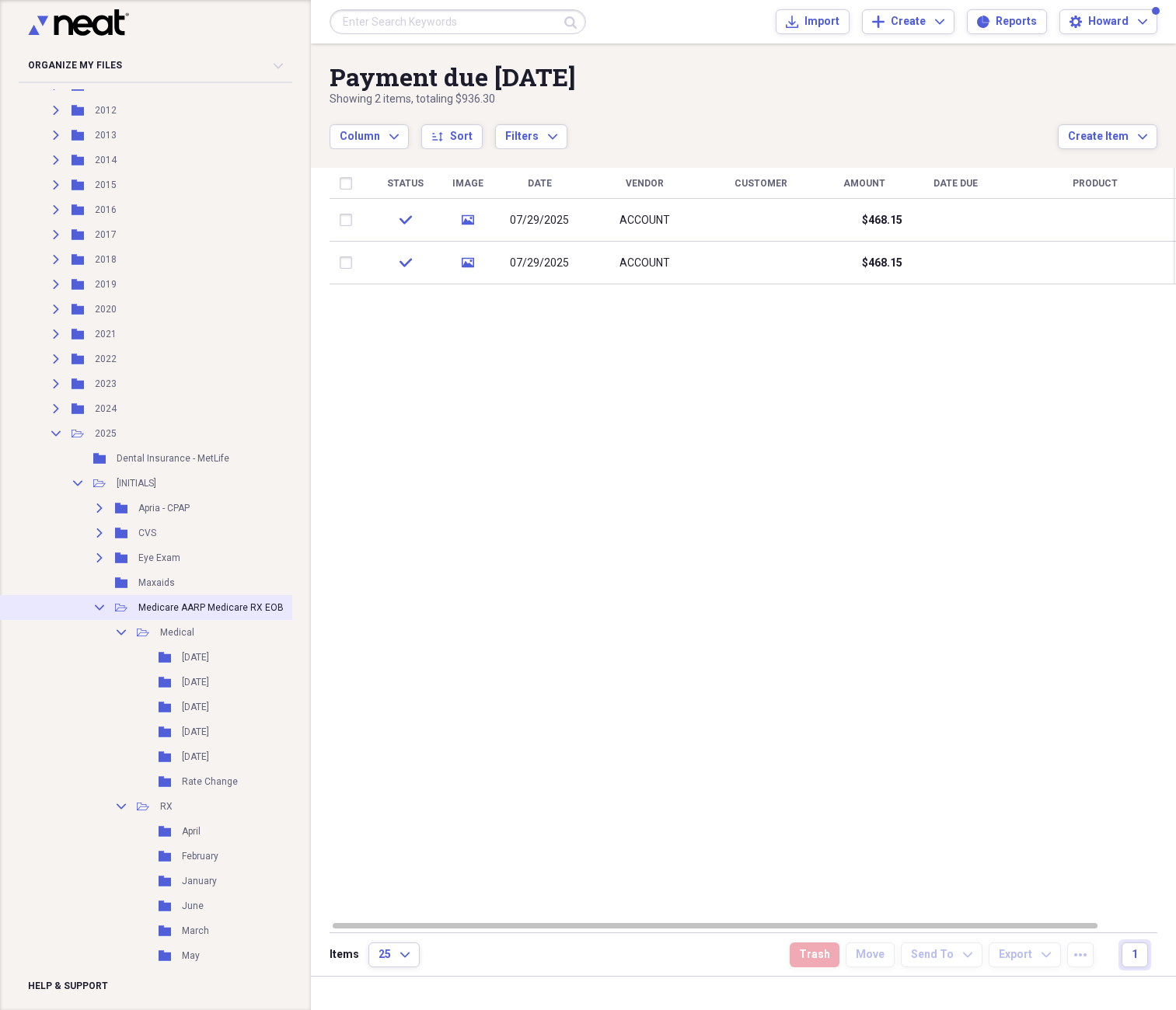 click 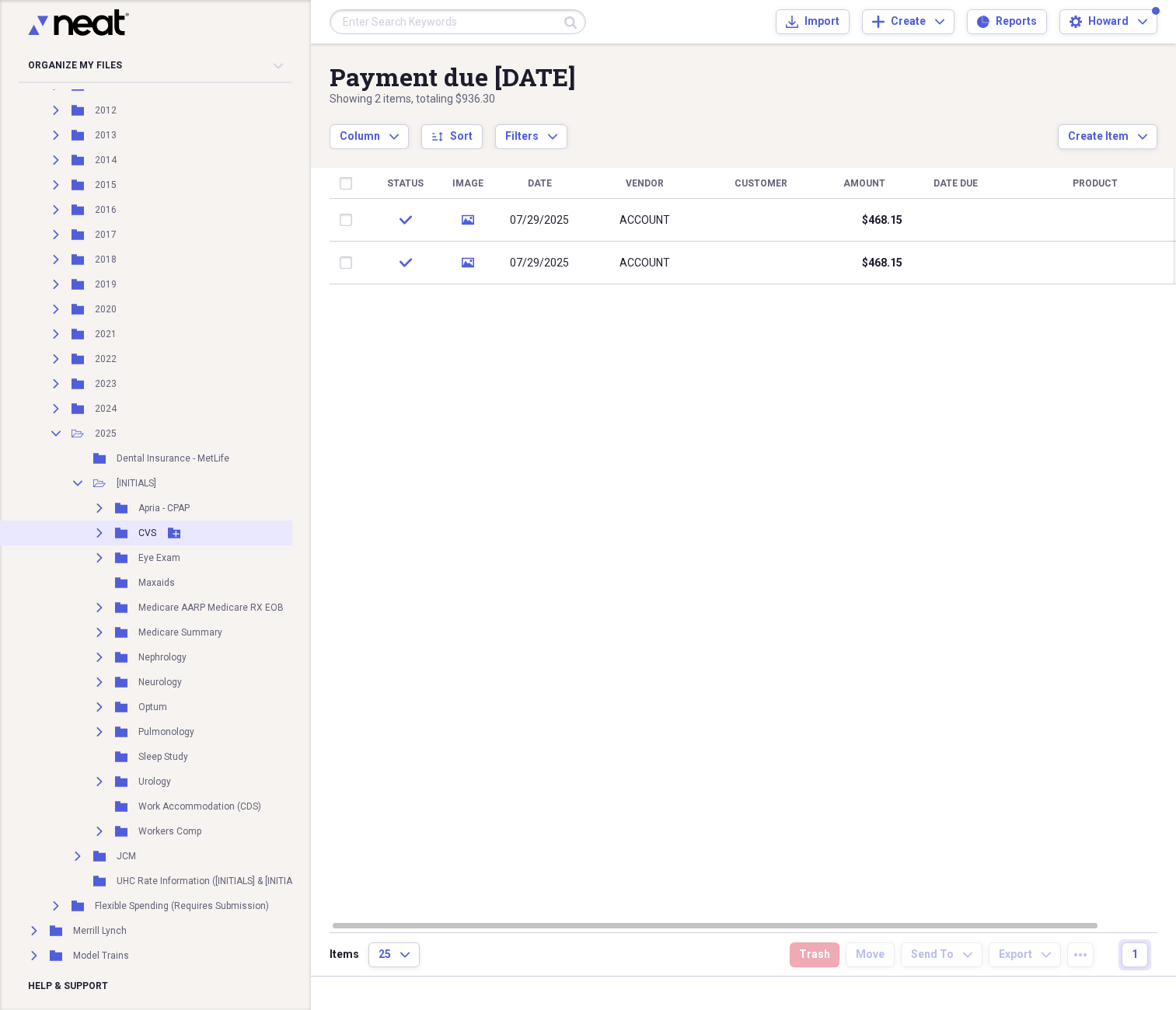 click on "Expand" 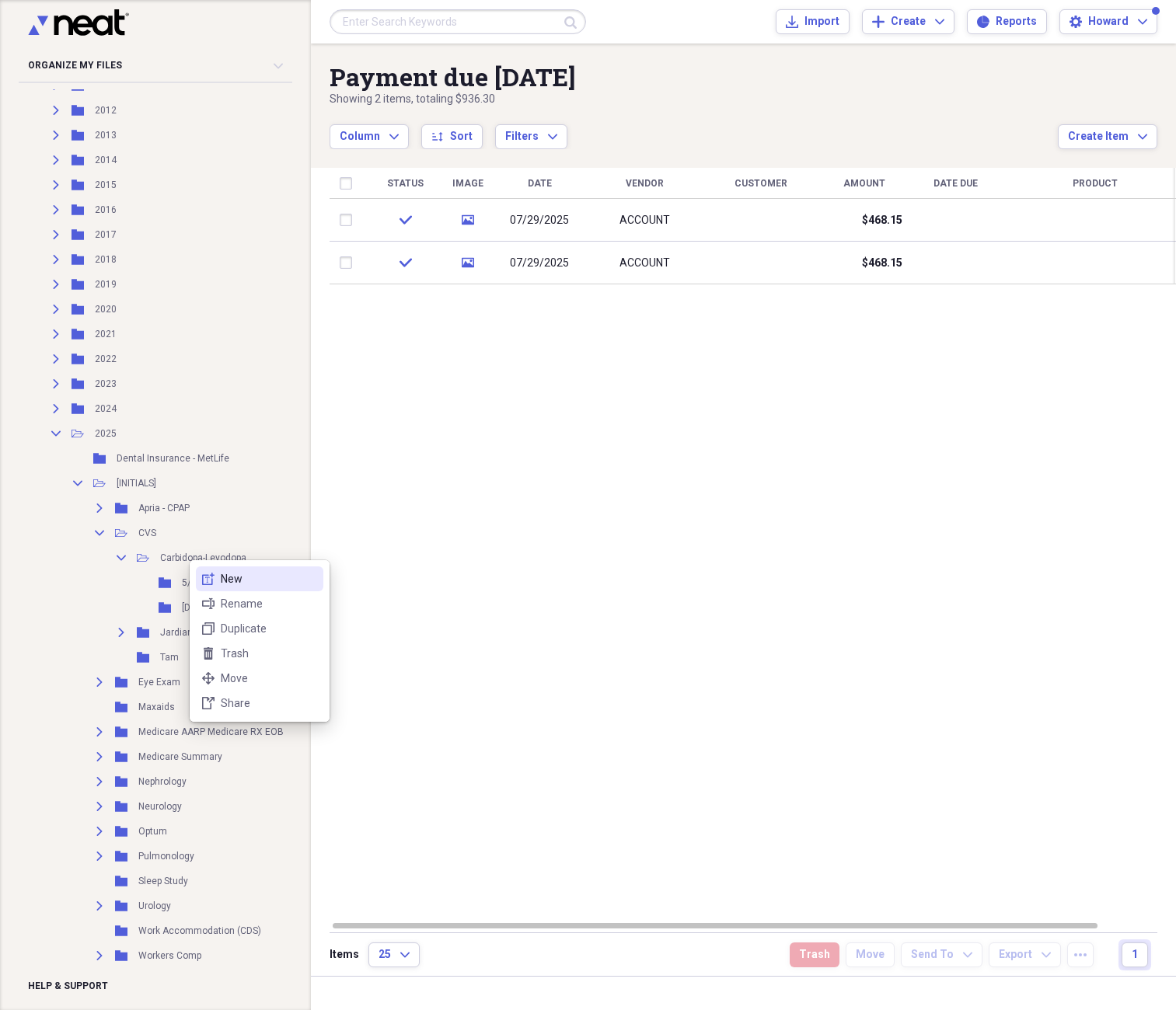 click on "New" at bounding box center (269, 579) 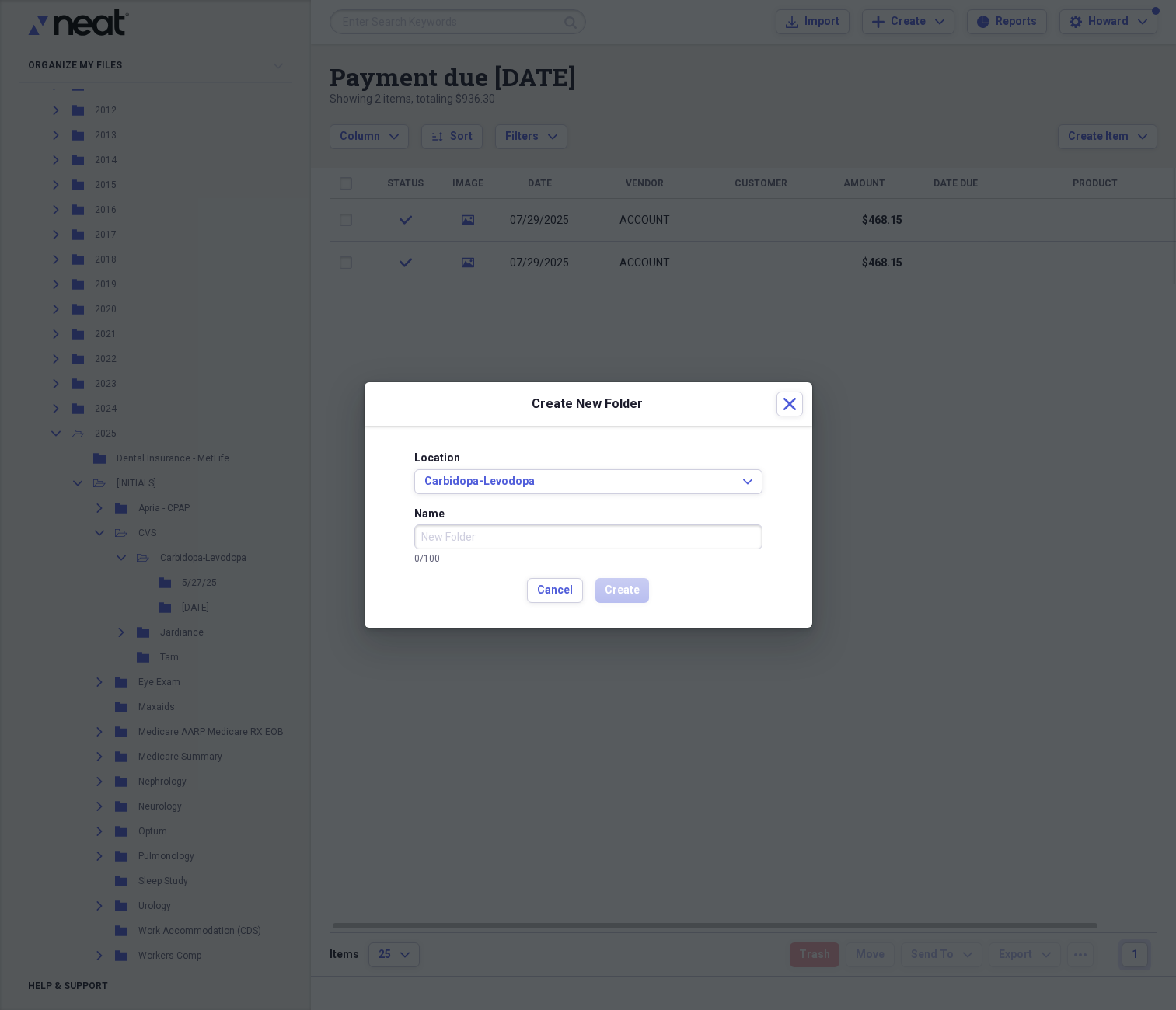 click on "Name" at bounding box center (588, 537) 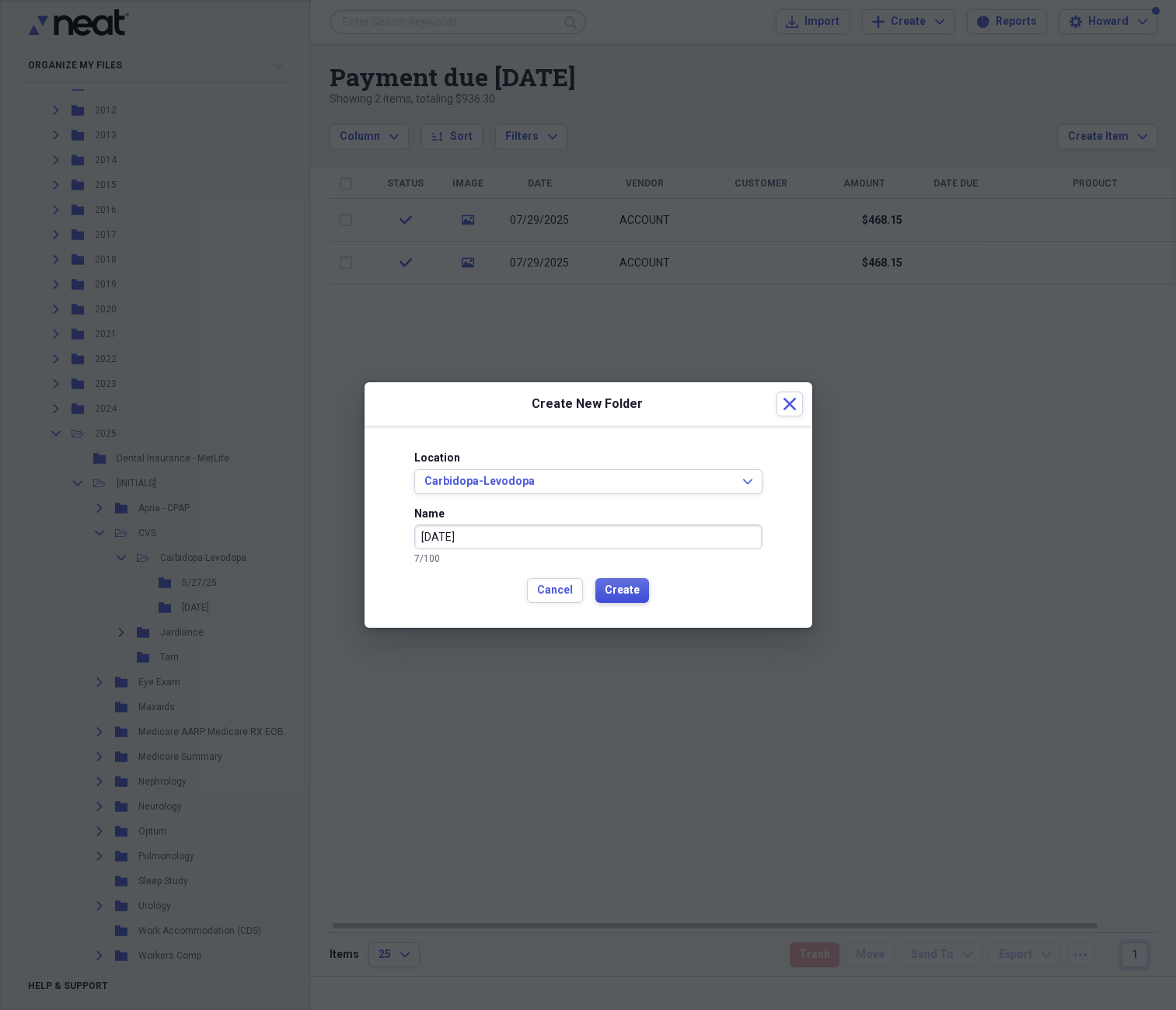 type on "7/28/25" 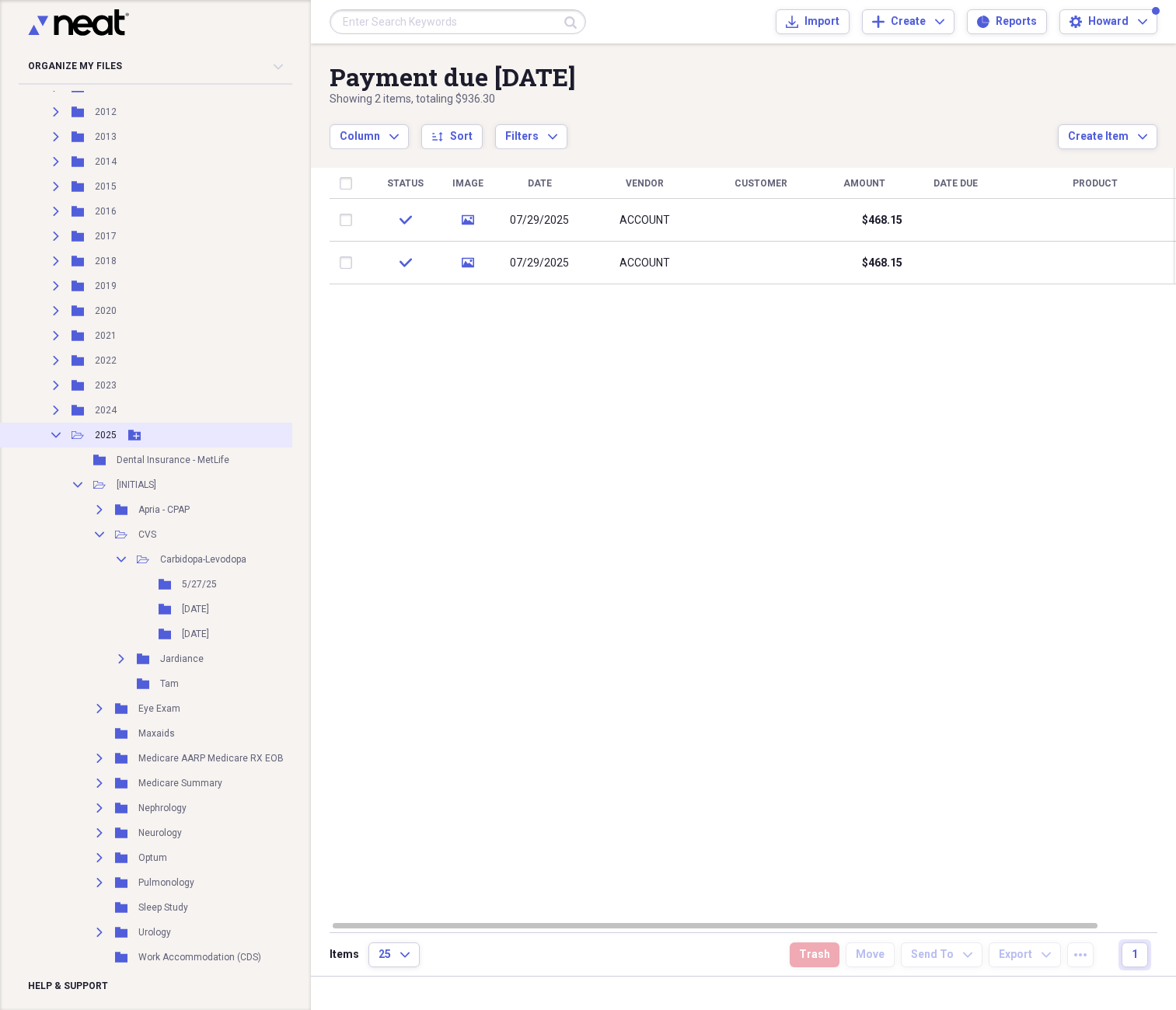 click on "Collapse" 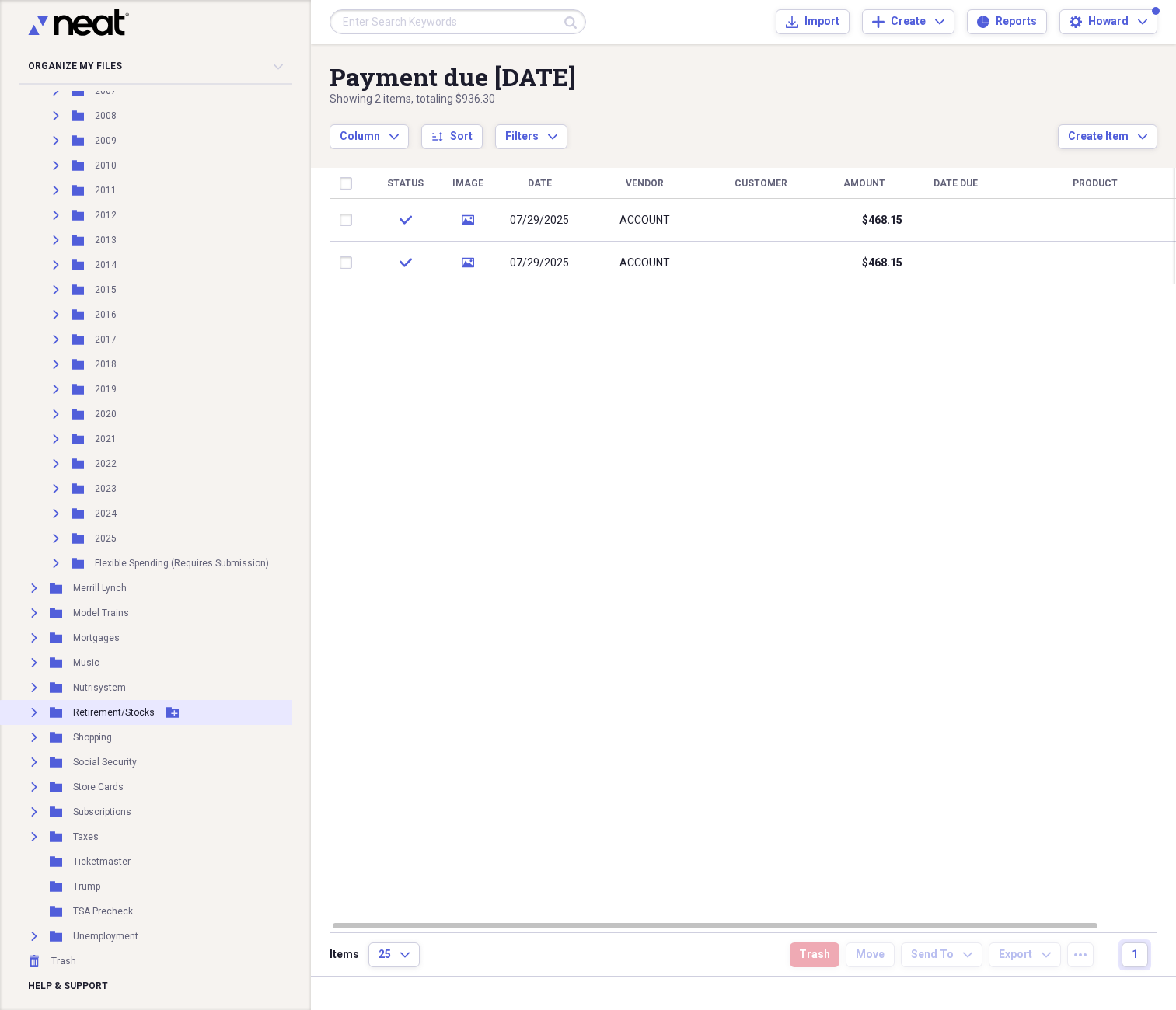 click on "Expand" 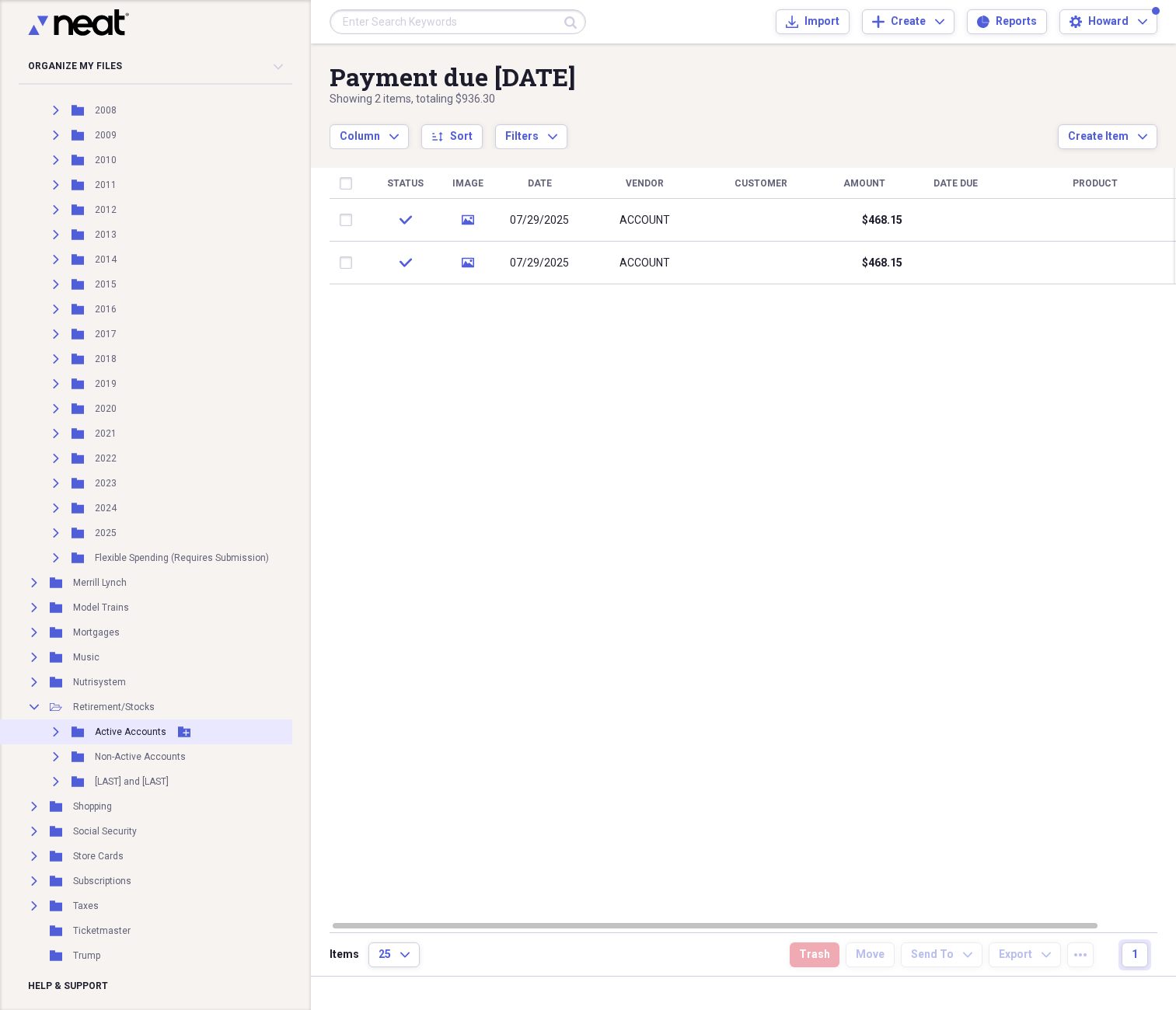 click on "Expand" 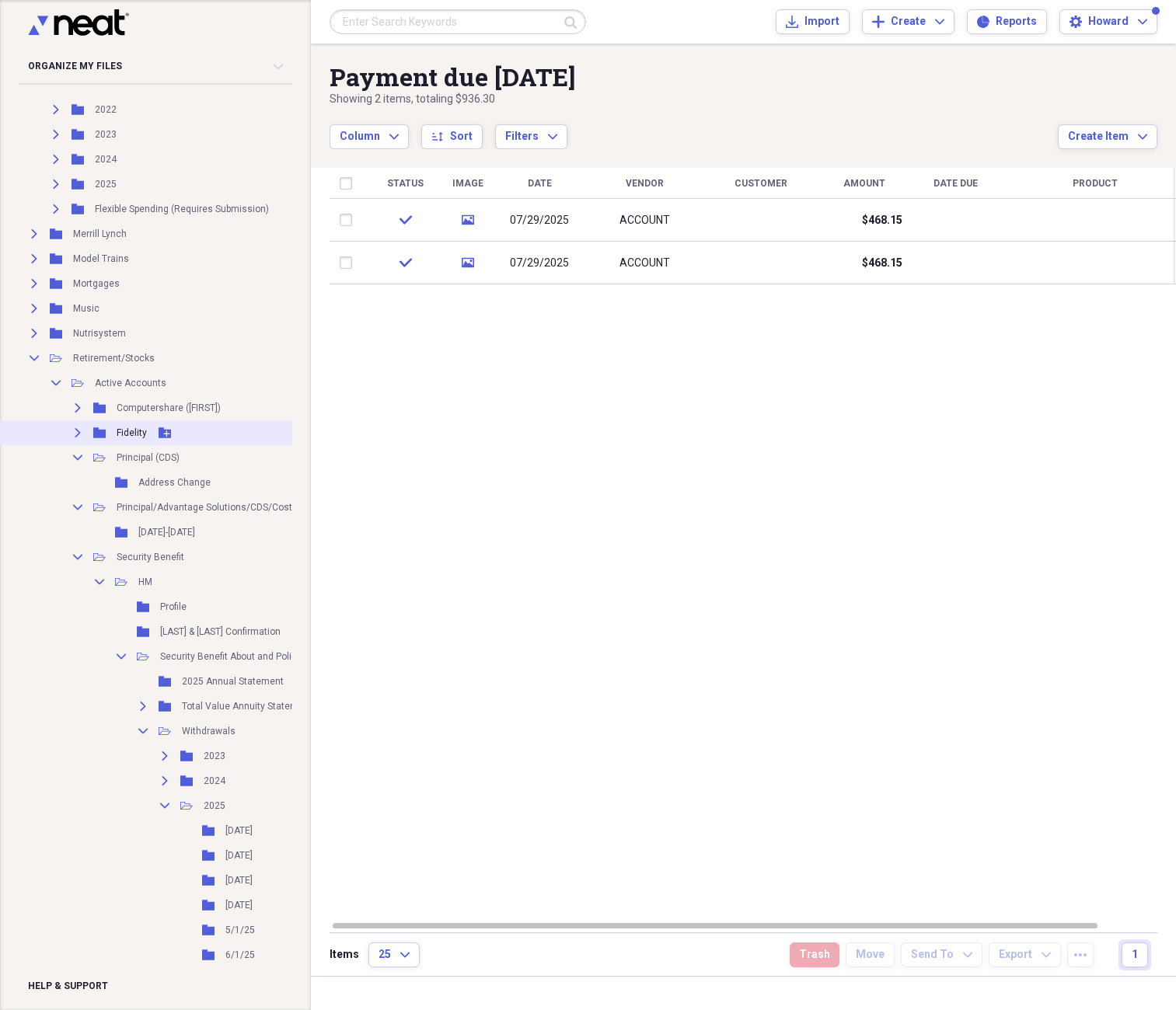 scroll, scrollTop: 2280, scrollLeft: 0, axis: vertical 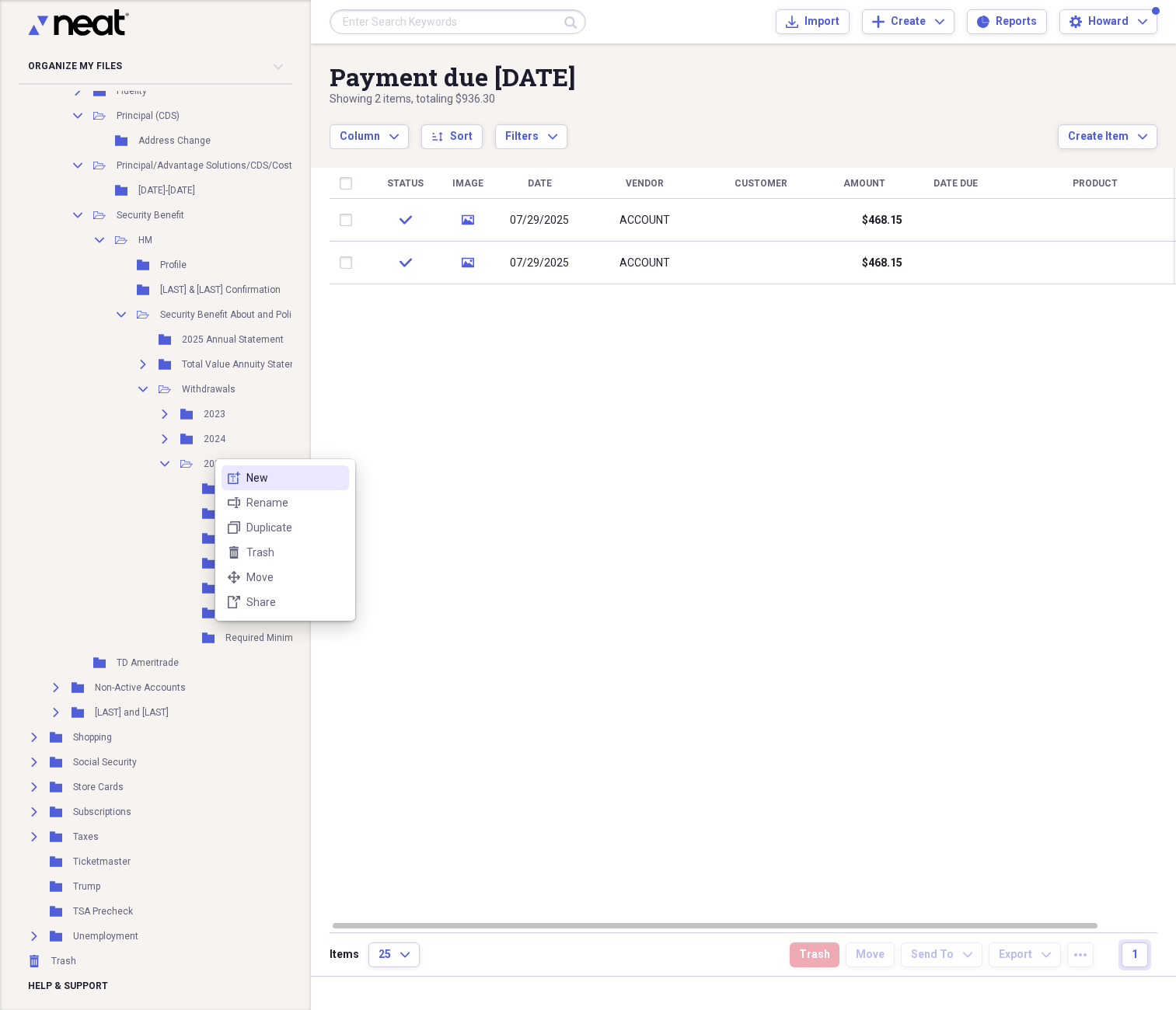 click on "new-textbox New" at bounding box center (285, 478) 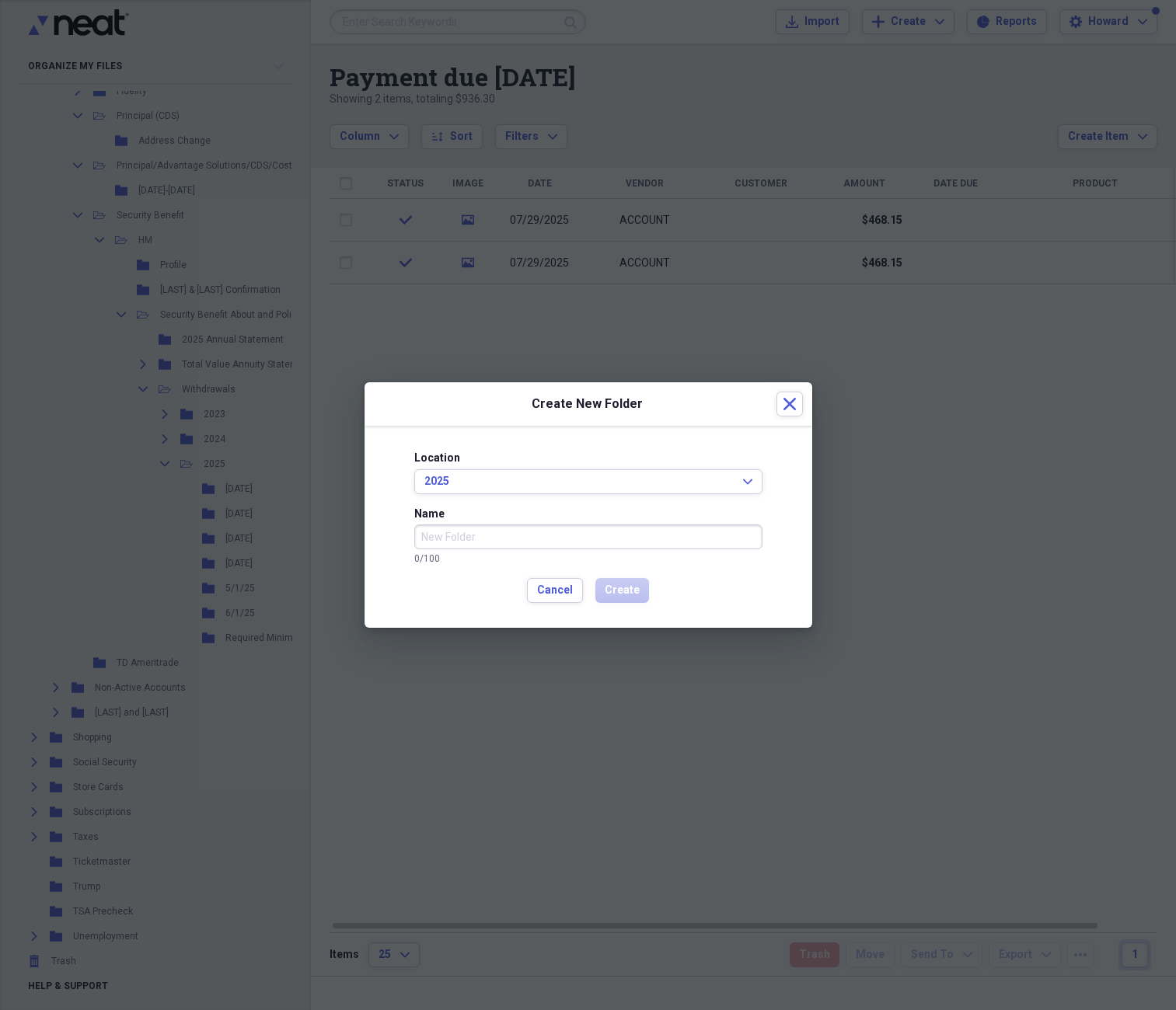 click on "Name" at bounding box center (588, 537) 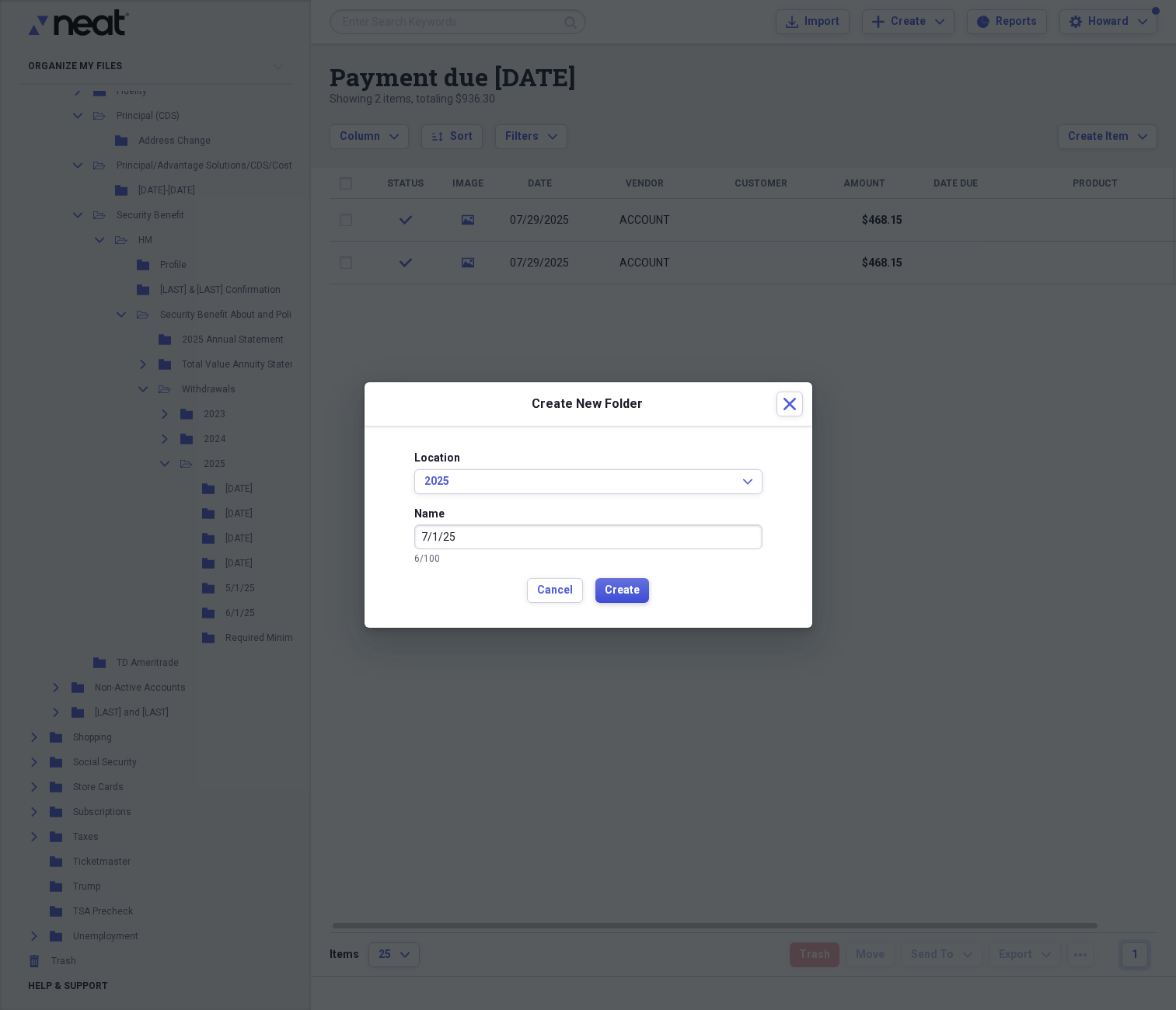 type on "7/1/25" 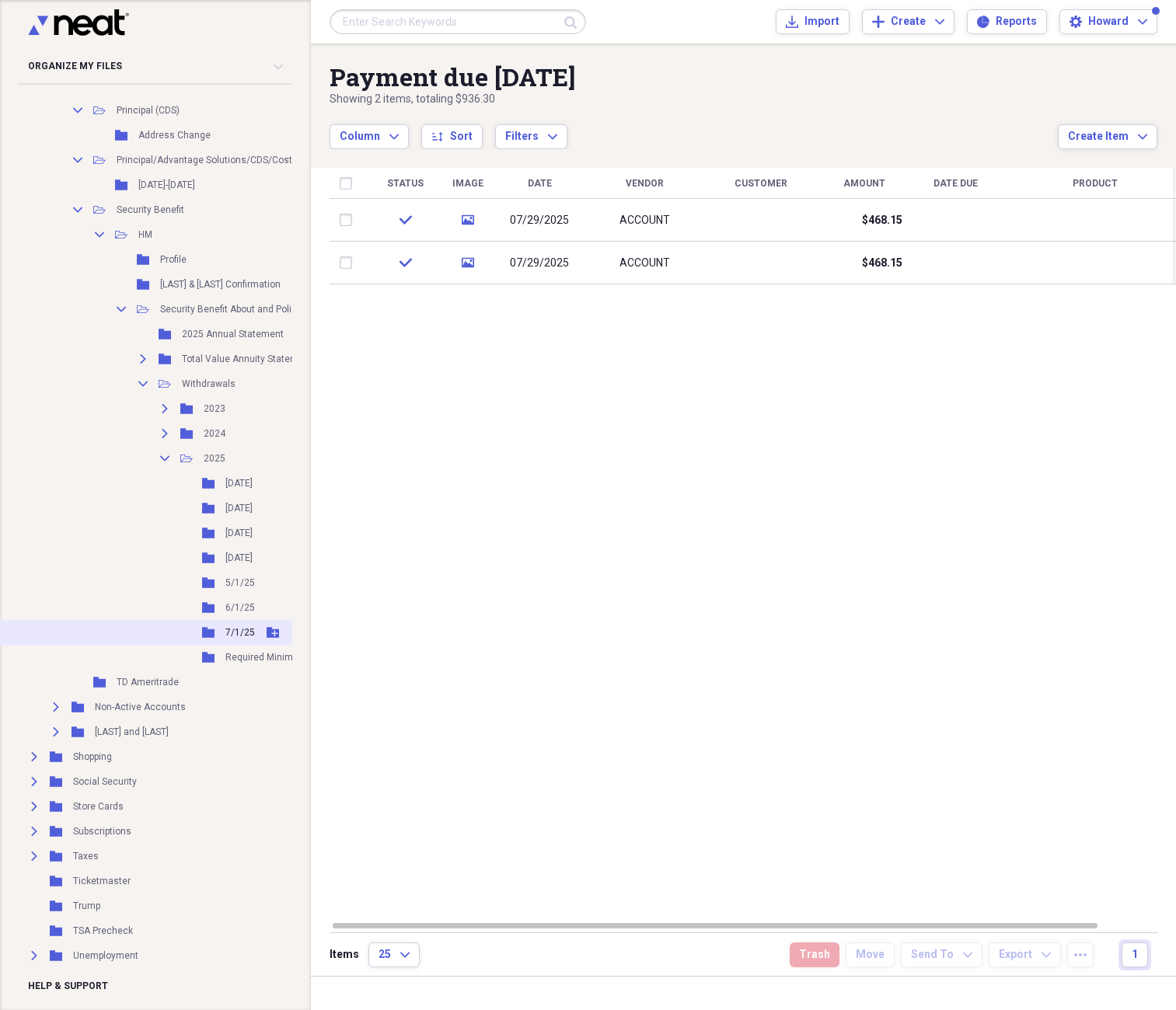 click on "7/1/25" at bounding box center (240, 632) 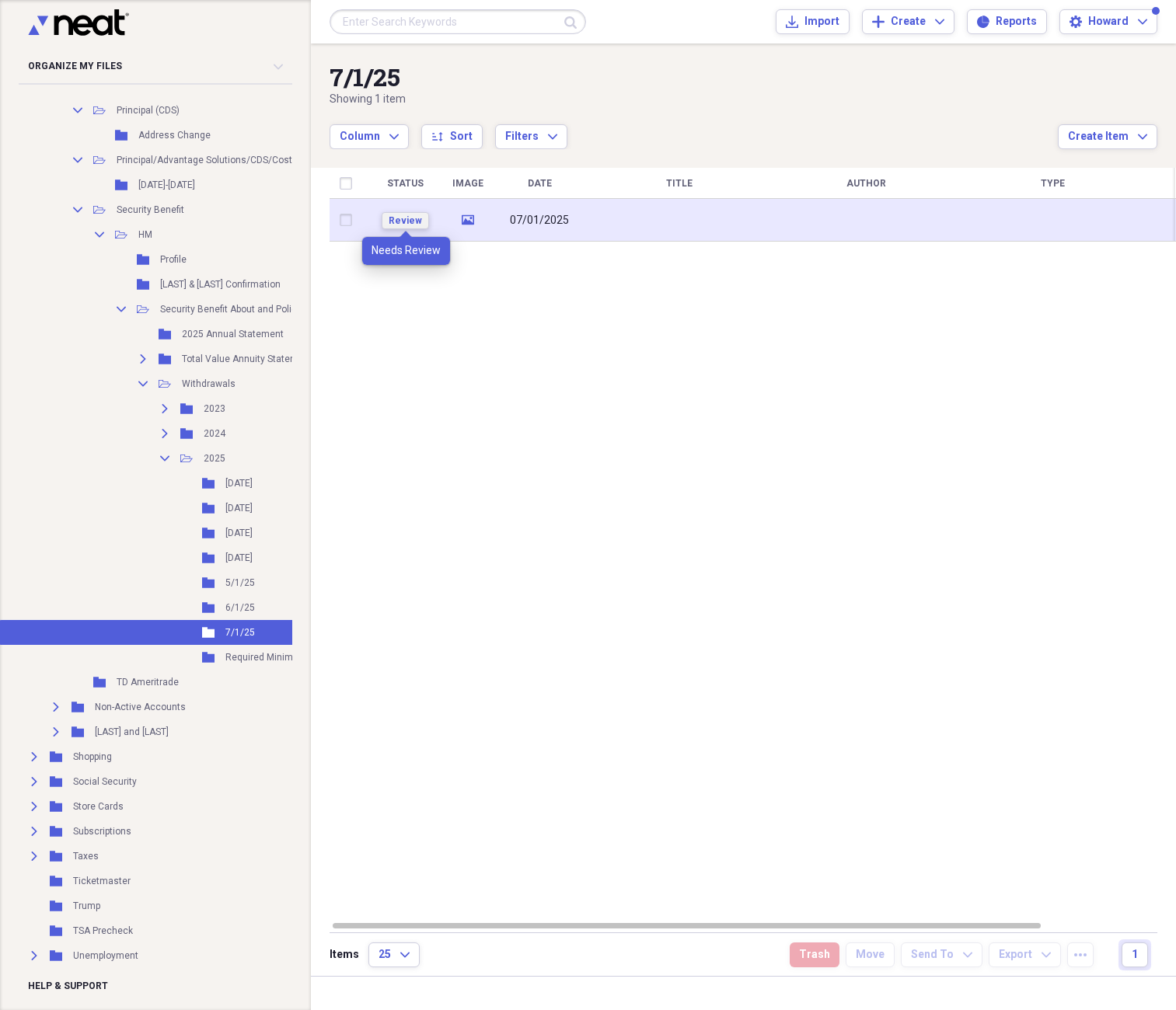 click on "Review" at bounding box center (405, 221) 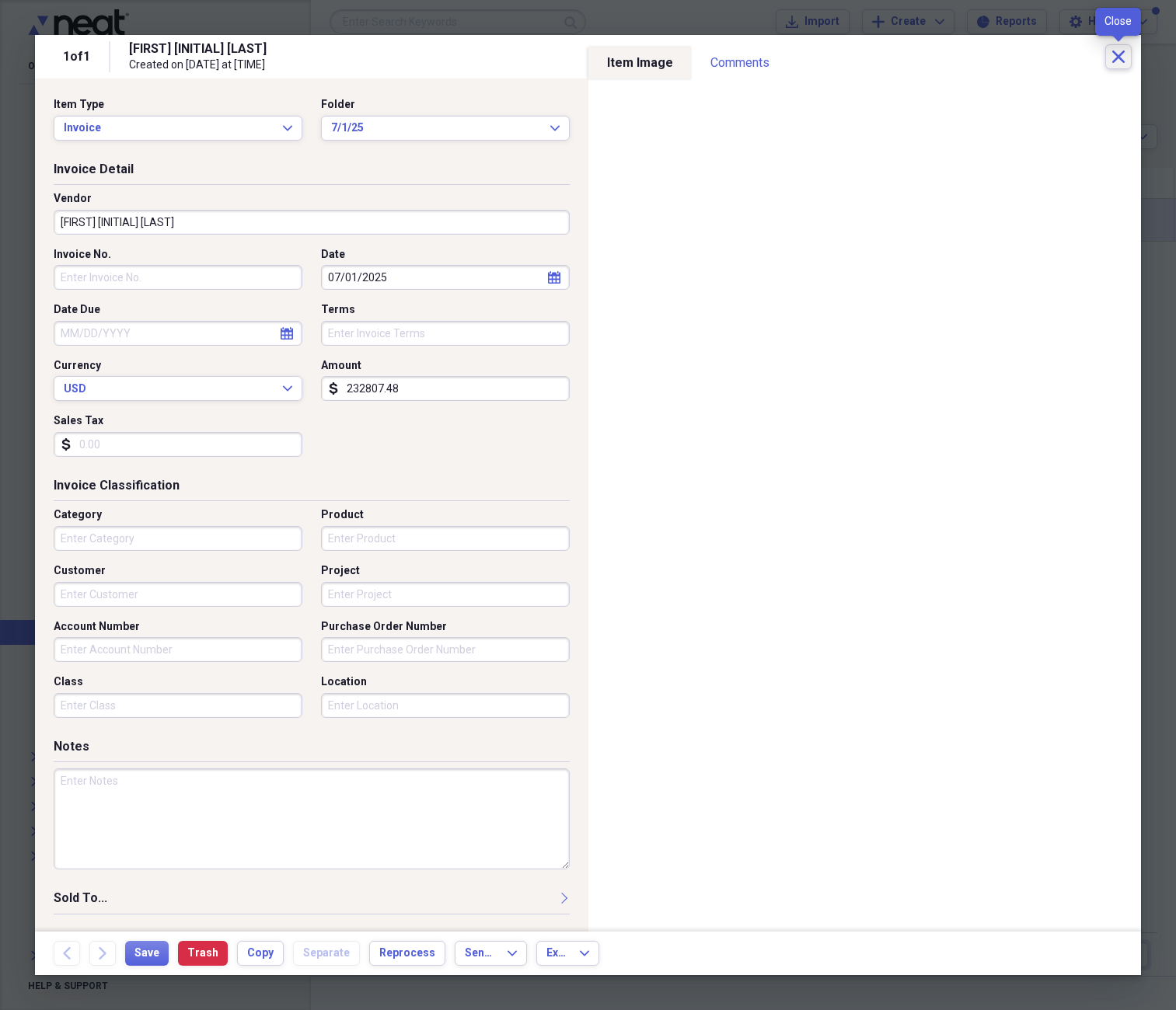 click on "Close" 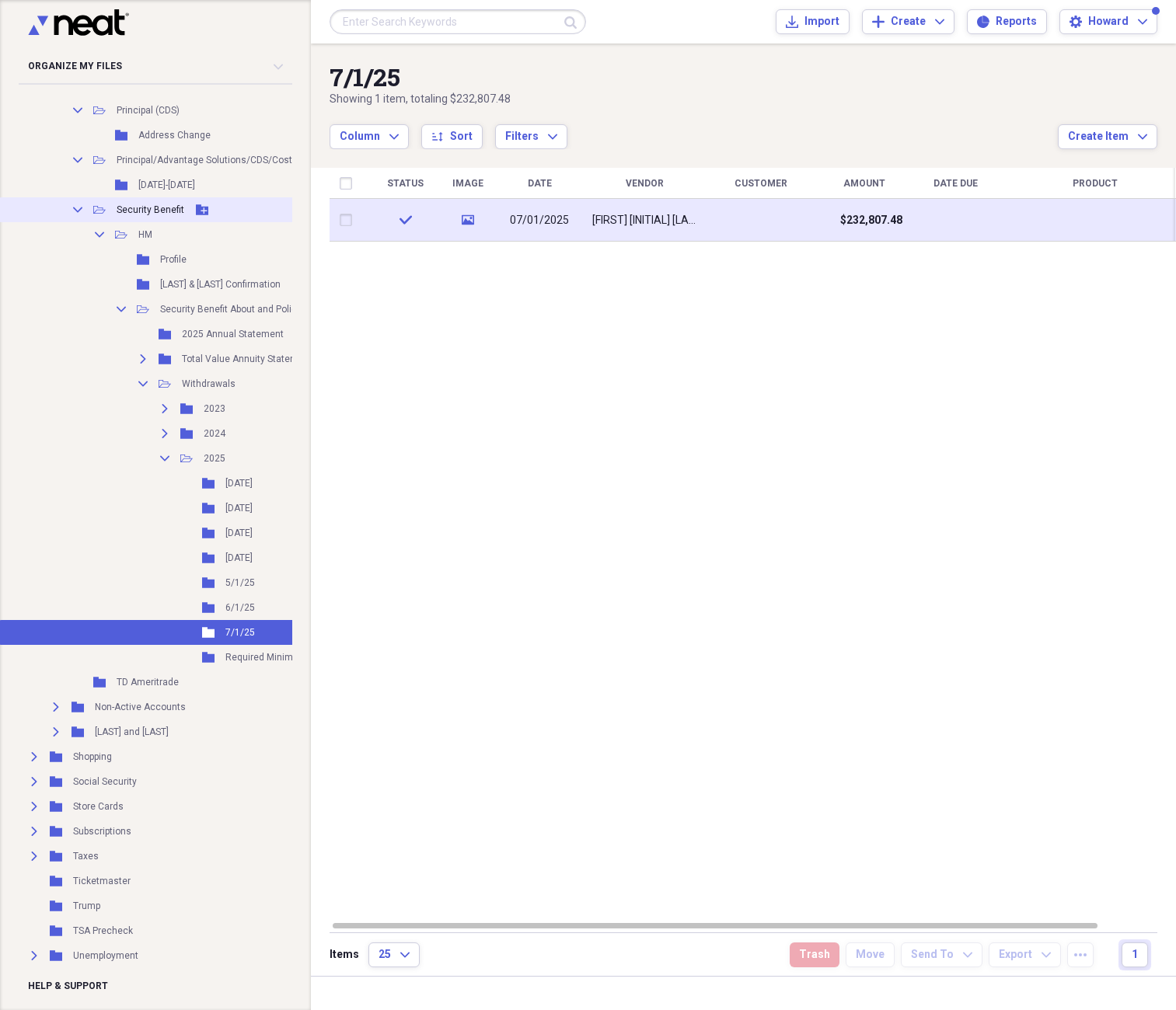 click 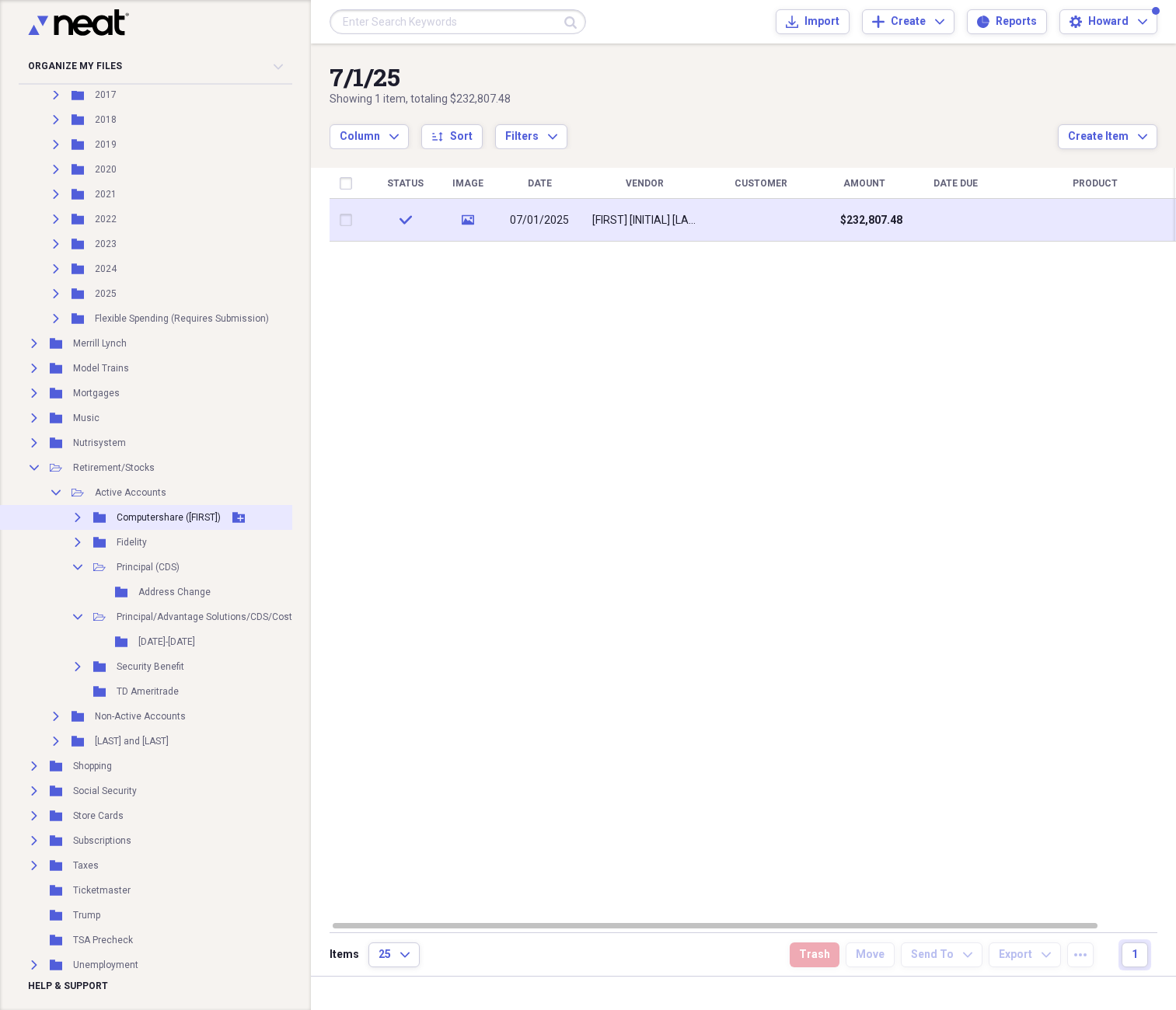 scroll, scrollTop: 1858, scrollLeft: 0, axis: vertical 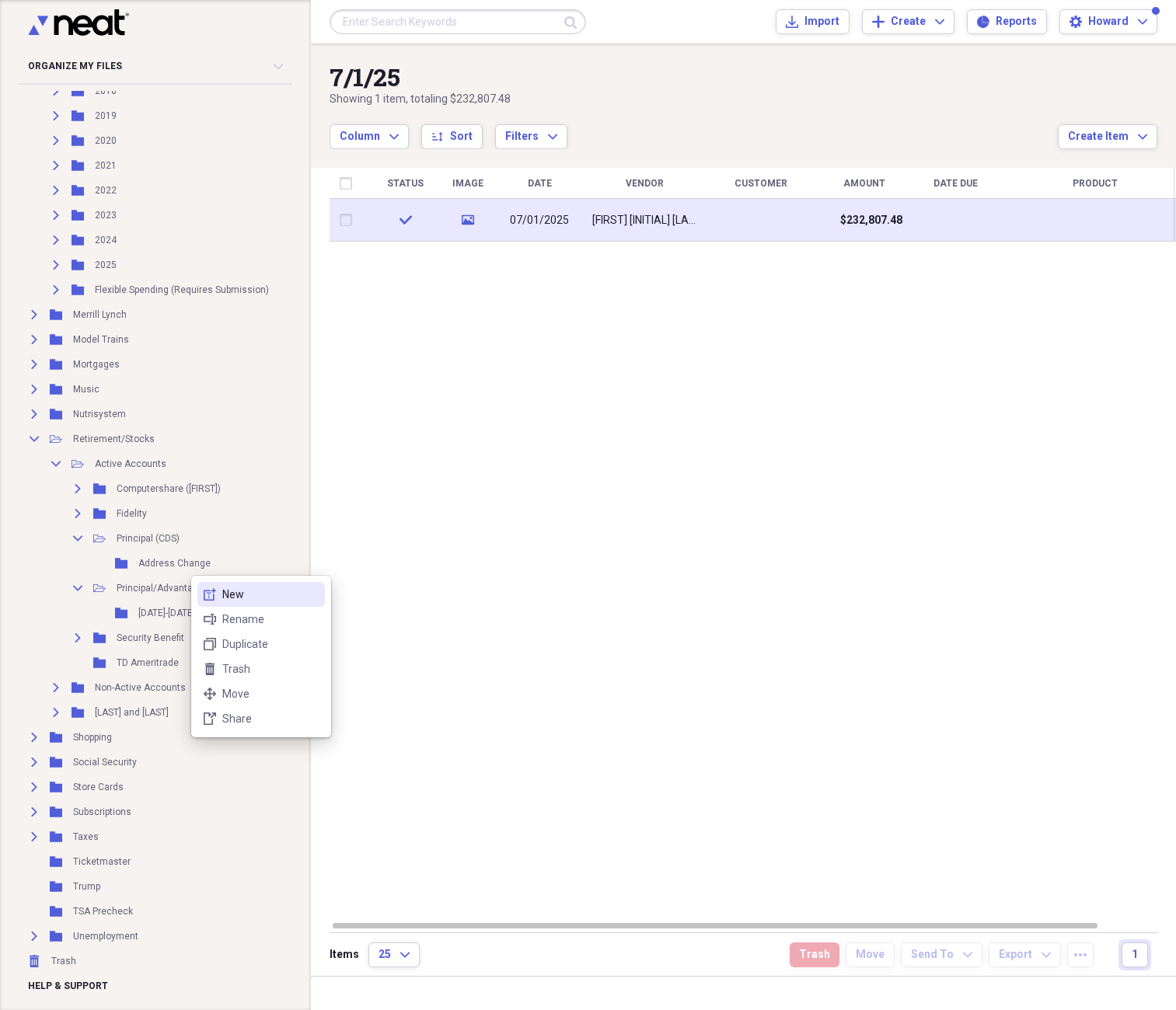 click on "new-textbox New" at bounding box center [261, 594] 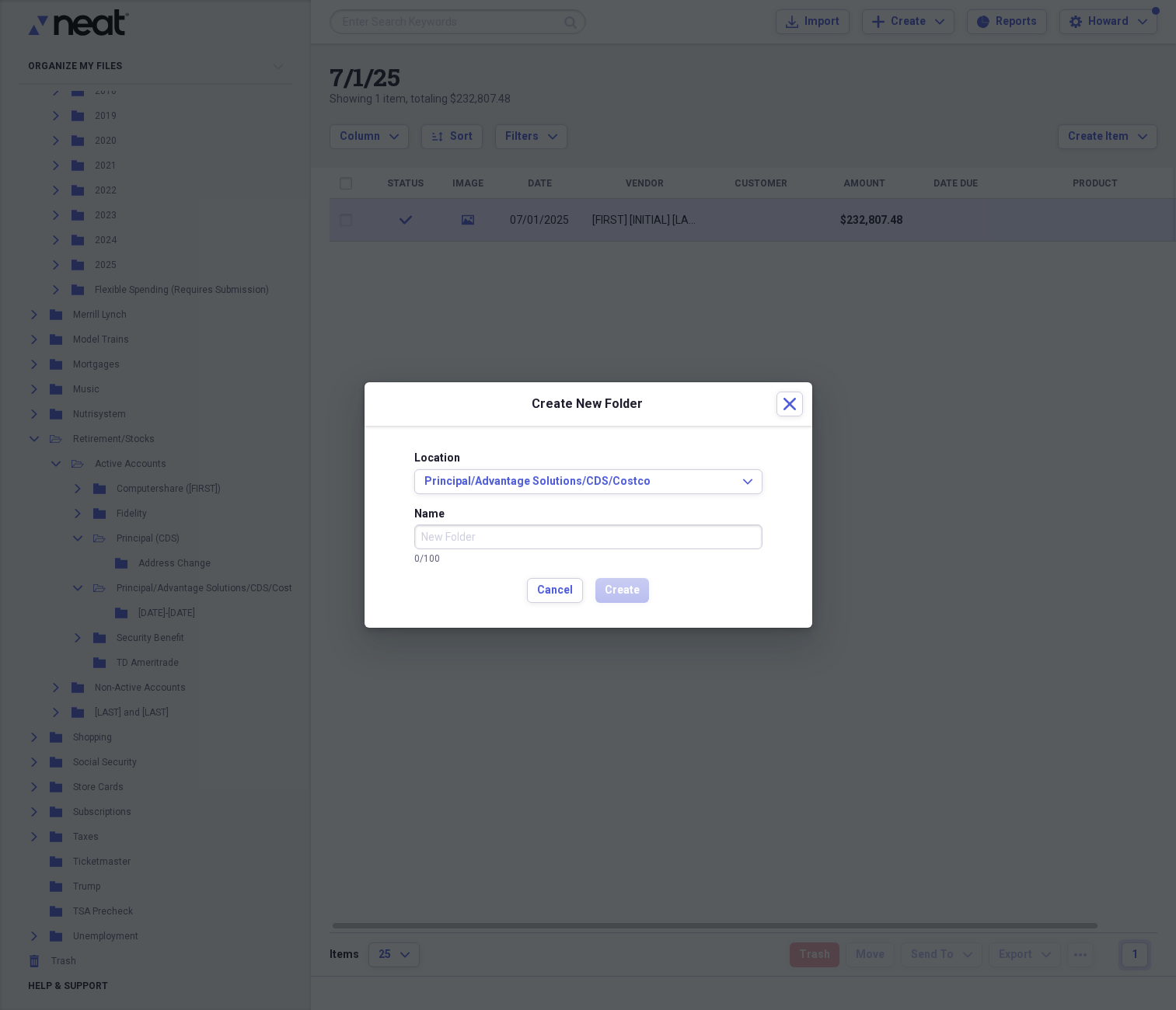 click on "Name" at bounding box center [588, 537] 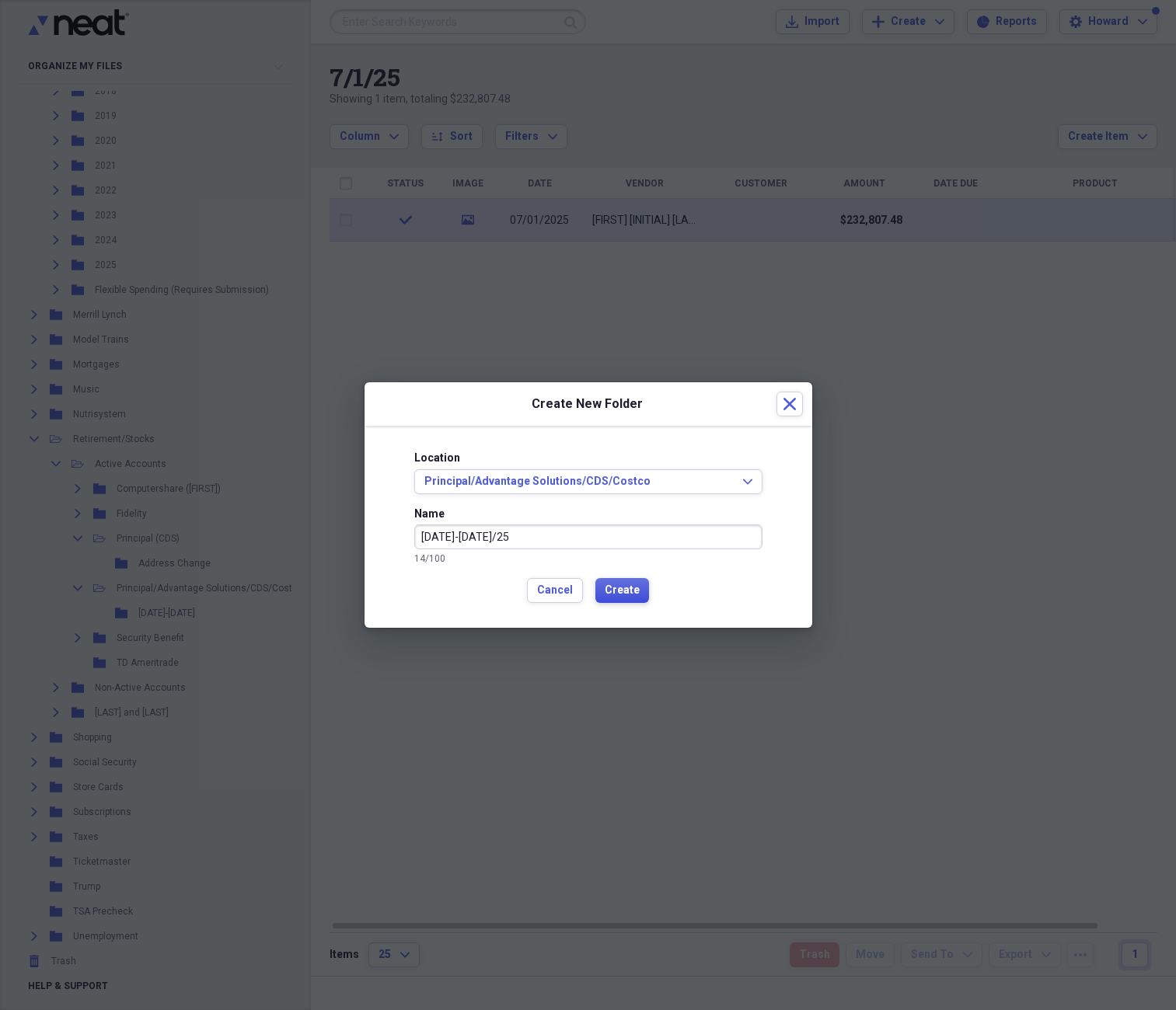 type on "4/1/25-6/30/25" 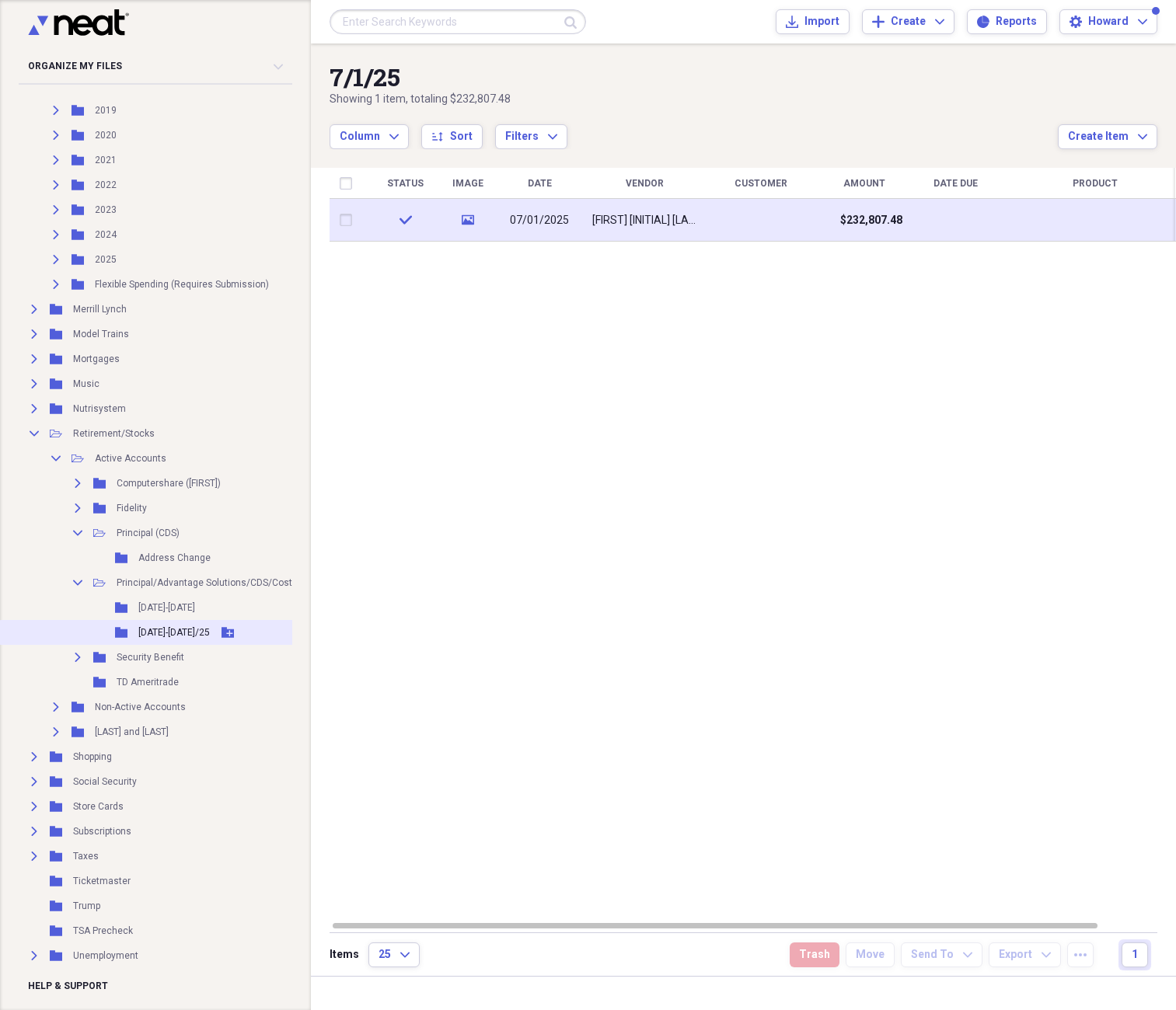 click on "4/1/25-6/30/25" at bounding box center (174, 632) 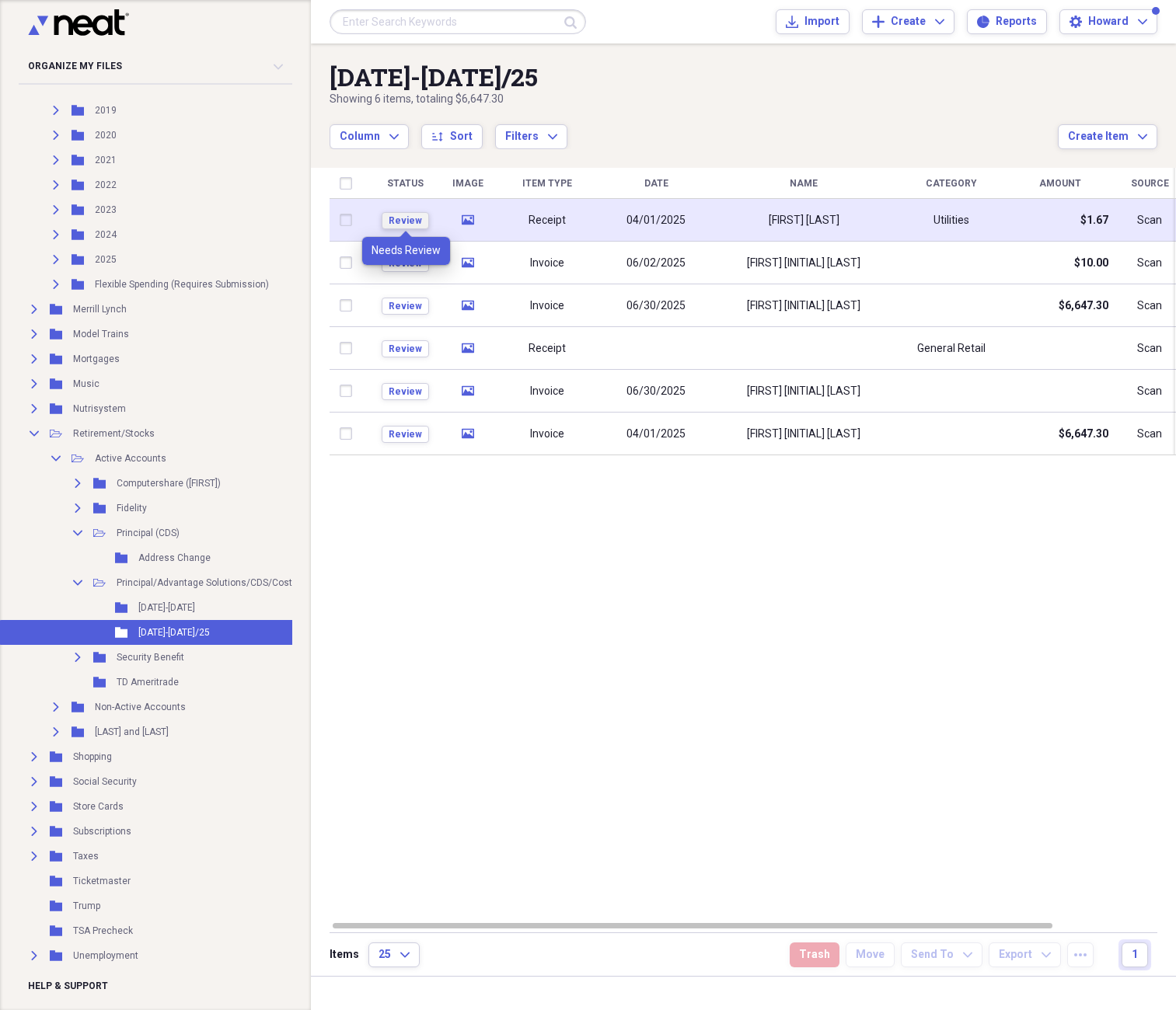 click on "Review" at bounding box center (405, 221) 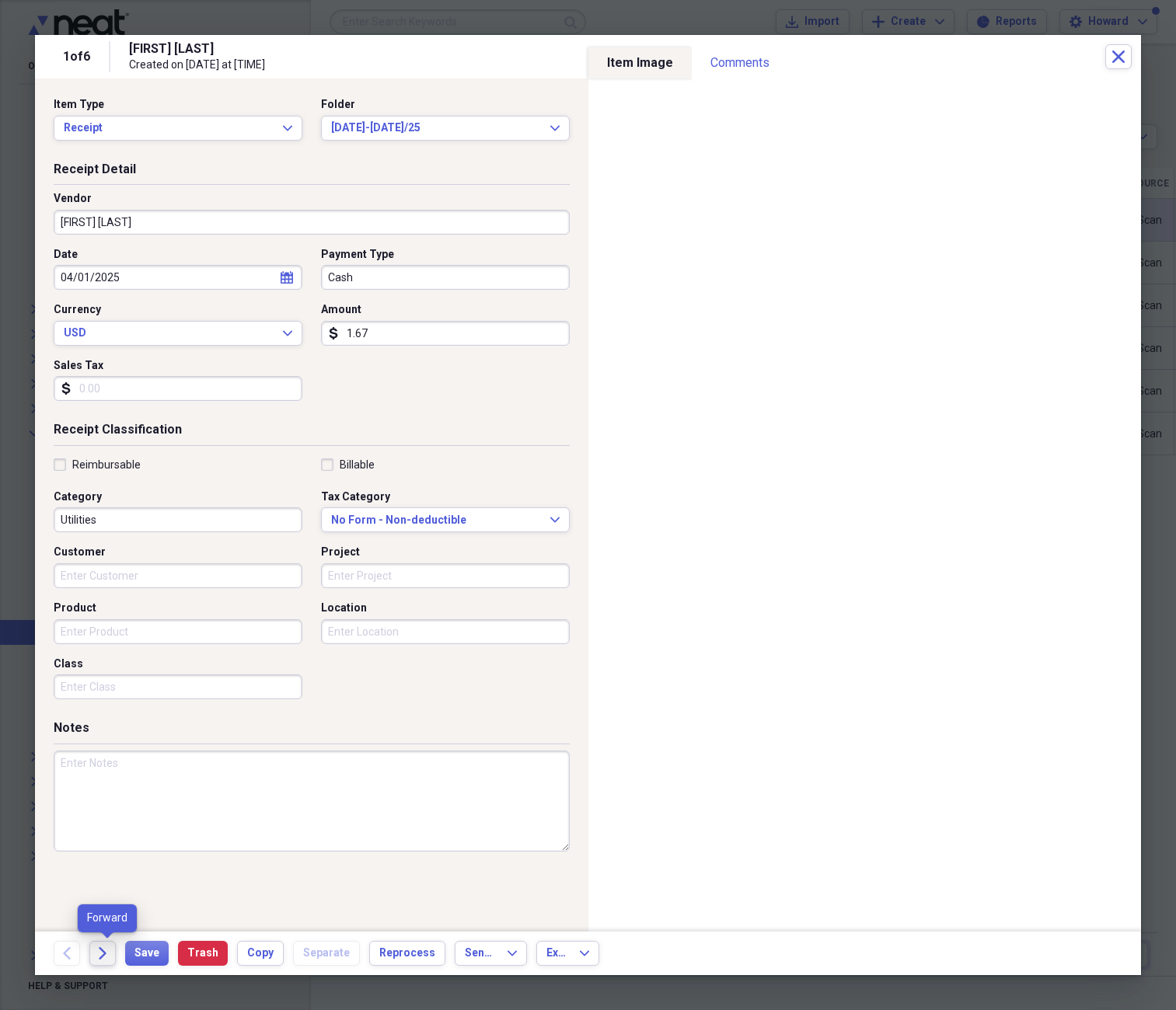 click 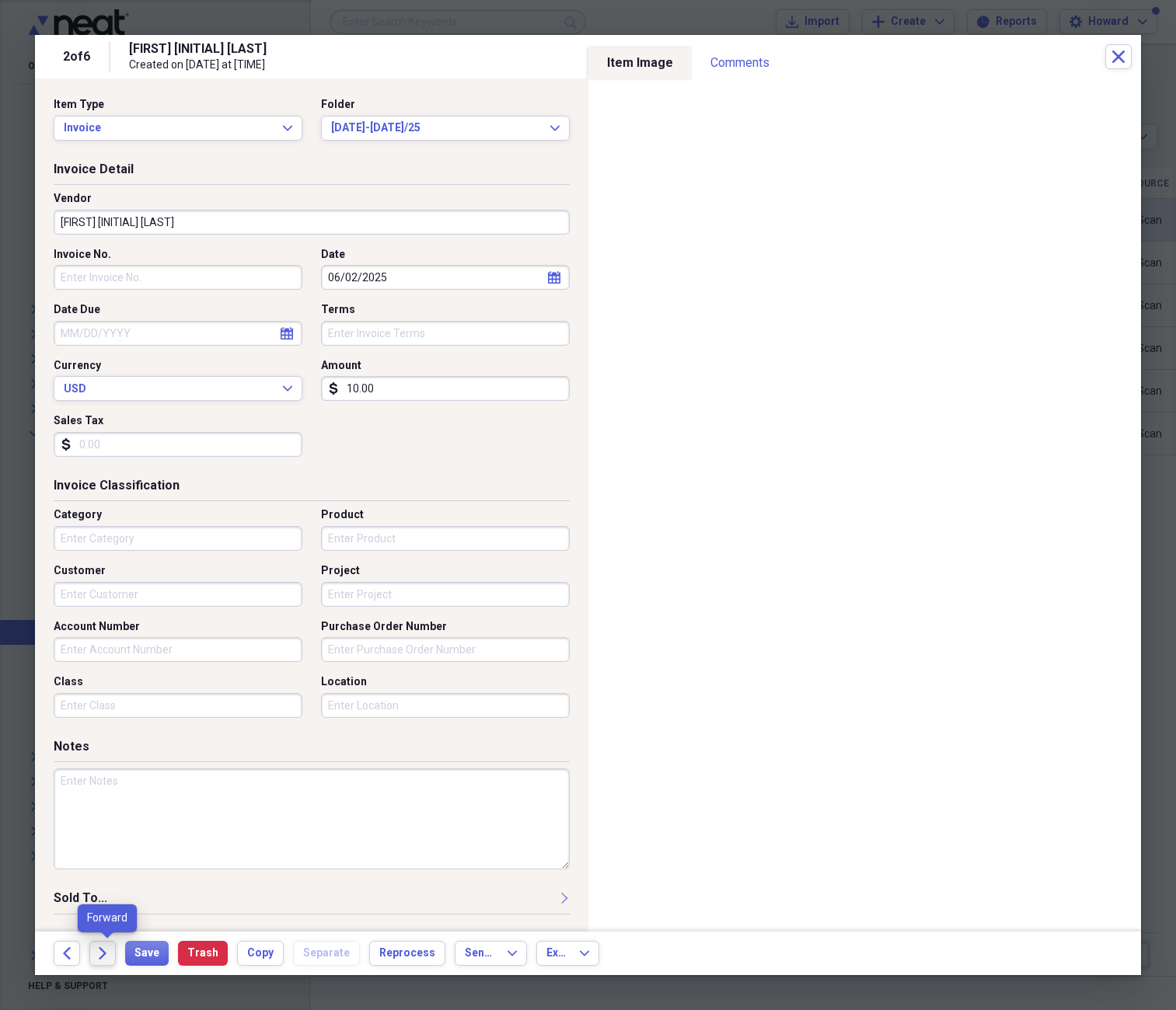click 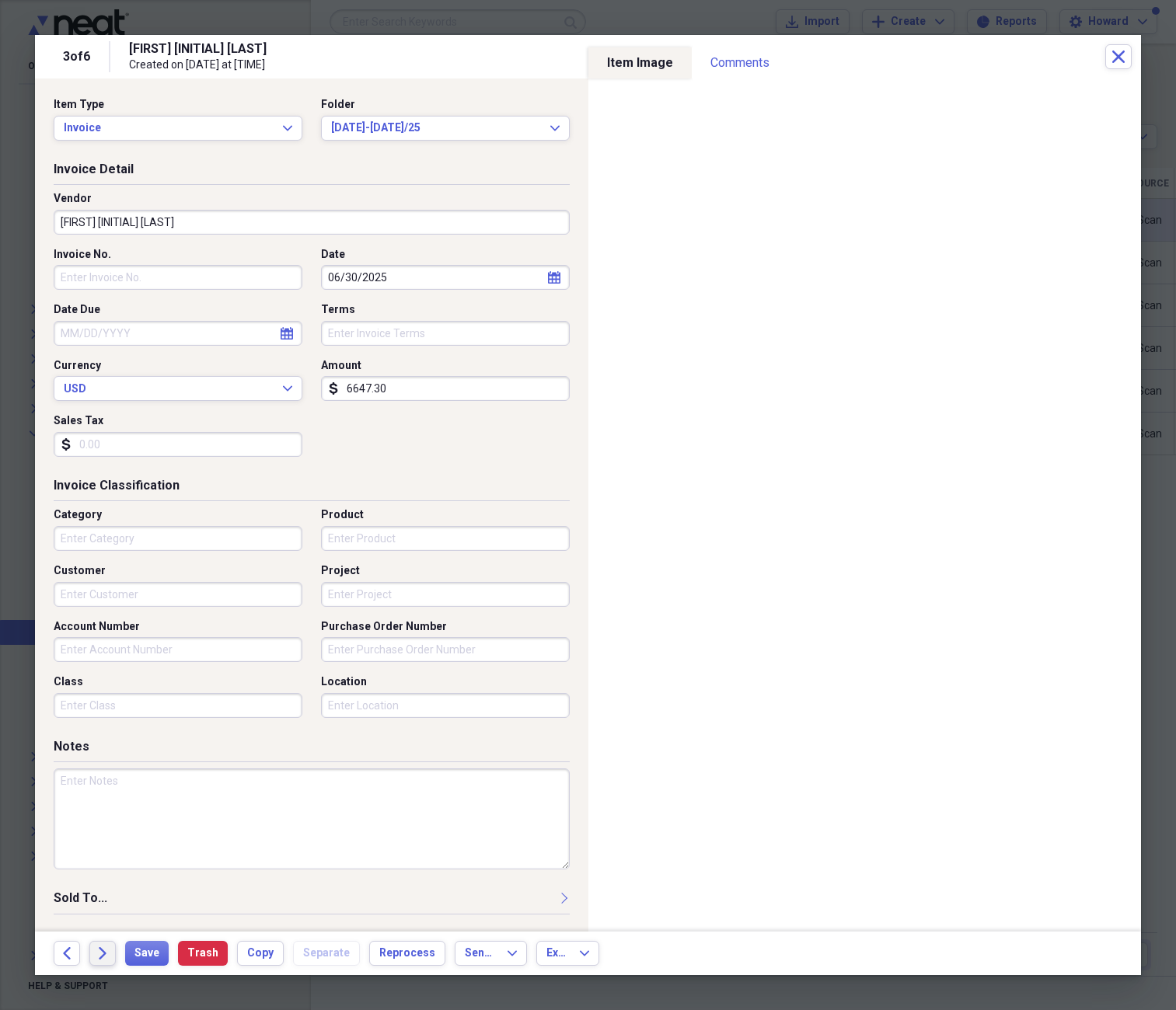 click on "Forward" 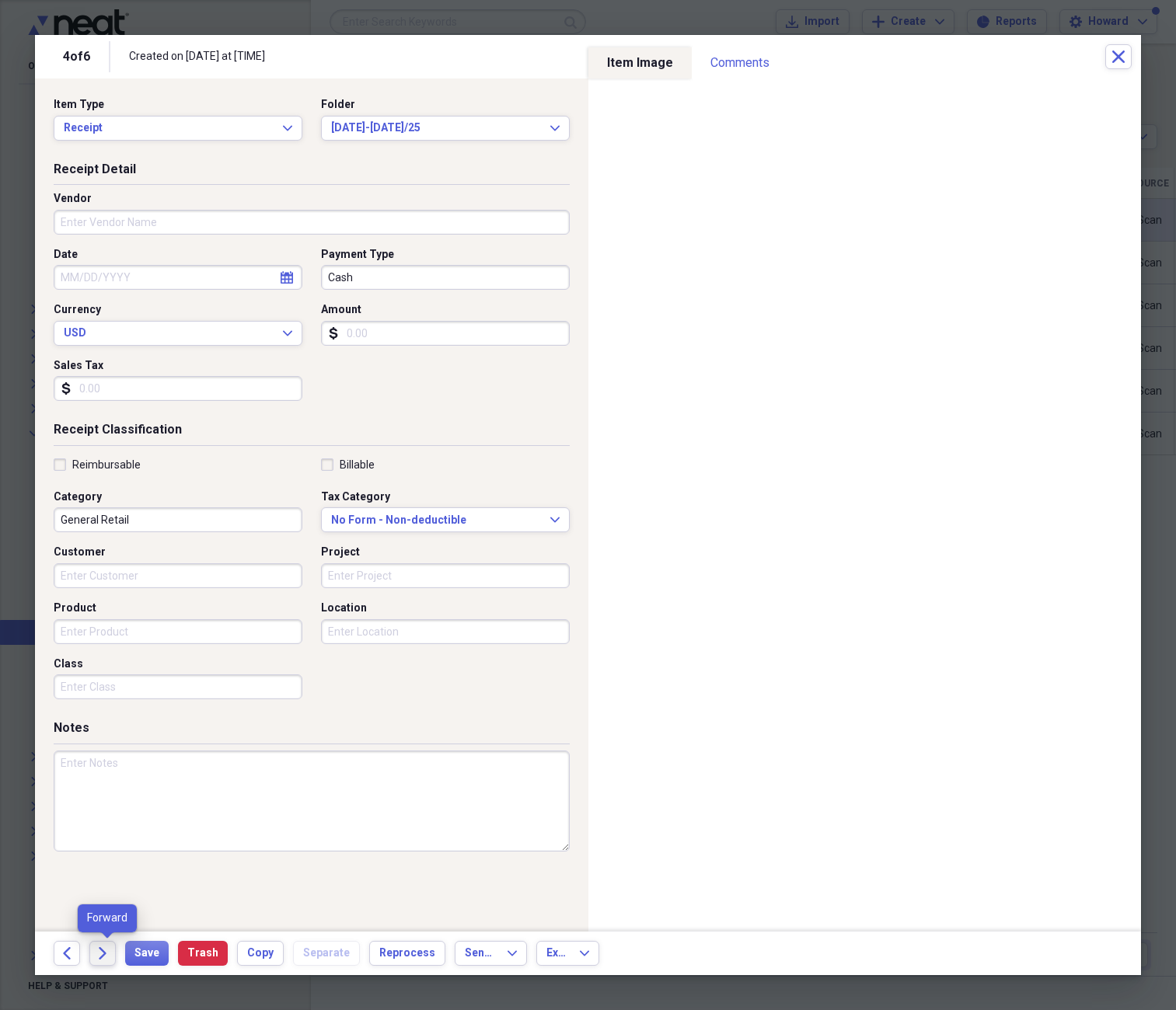 click on "Forward" 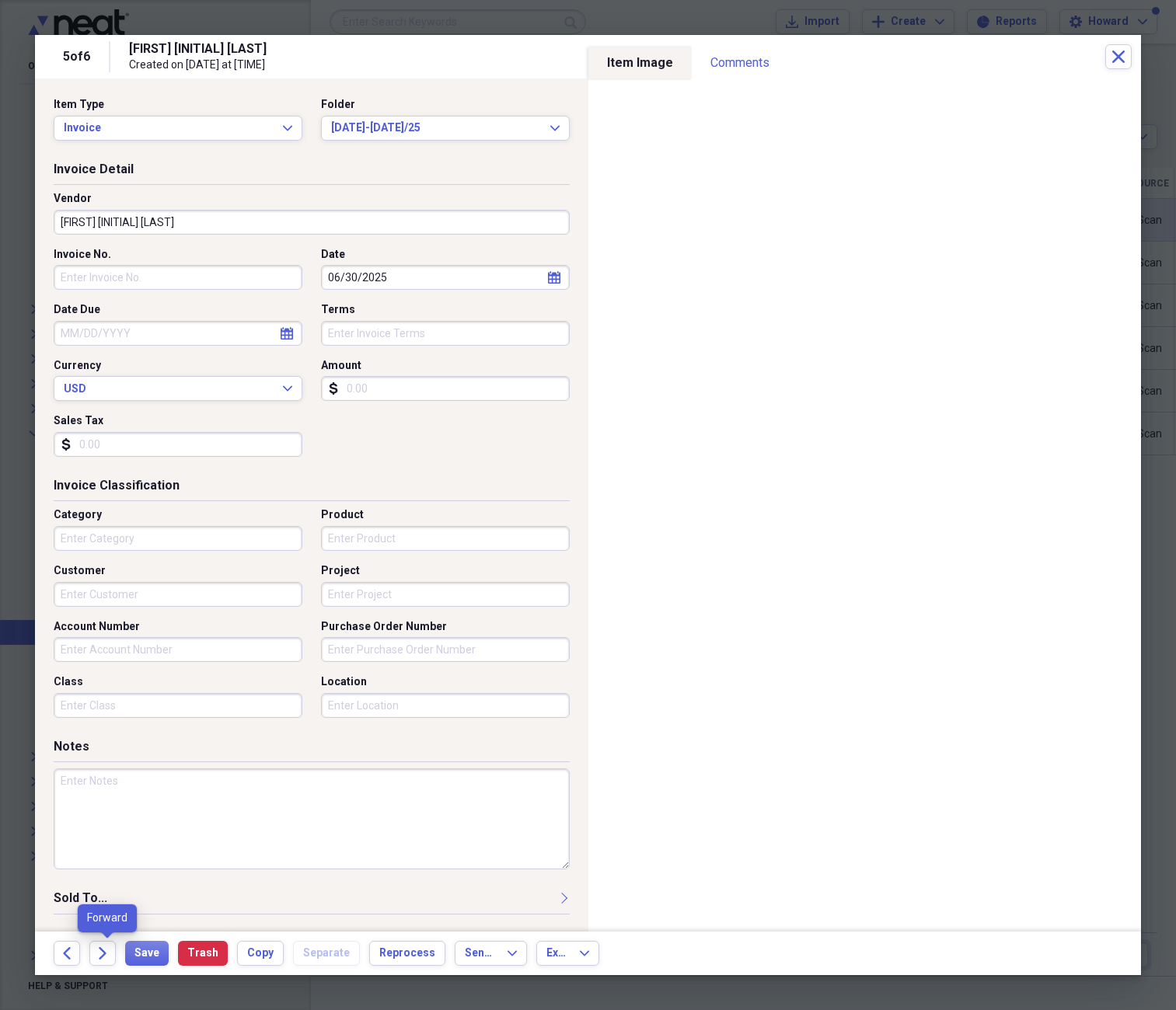 click 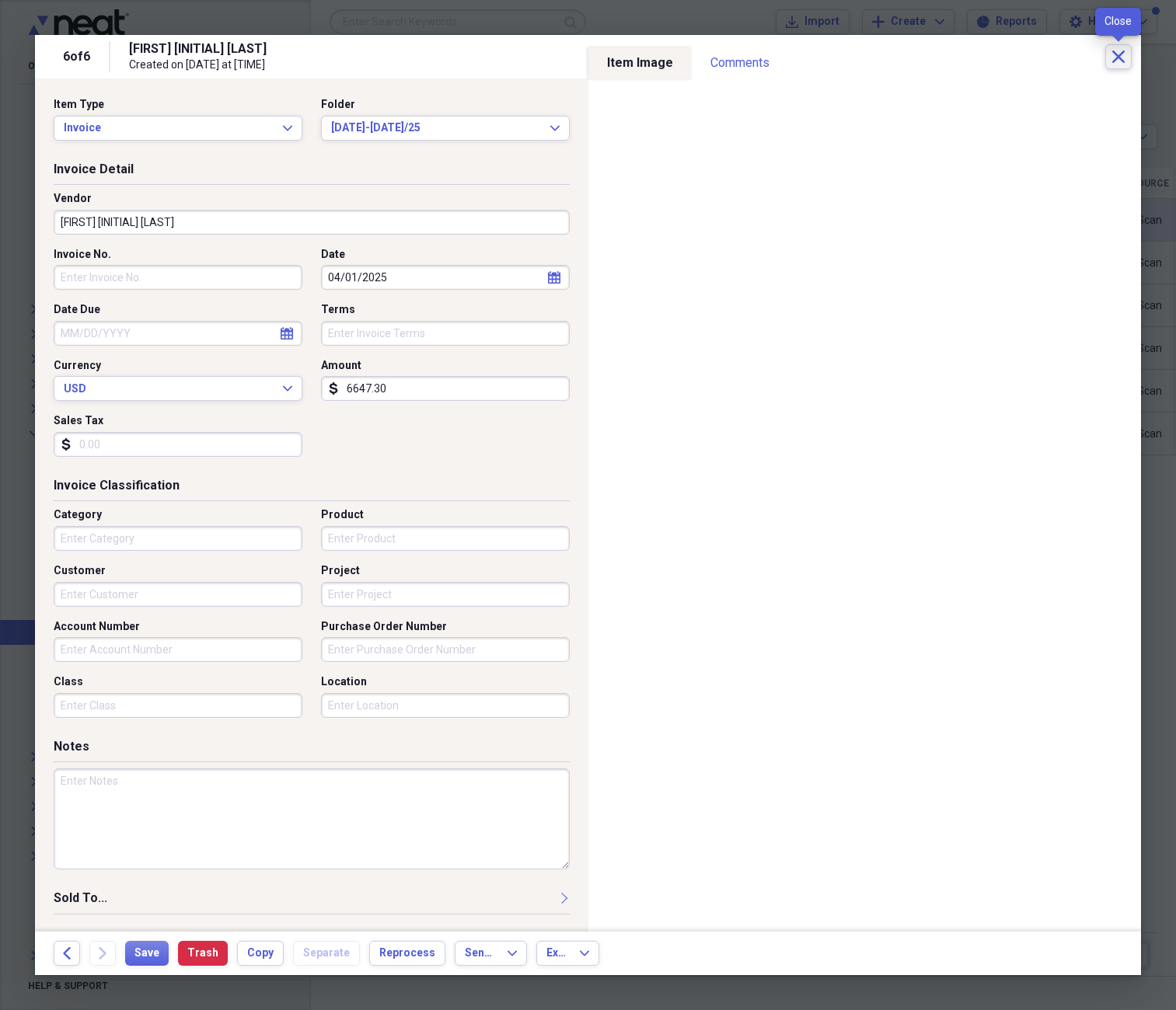 click 